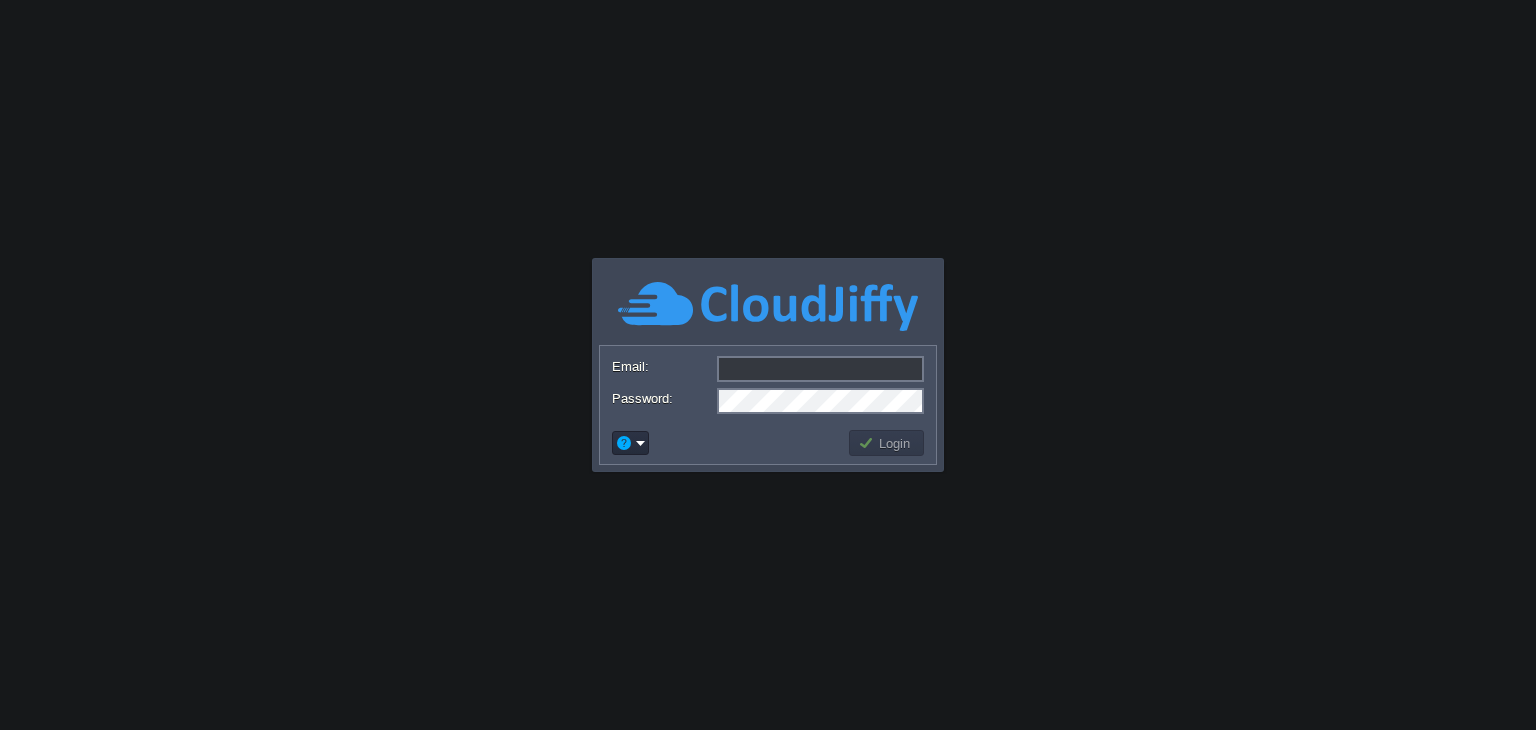 scroll, scrollTop: 0, scrollLeft: 0, axis: both 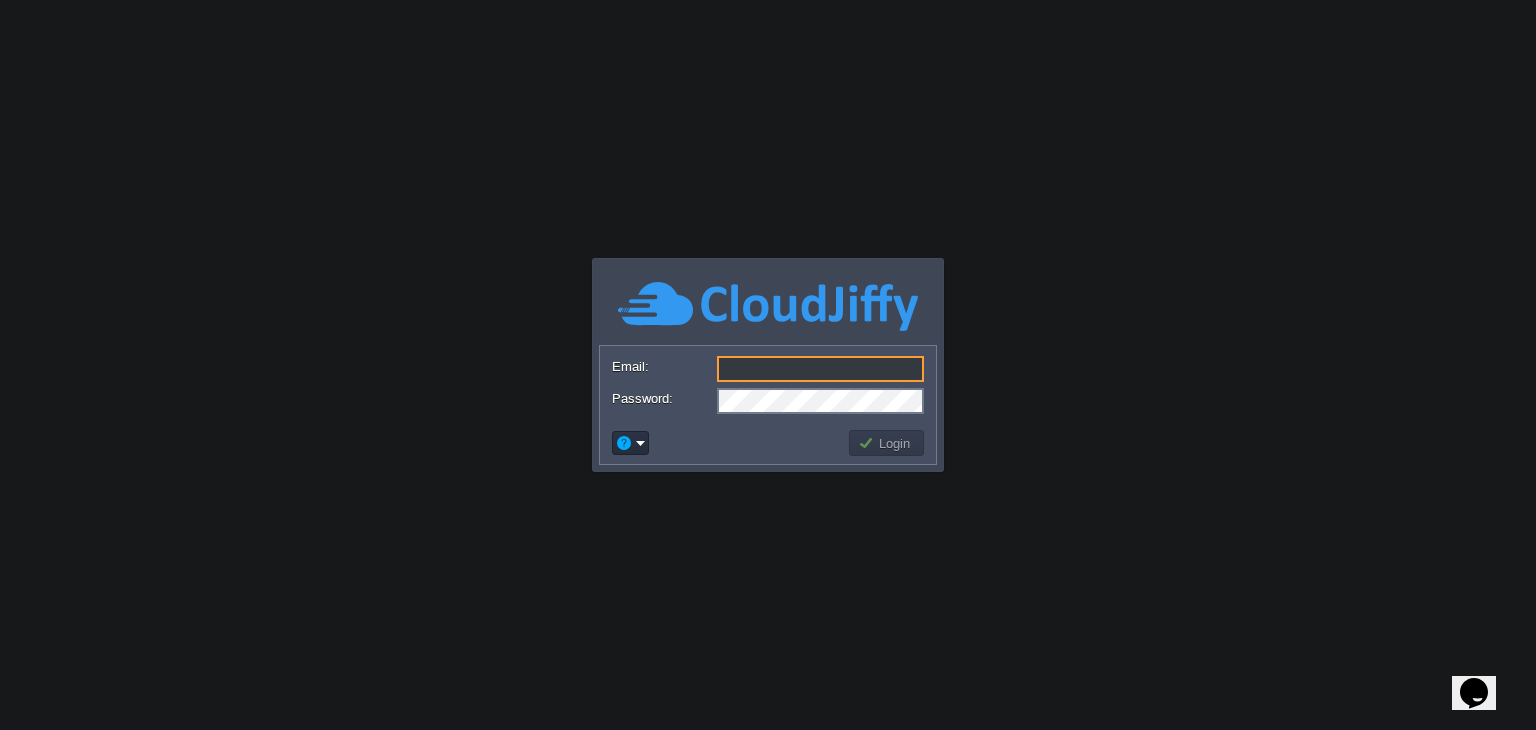 type on "[EMAIL]" 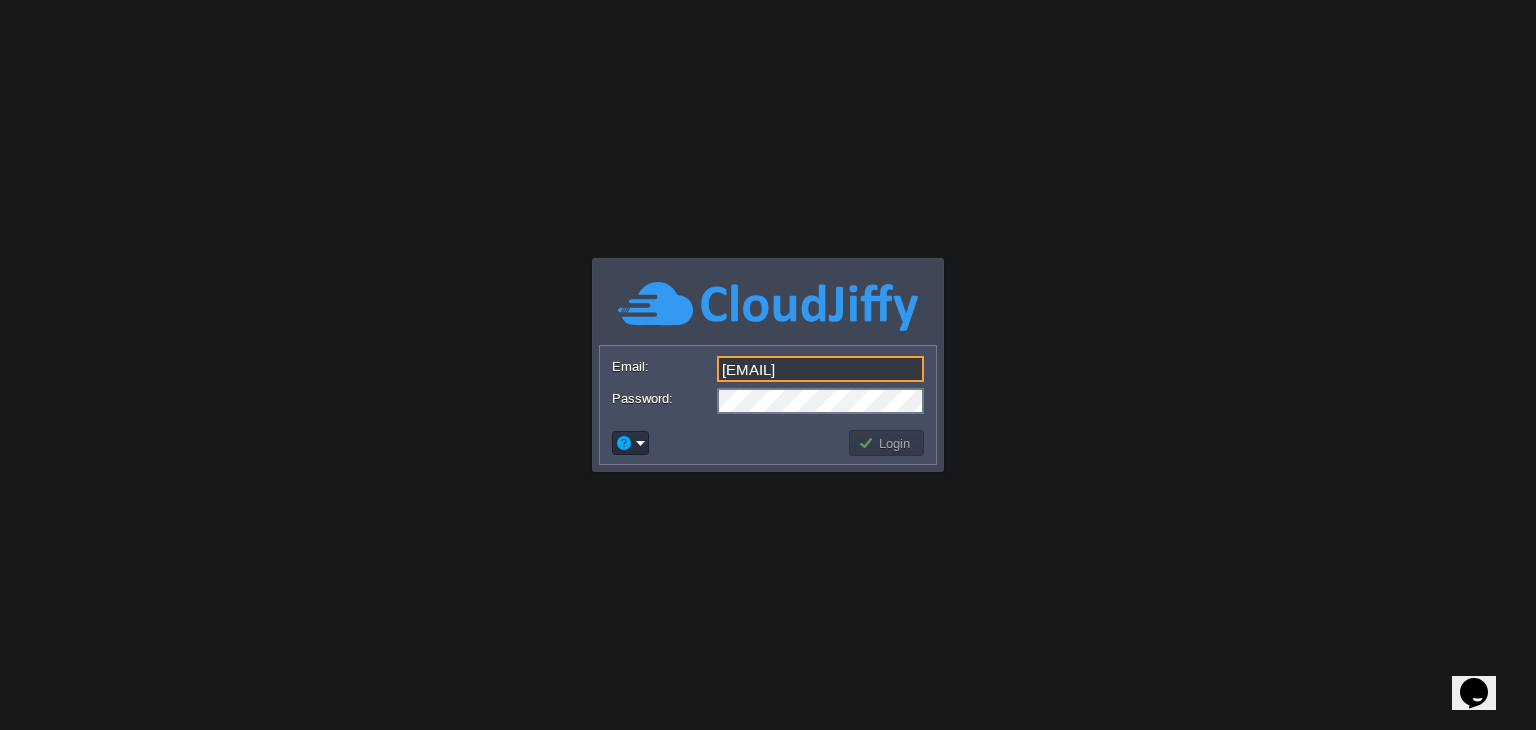 click on "Login" at bounding box center [887, 443] 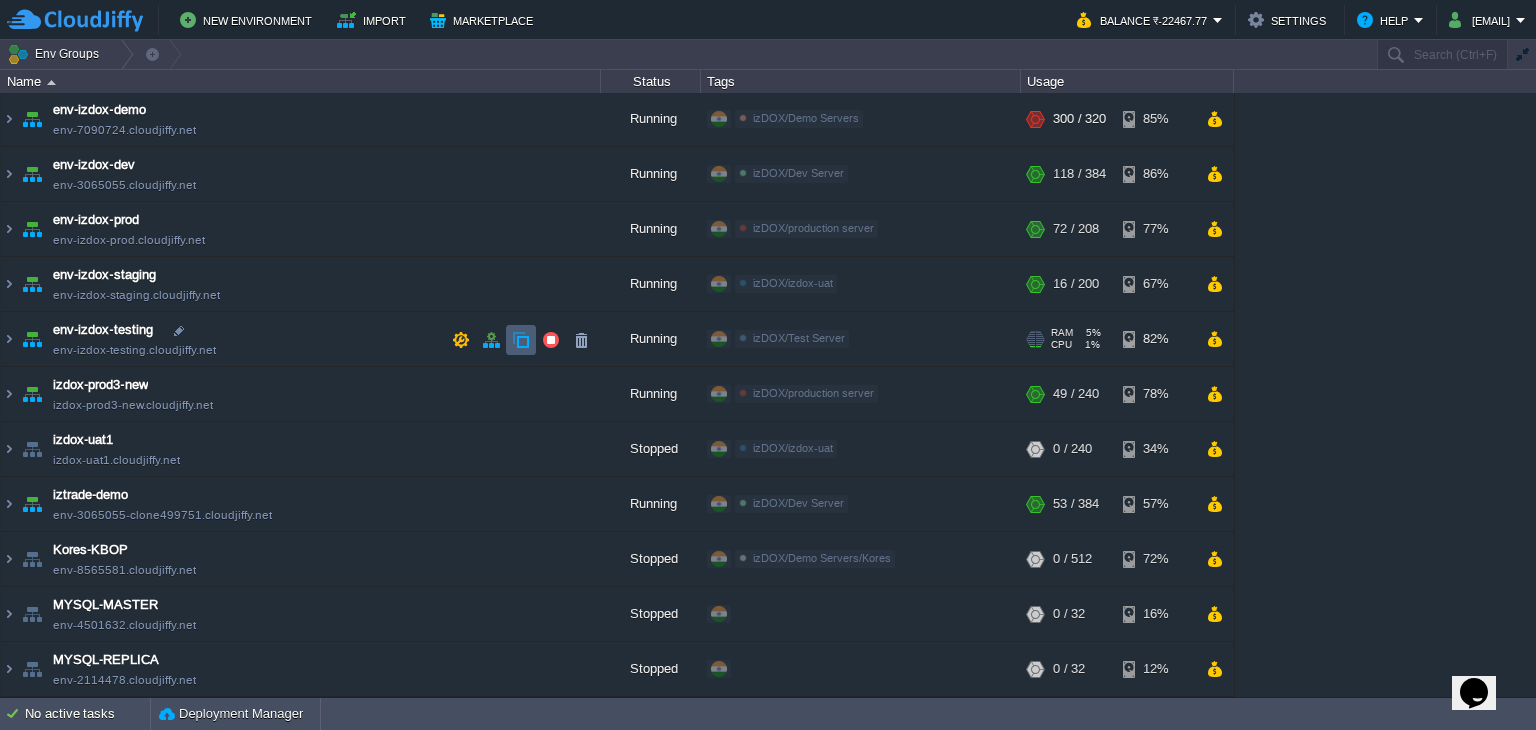 scroll, scrollTop: 163, scrollLeft: 0, axis: vertical 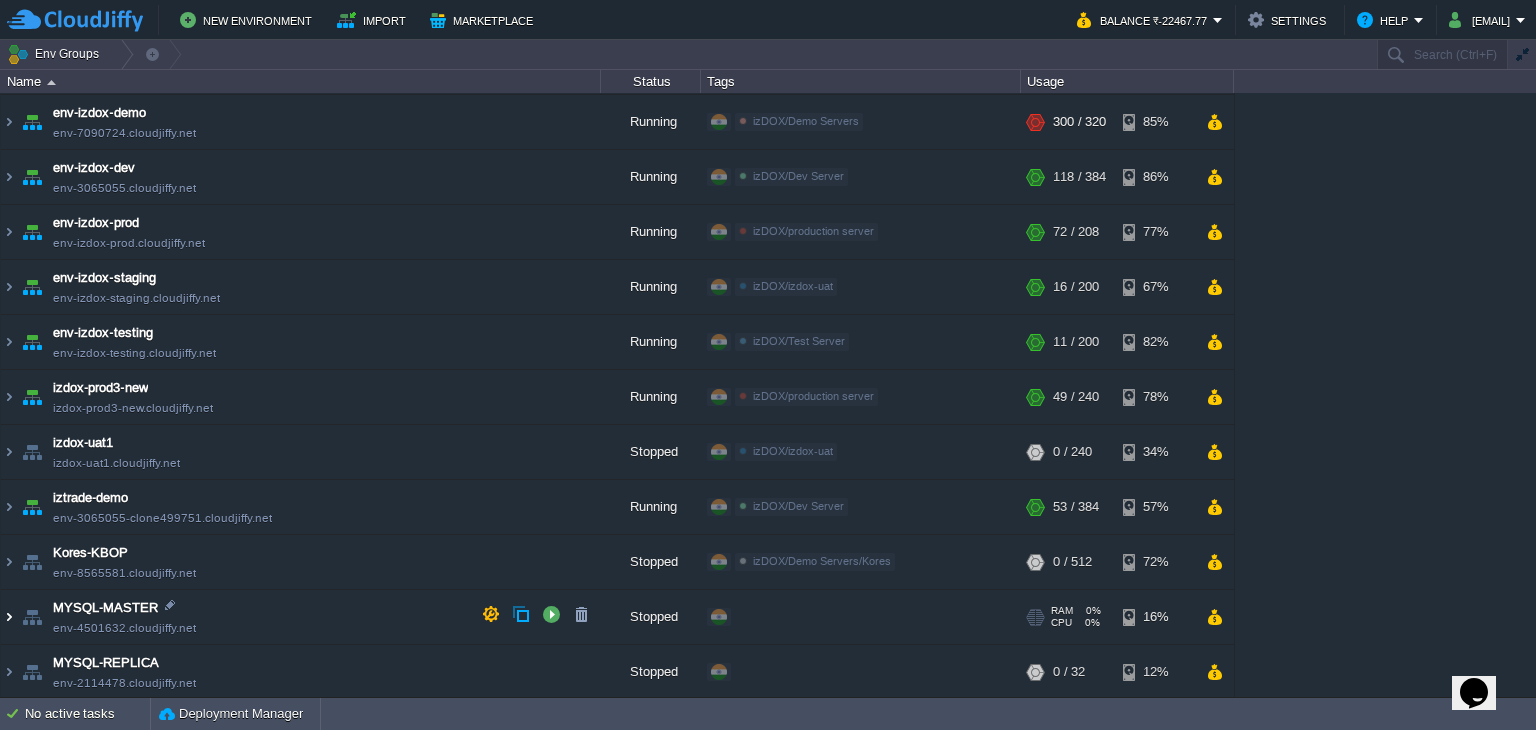 click at bounding box center (9, 617) 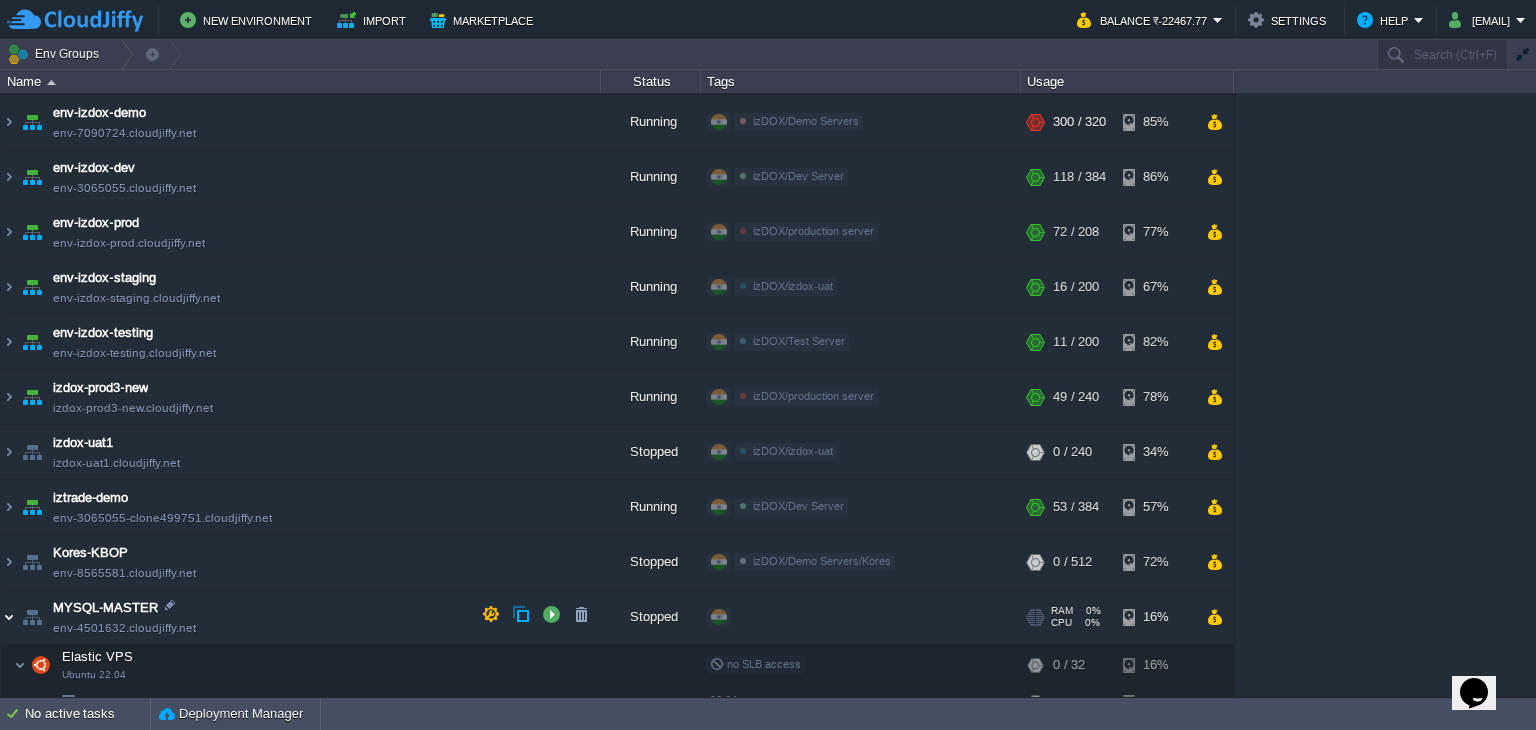 click at bounding box center [9, 617] 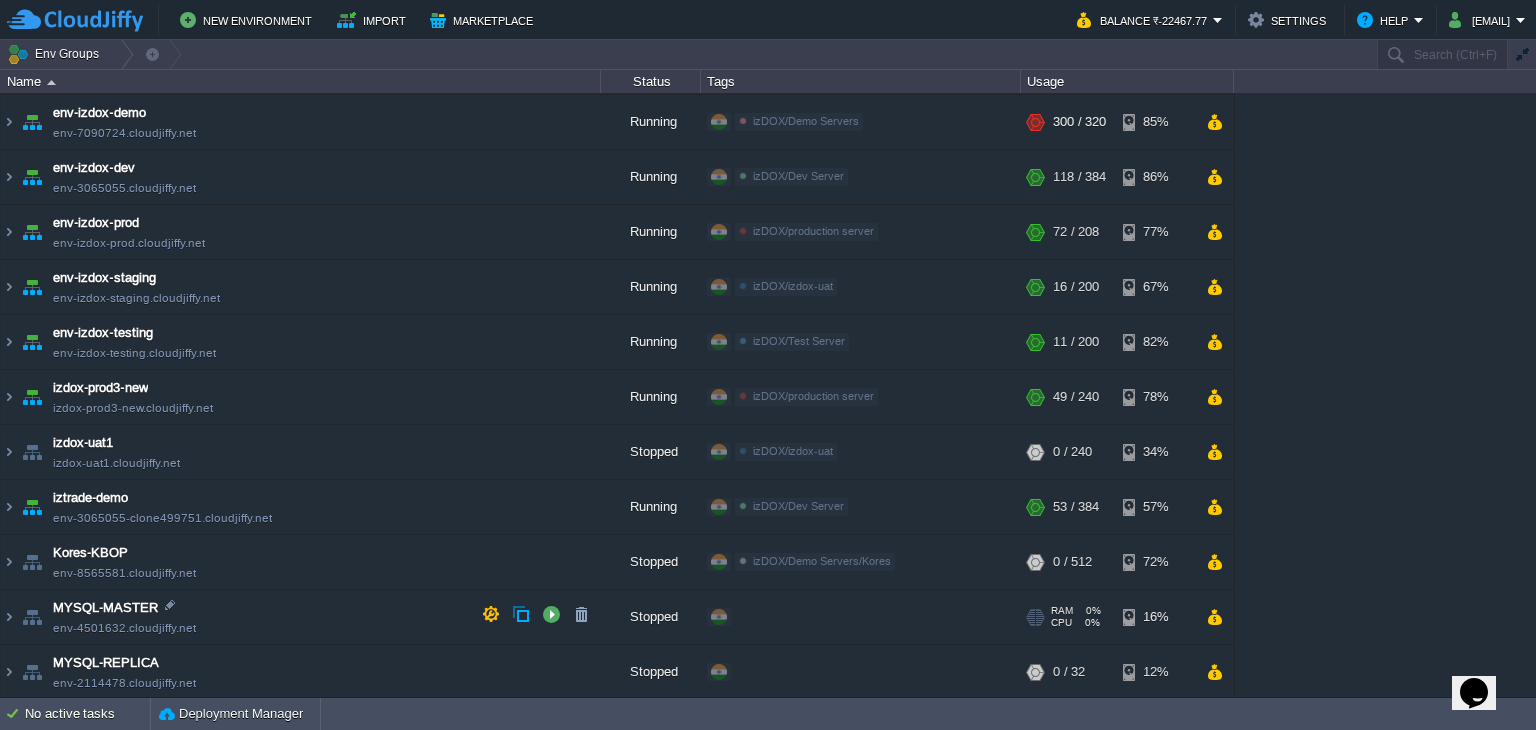 scroll, scrollTop: 0, scrollLeft: 0, axis: both 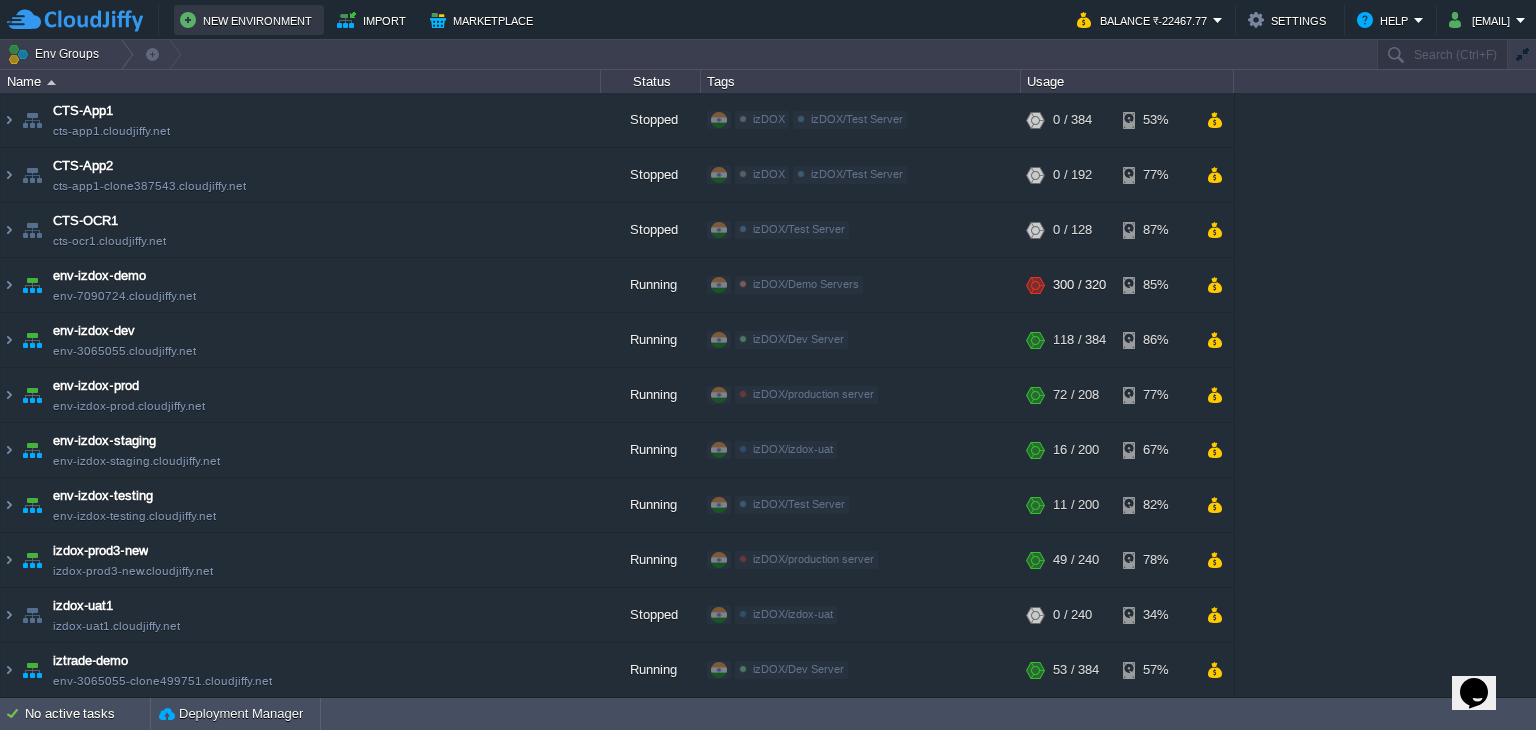 click on "New Environment" at bounding box center [249, 20] 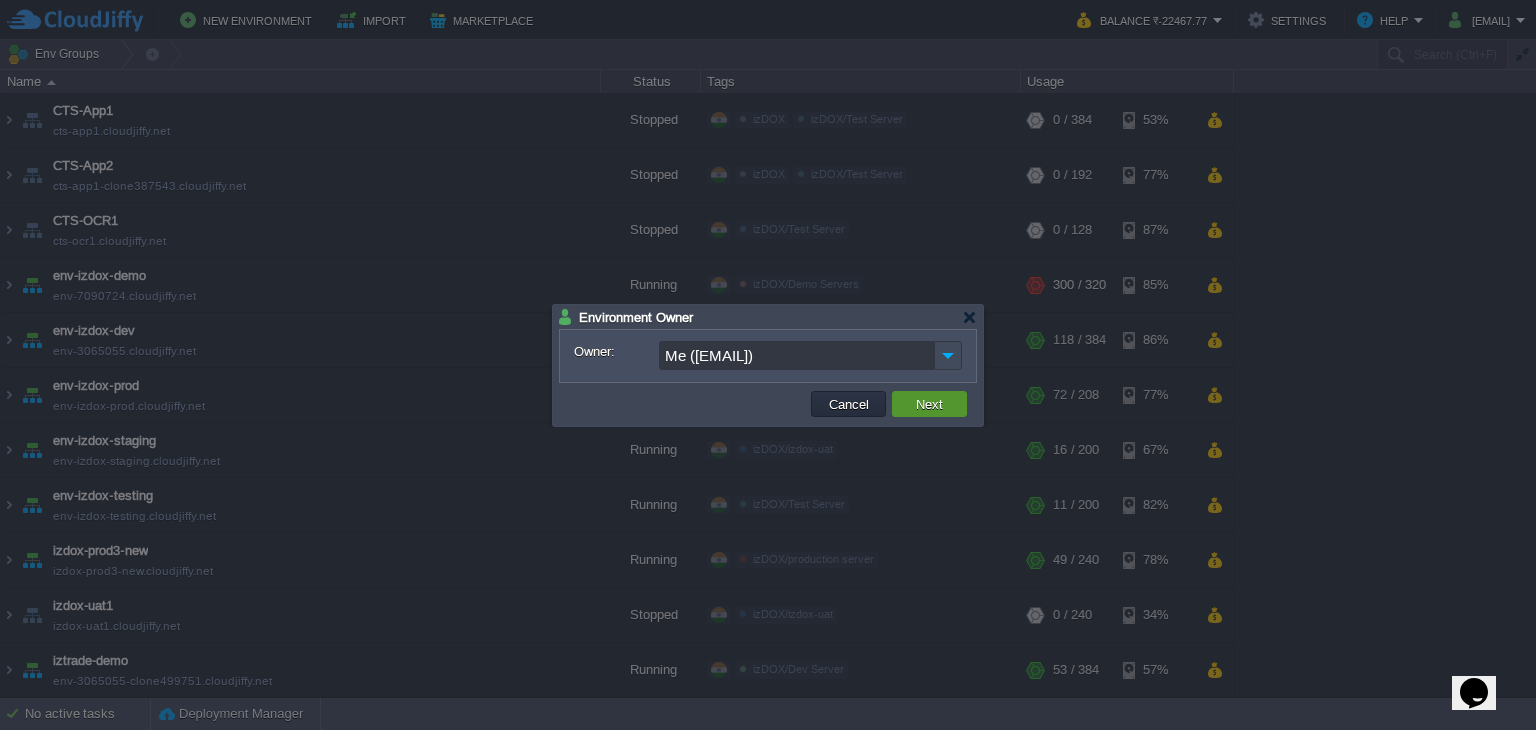 click on "Next" at bounding box center (929, 404) 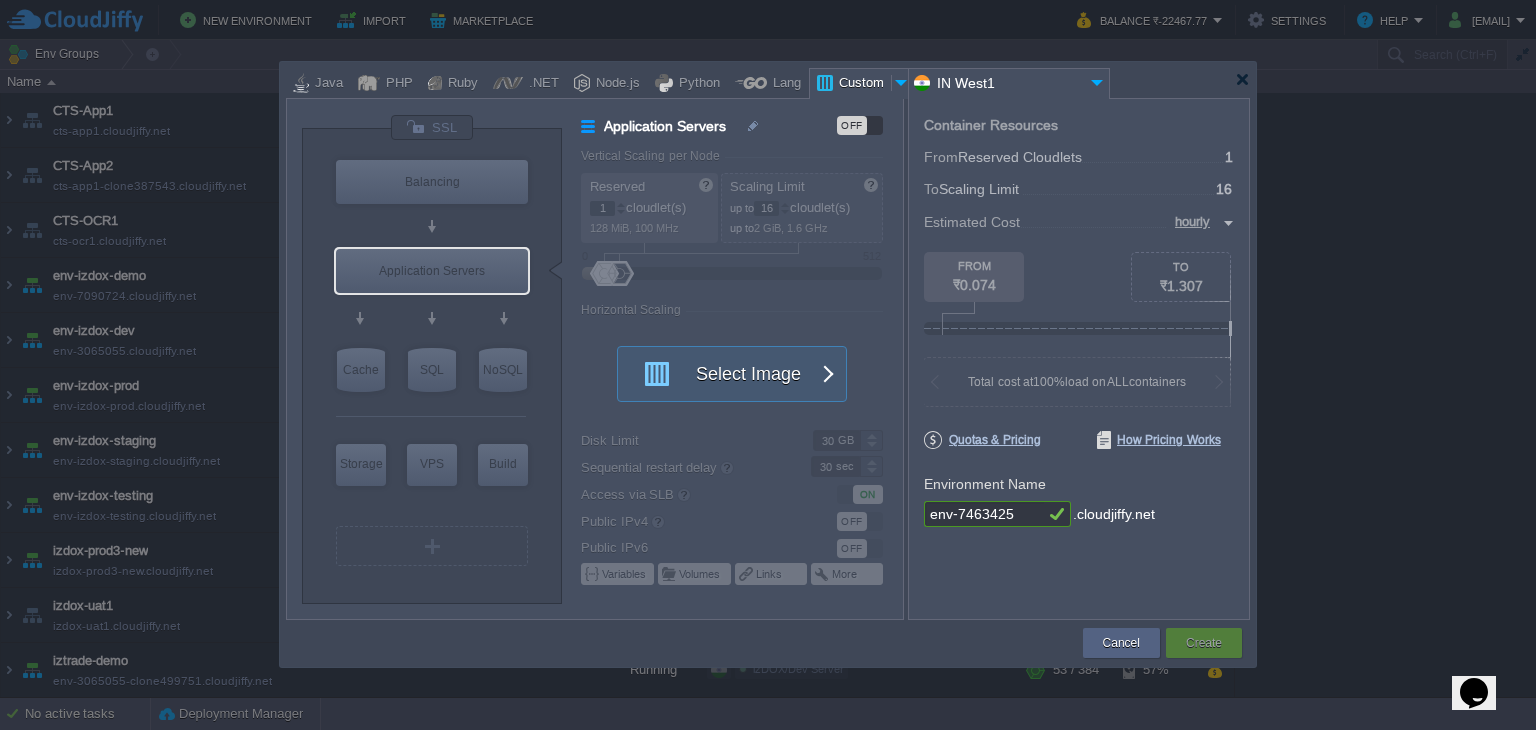 click on "OFF" at bounding box center (852, 125) 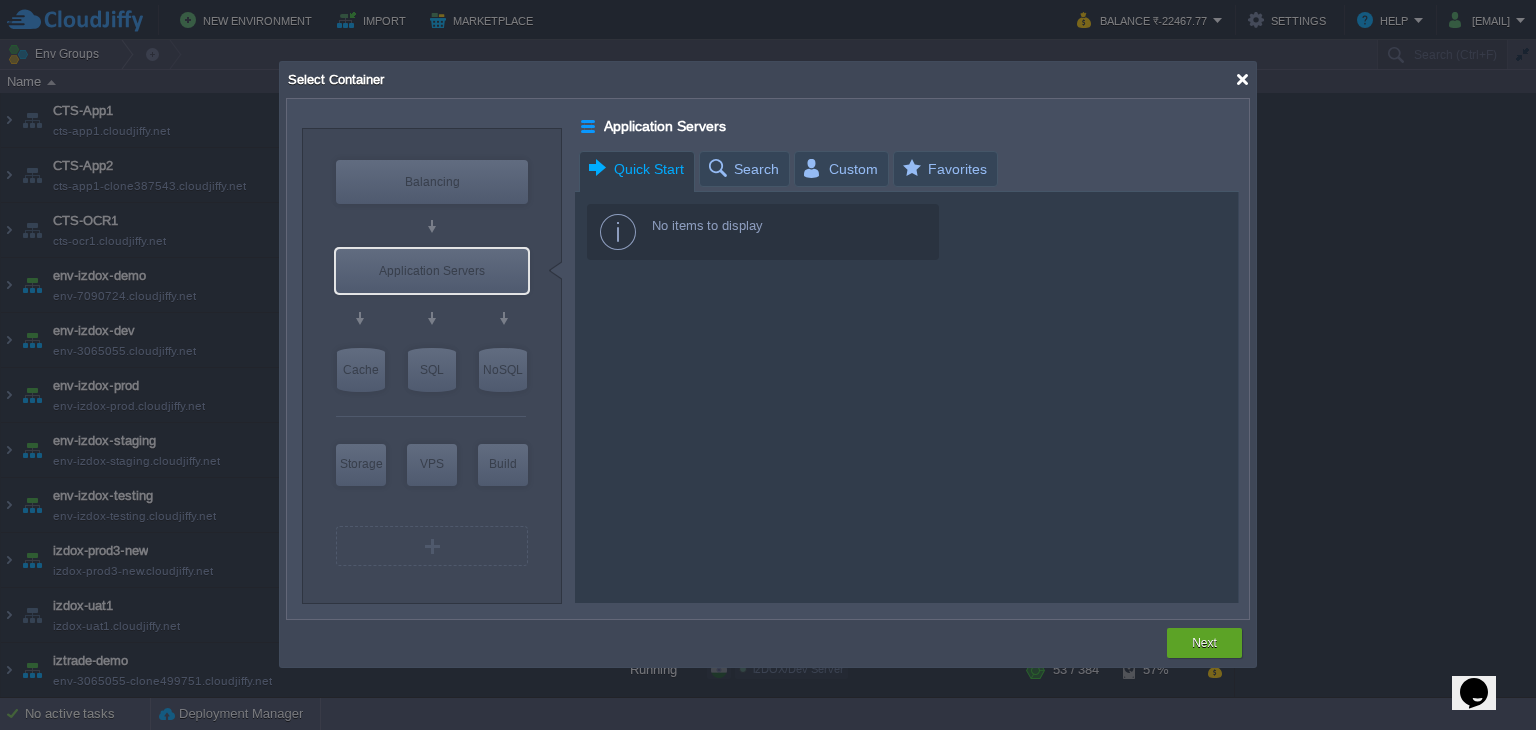 click at bounding box center (1242, 79) 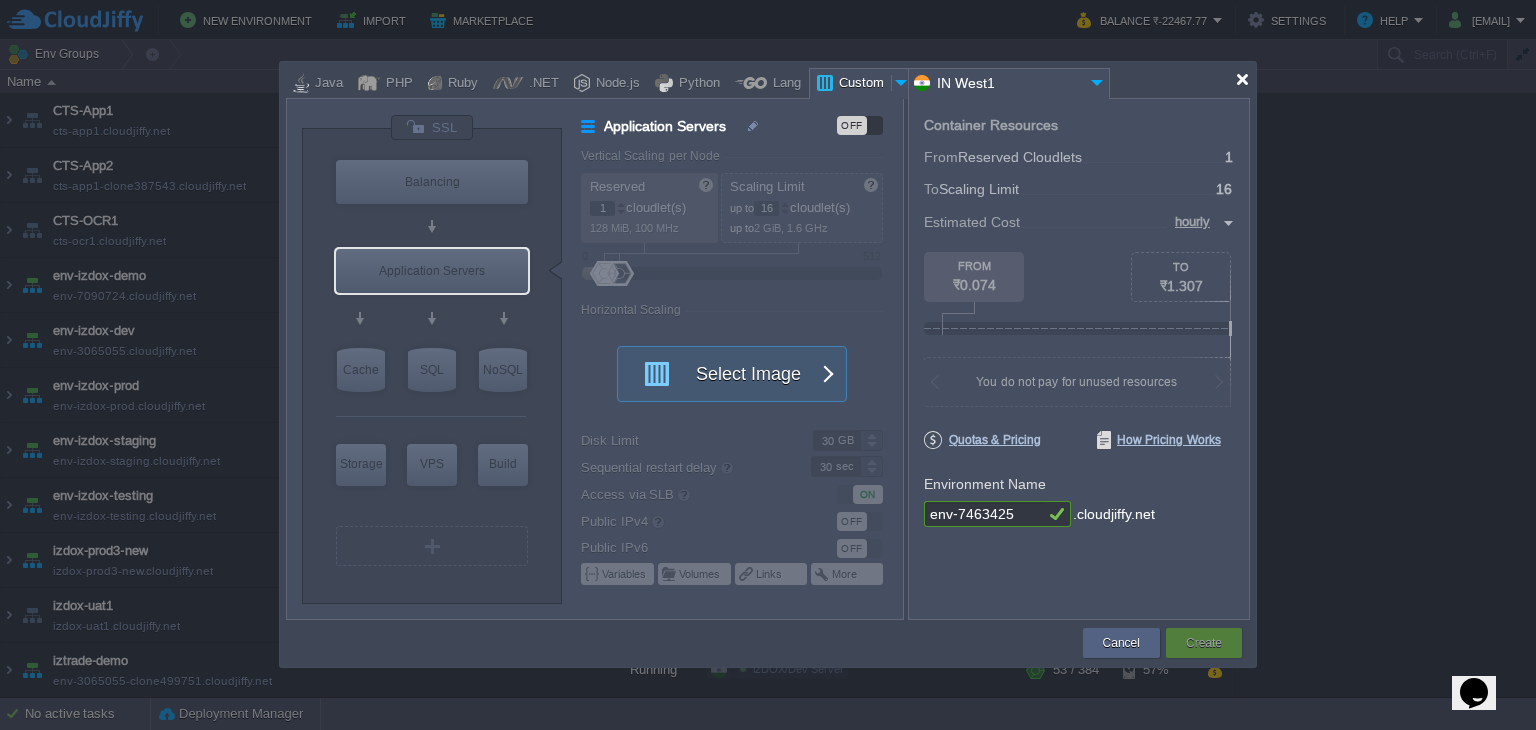 click at bounding box center (1242, 79) 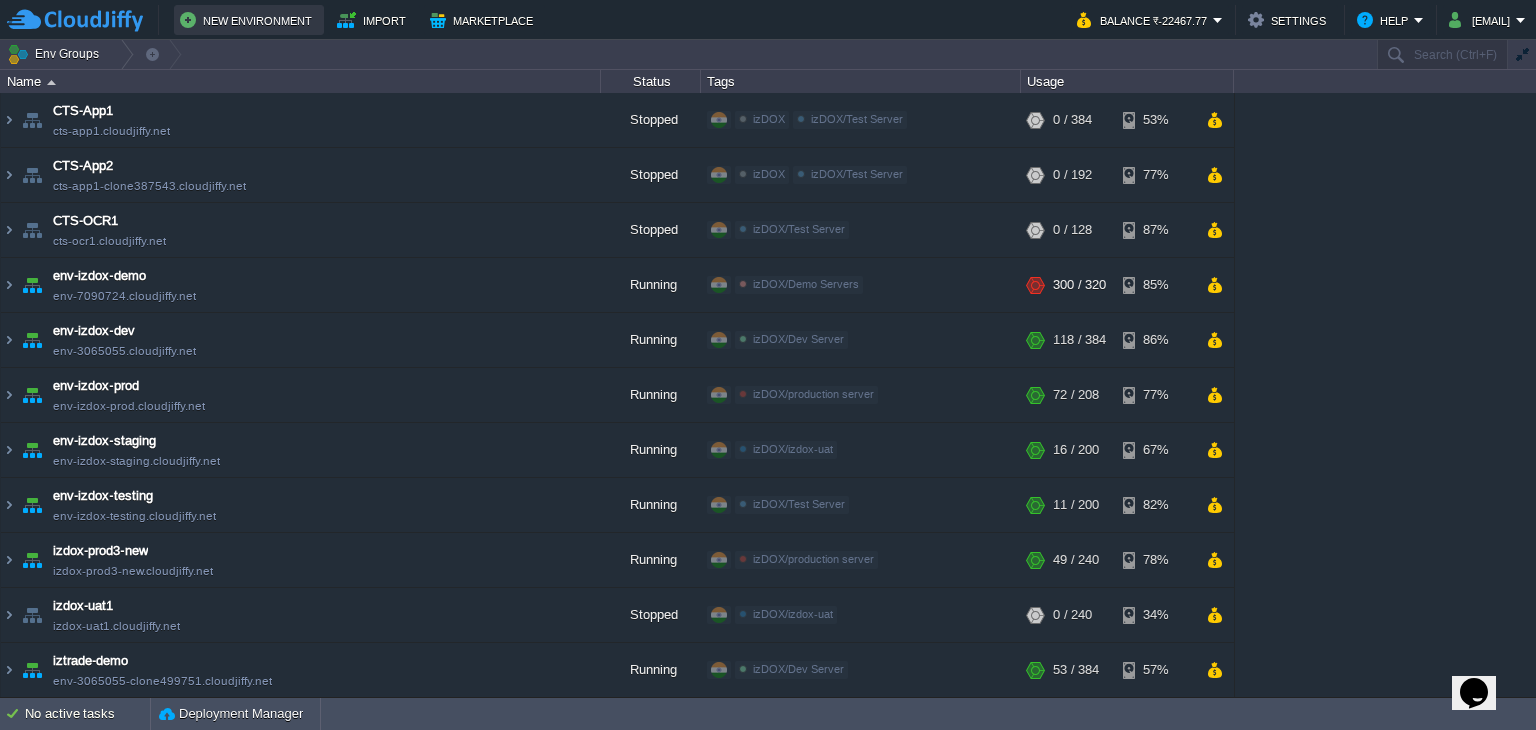 click on "New Environment" at bounding box center (249, 20) 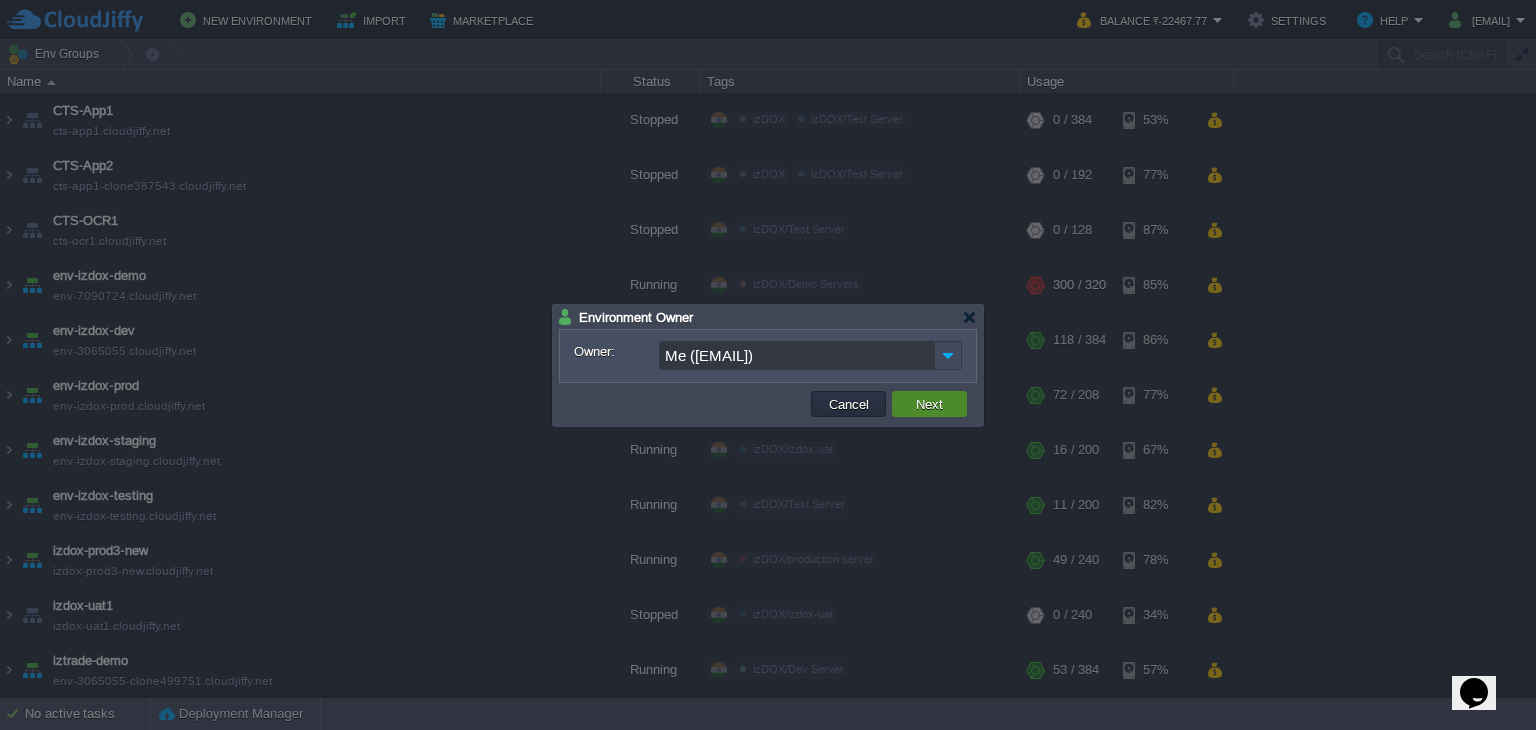 click on "Next" at bounding box center [929, 404] 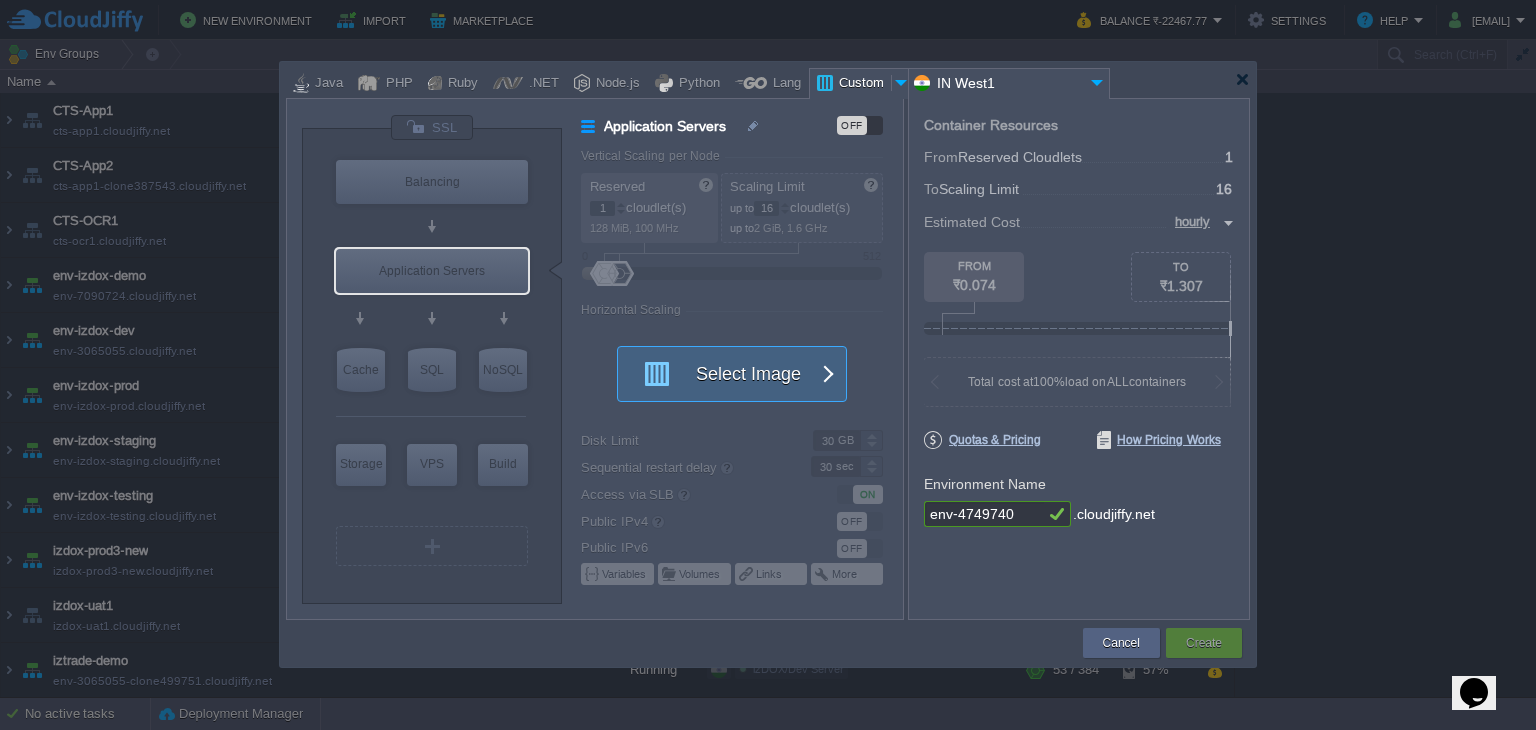 click on "Select Image" at bounding box center [721, 374] 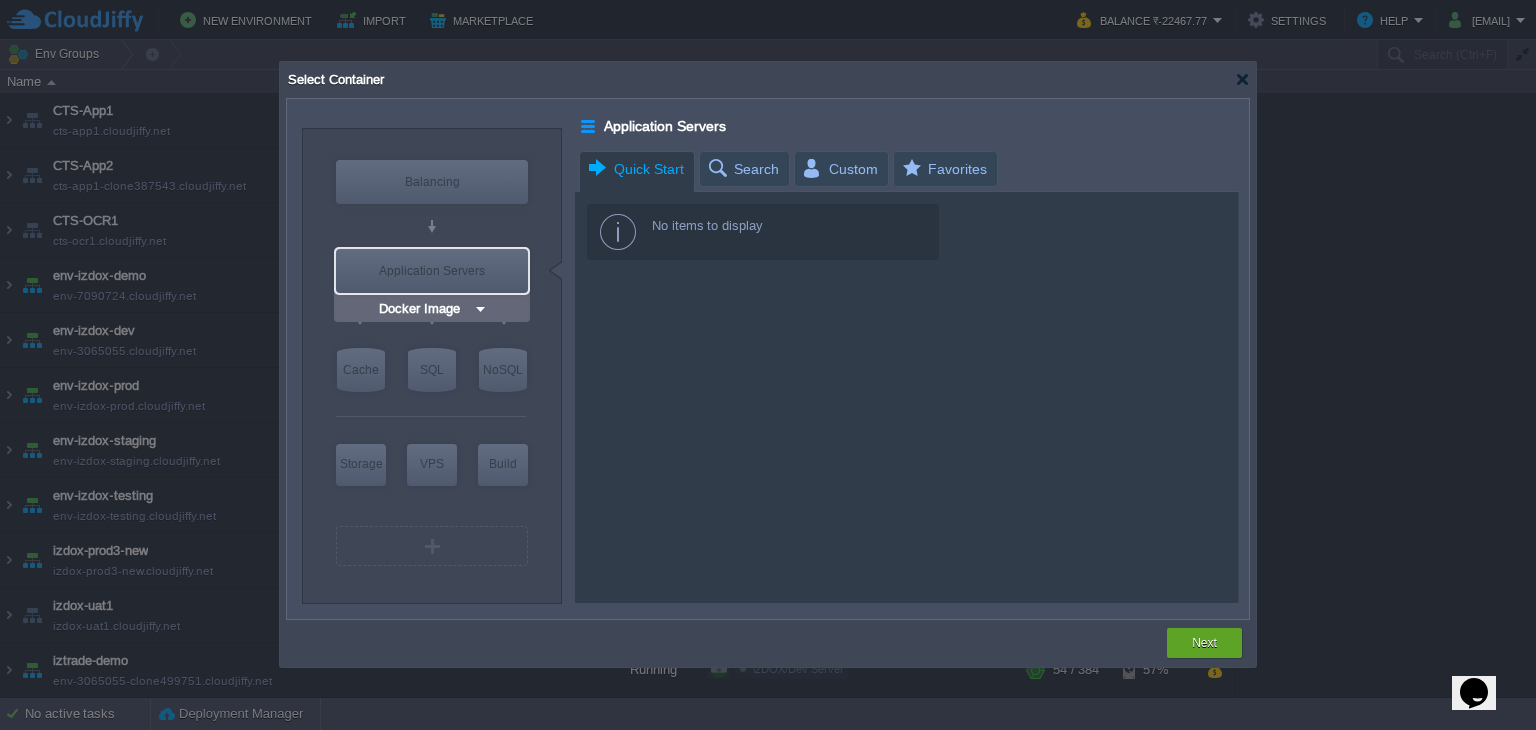 click on "Docker Image" at bounding box center (432, 309) 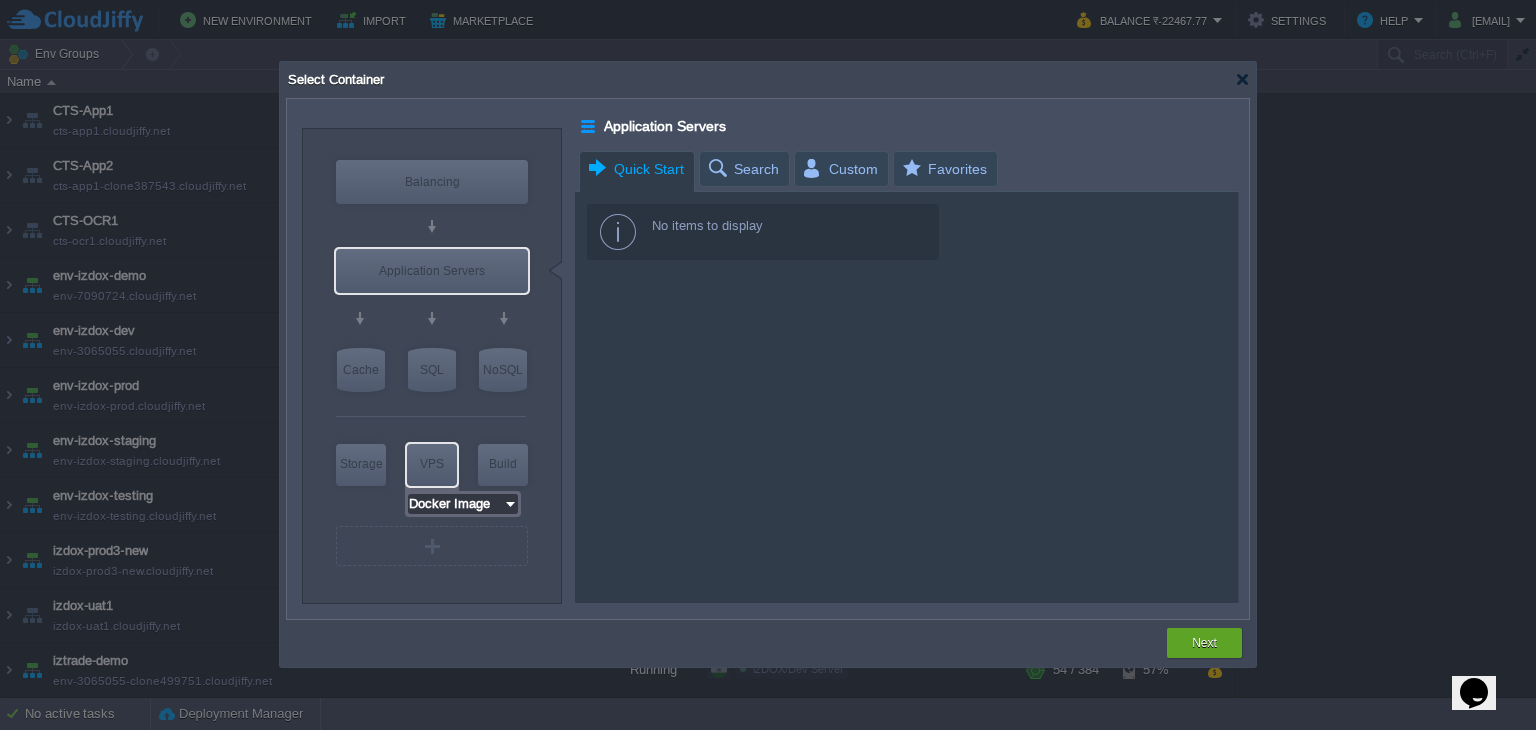 click on "Docker Image" at bounding box center (455, 504) 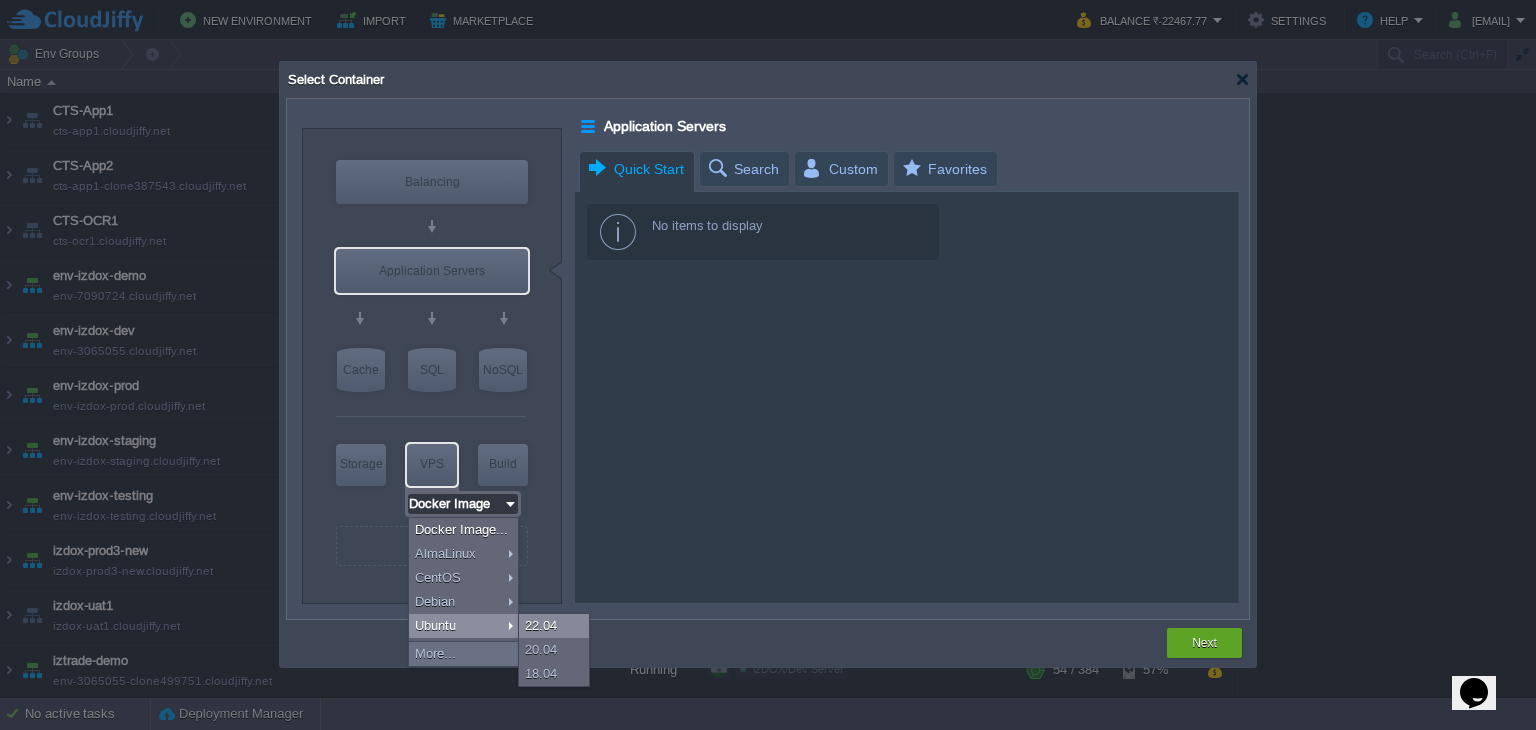 click on "22.04" at bounding box center [554, 626] 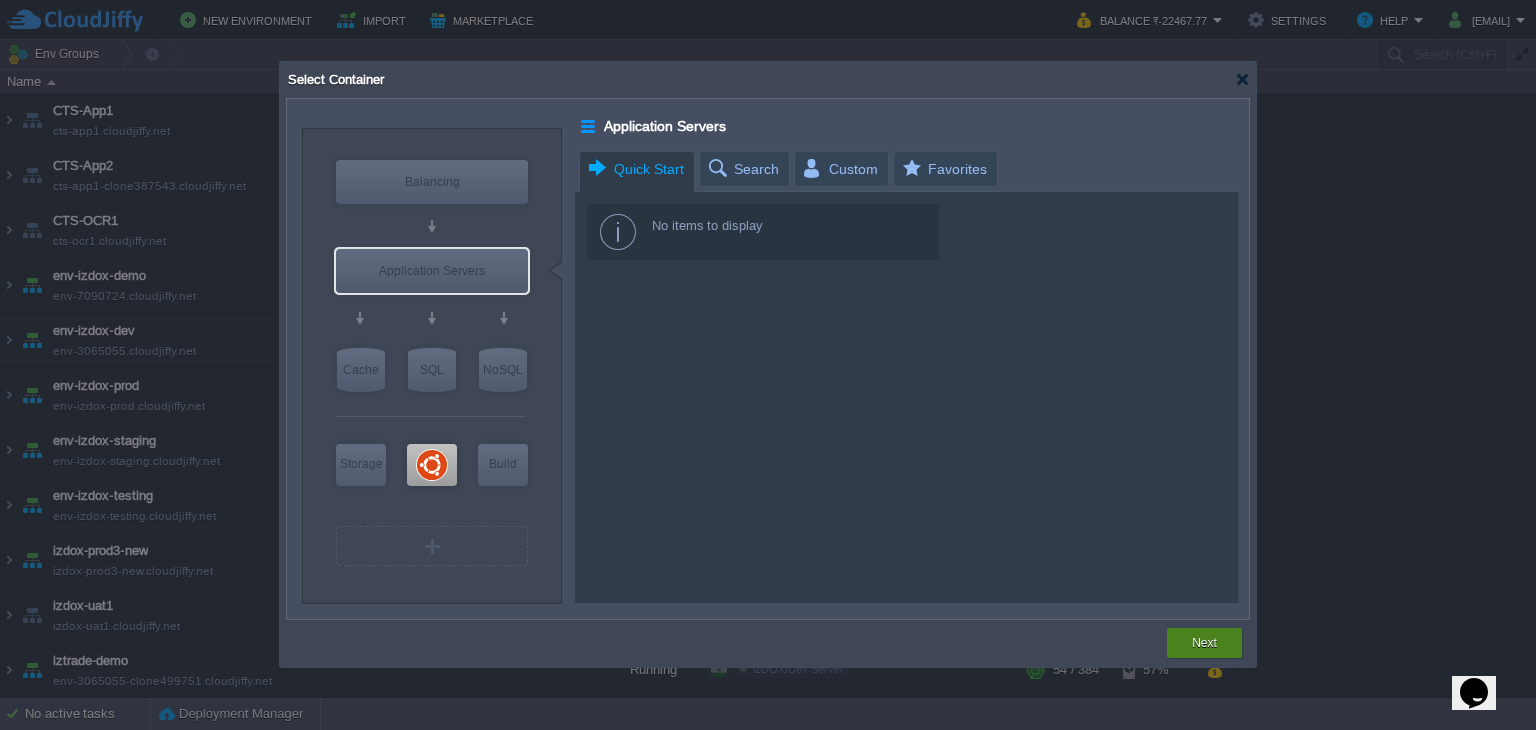 click on "Next" at bounding box center (1204, 643) 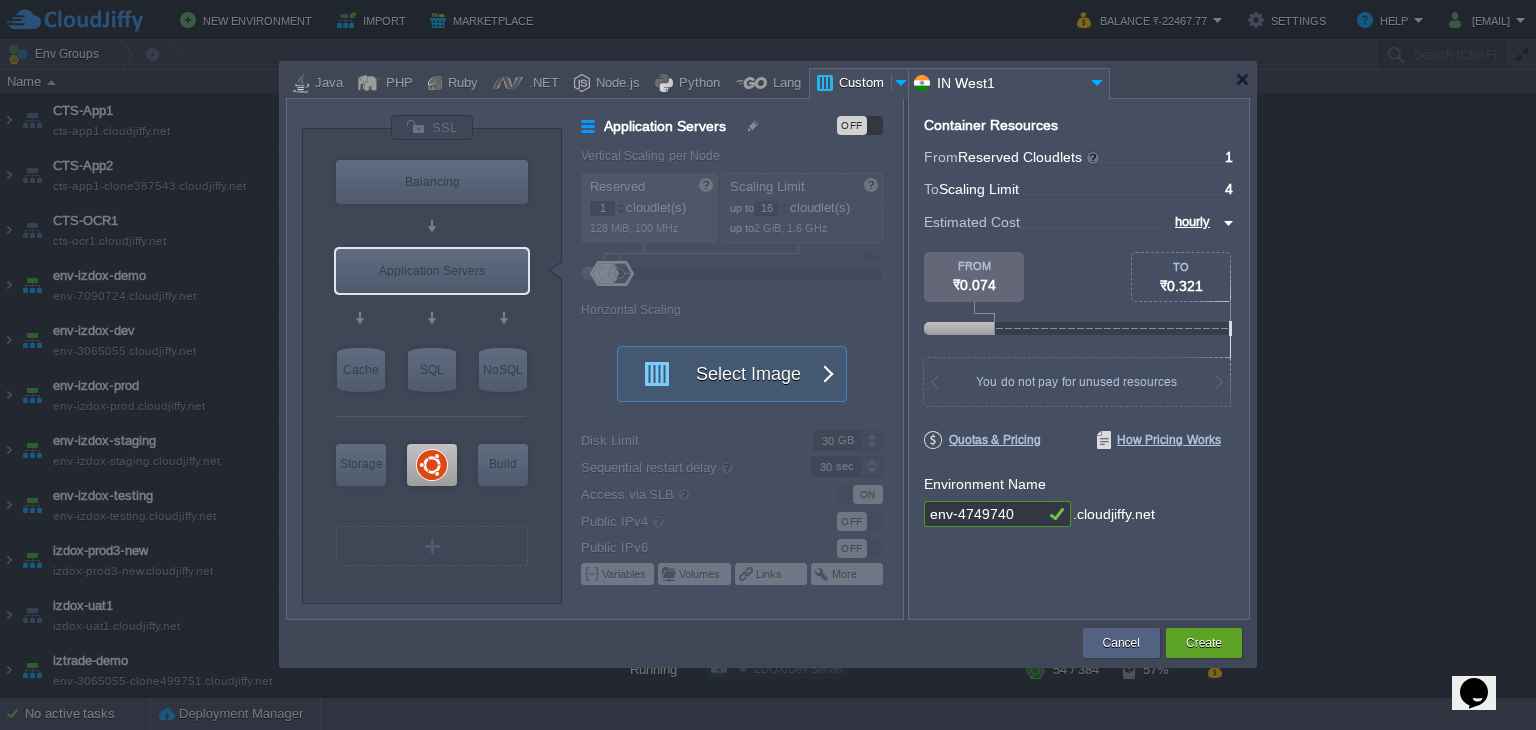 click at bounding box center [741, 384] 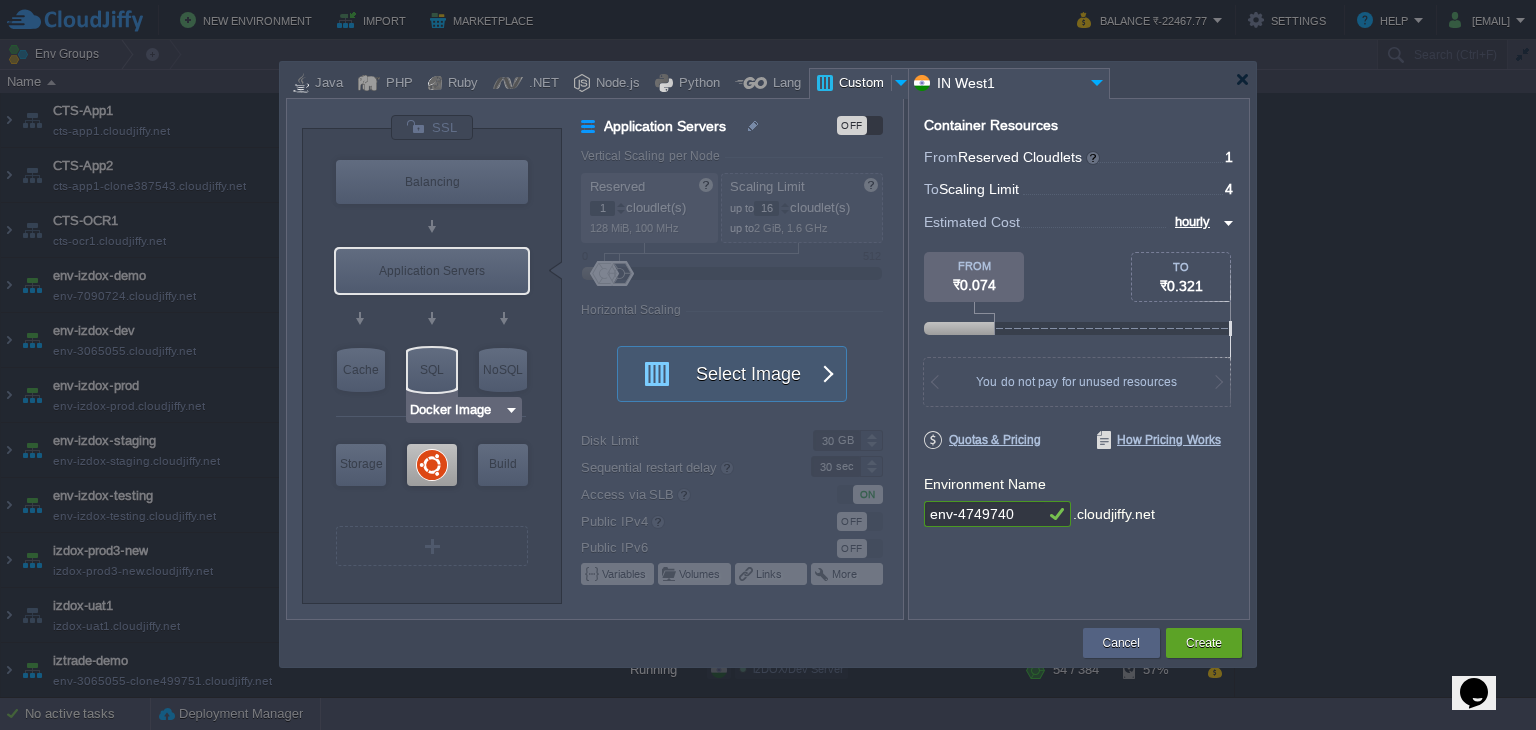 type on "Ubuntu 22.04" 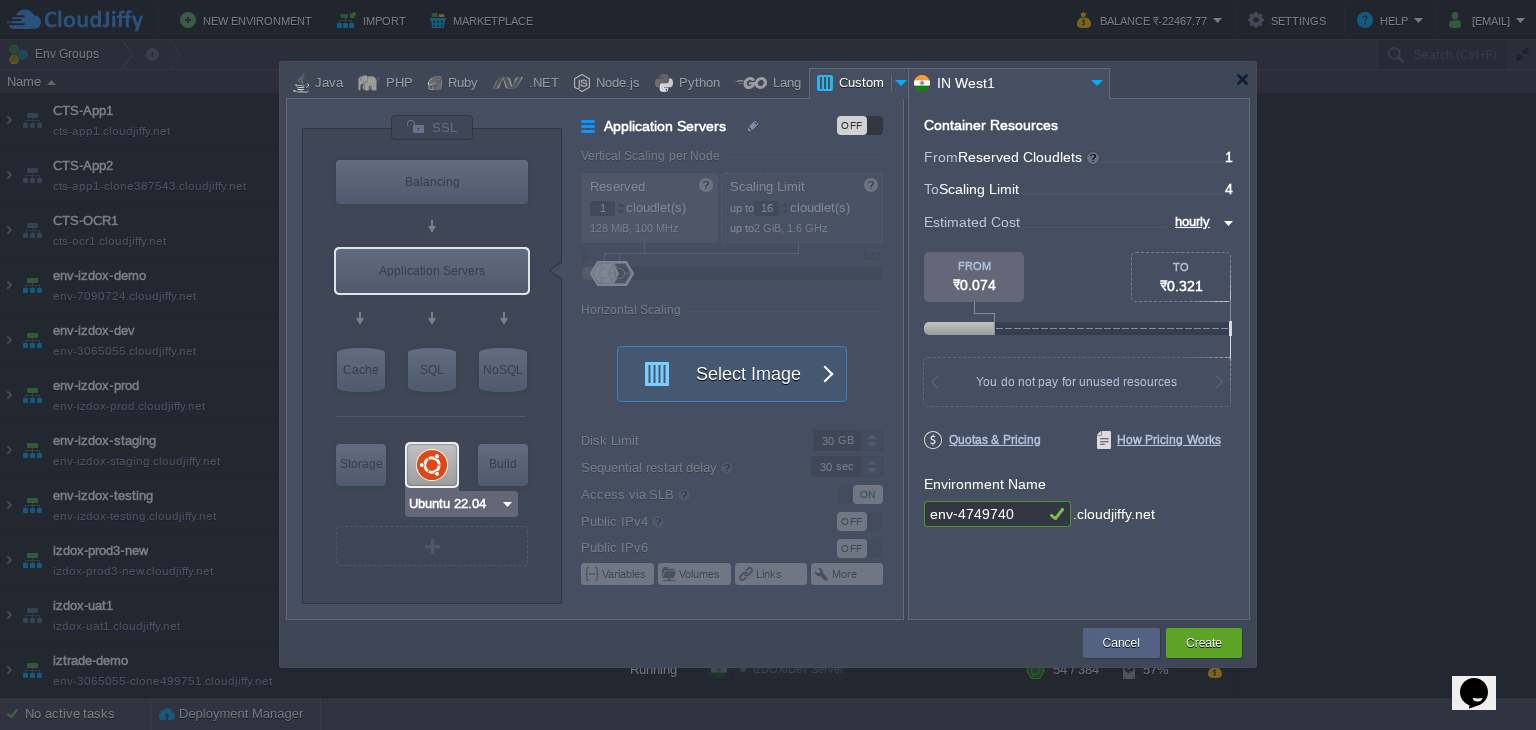 click at bounding box center (432, 465) 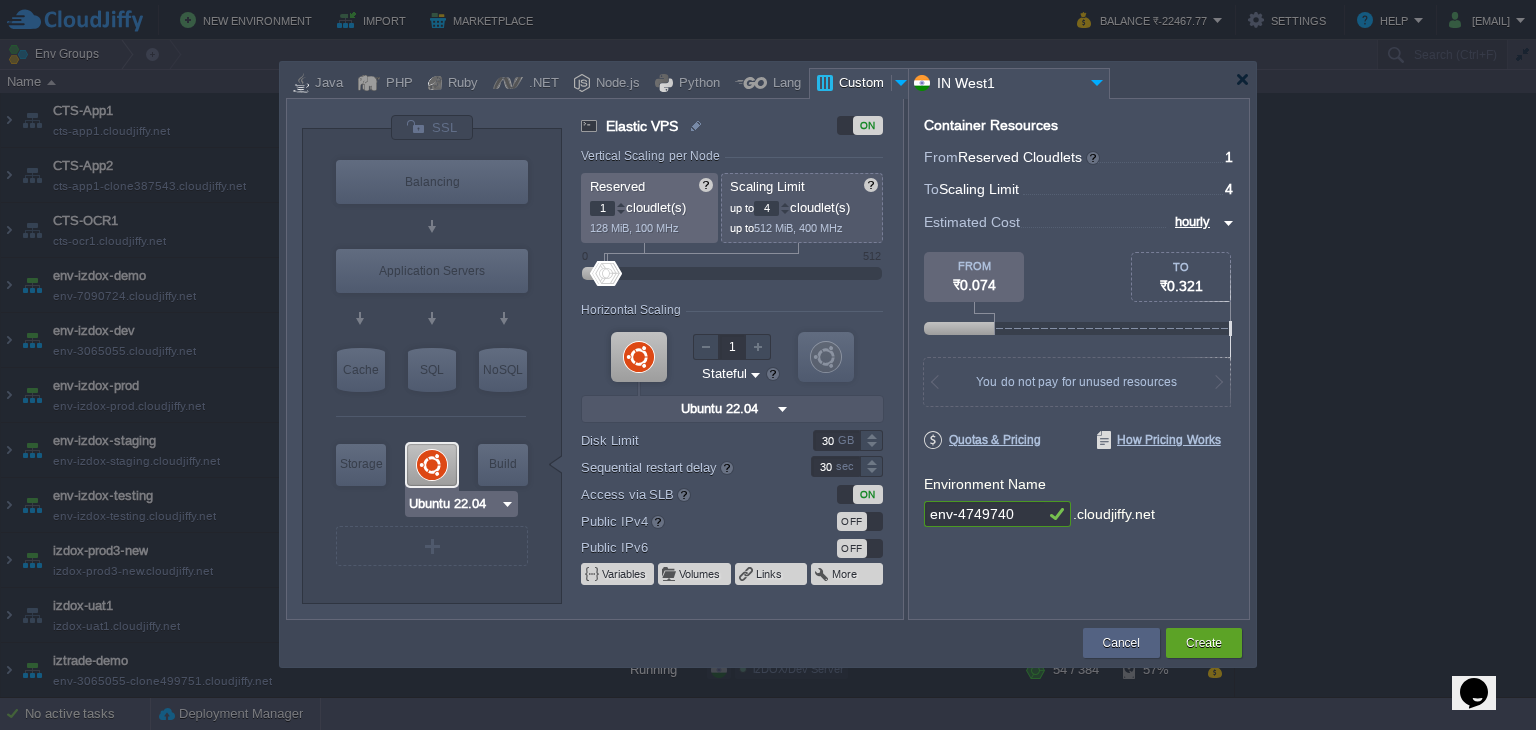 type on "Docker Image" 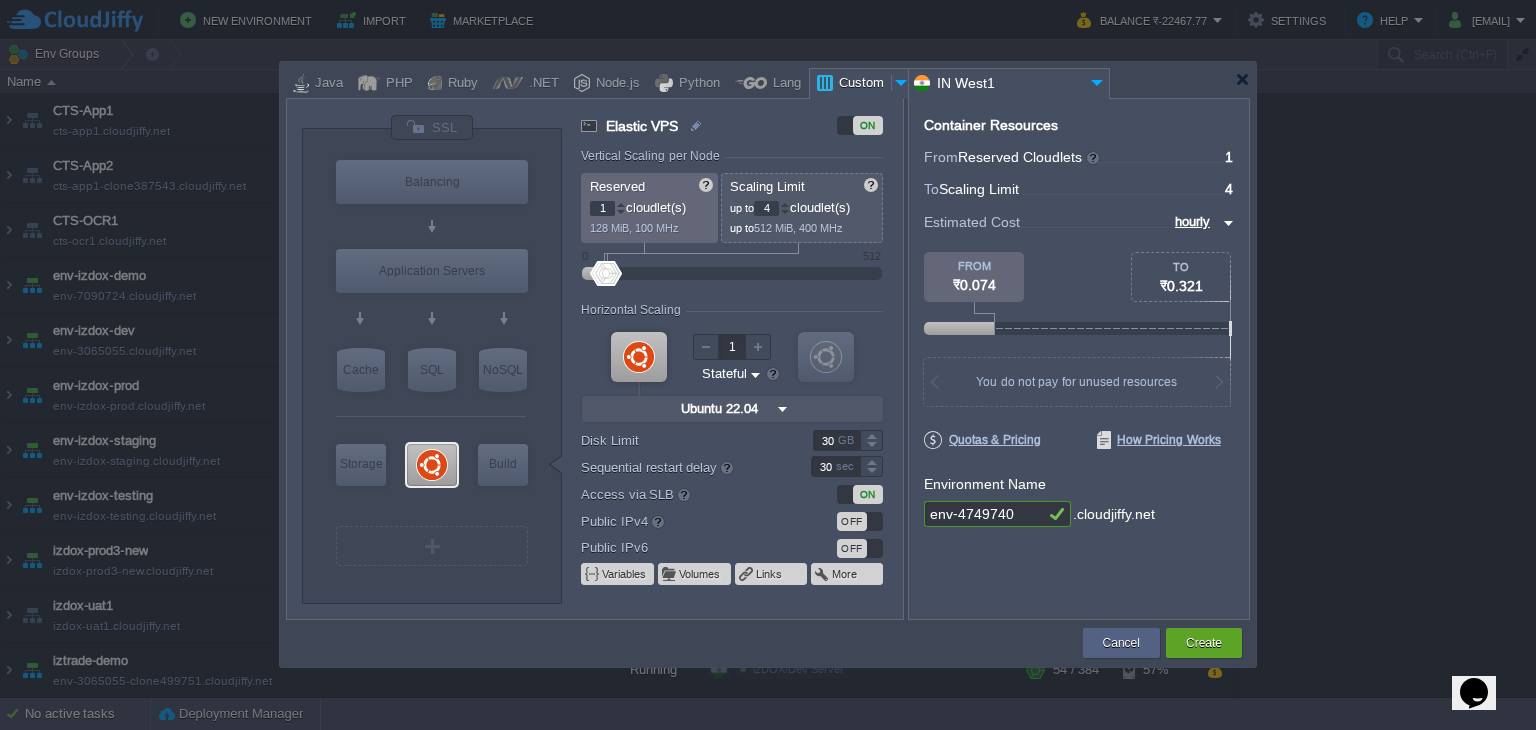 type on "1" 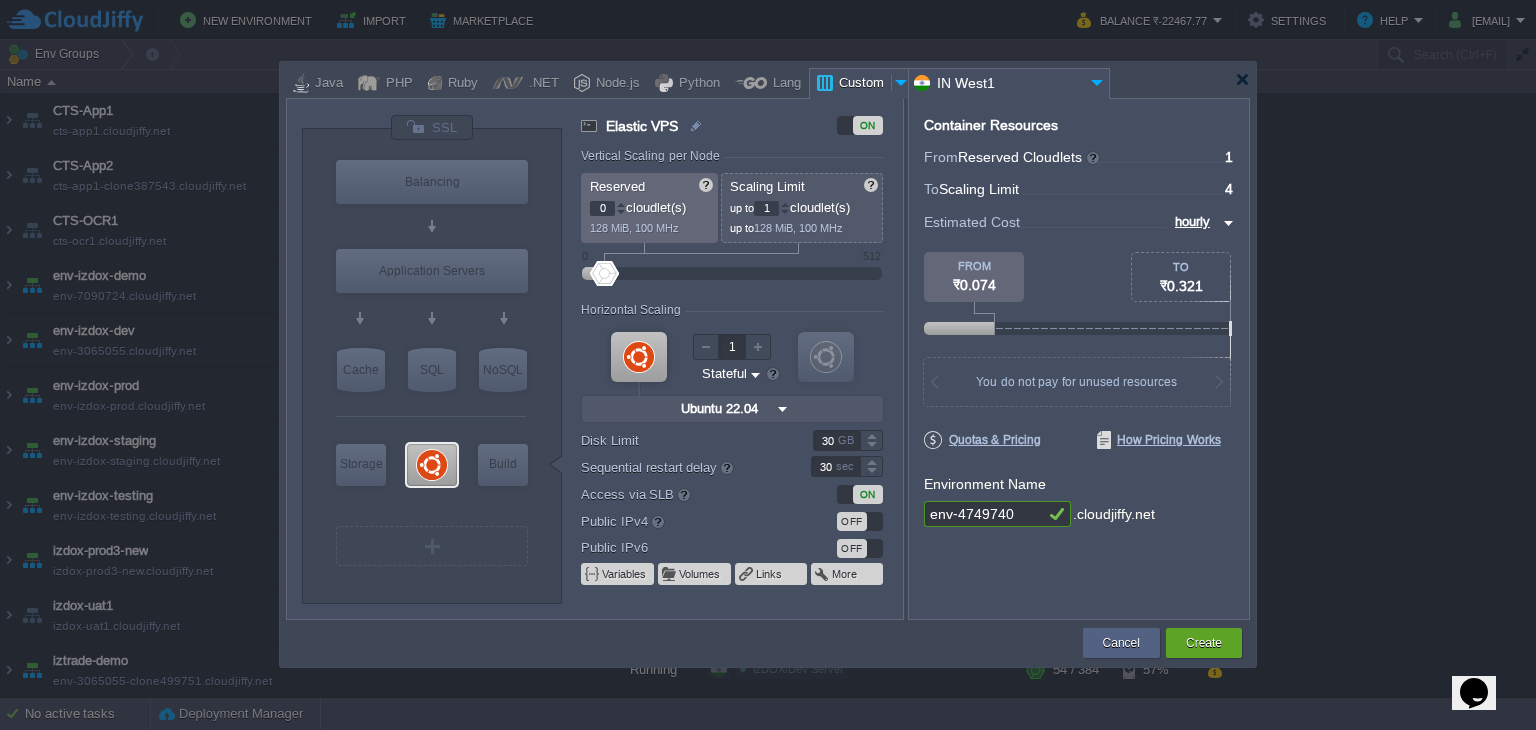 type on "2" 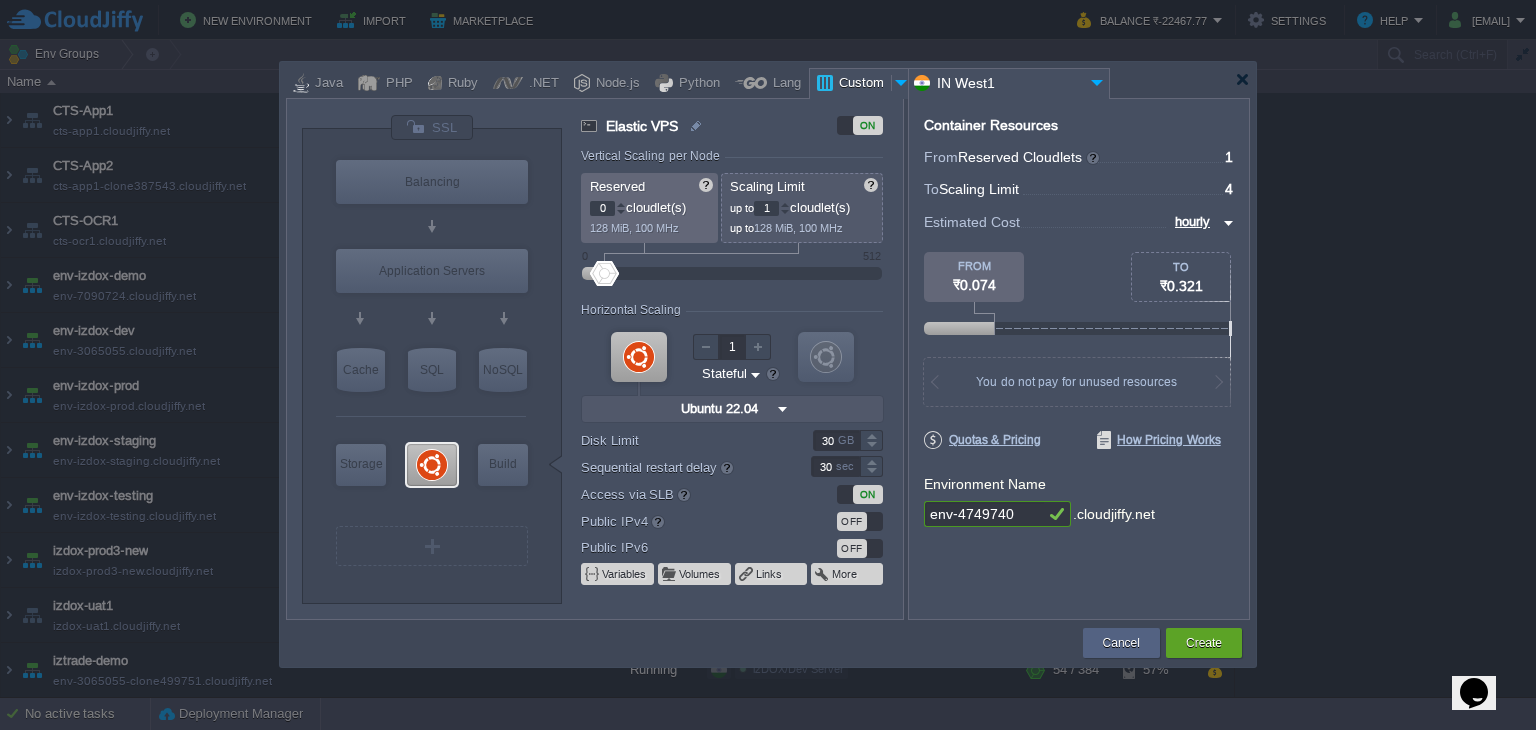 type on "2" 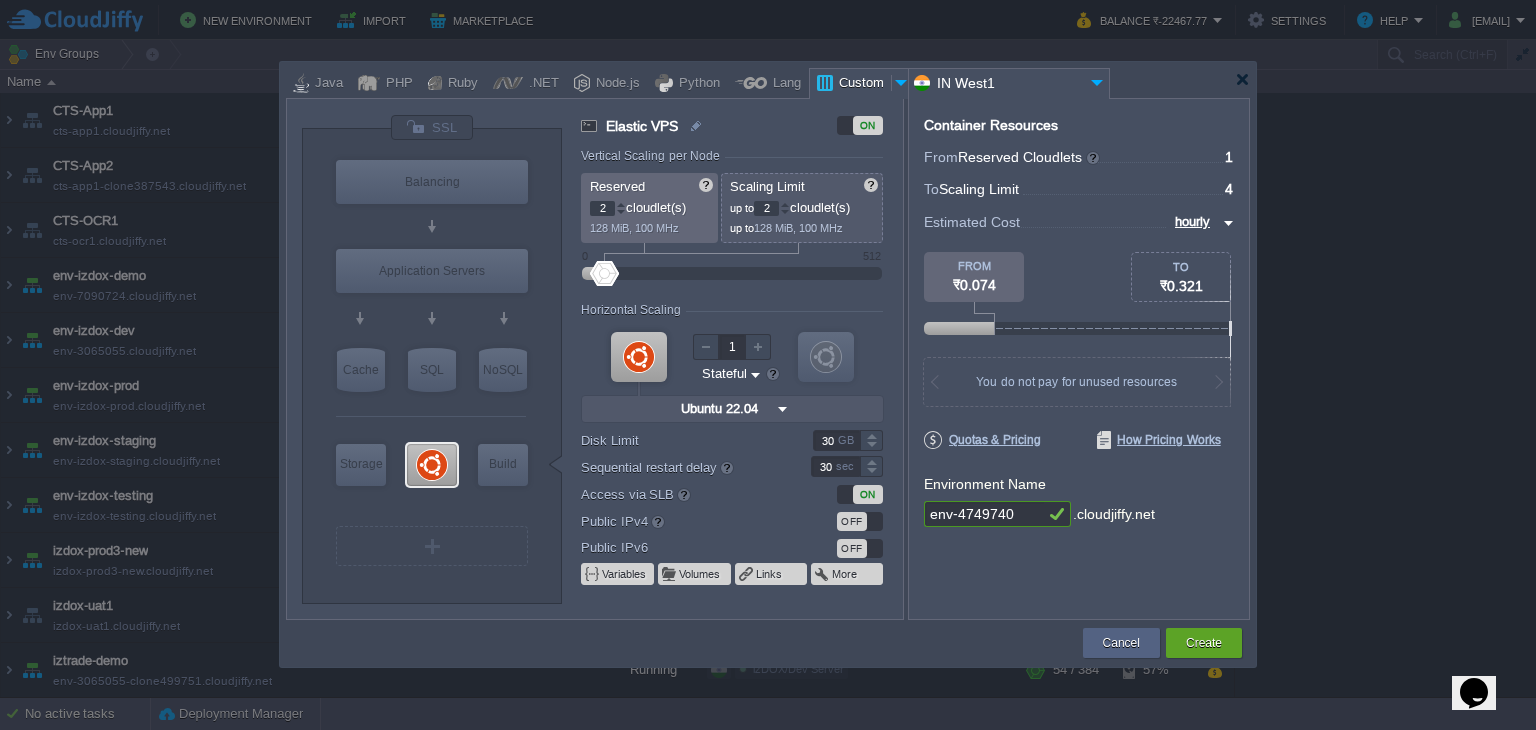 type on "3" 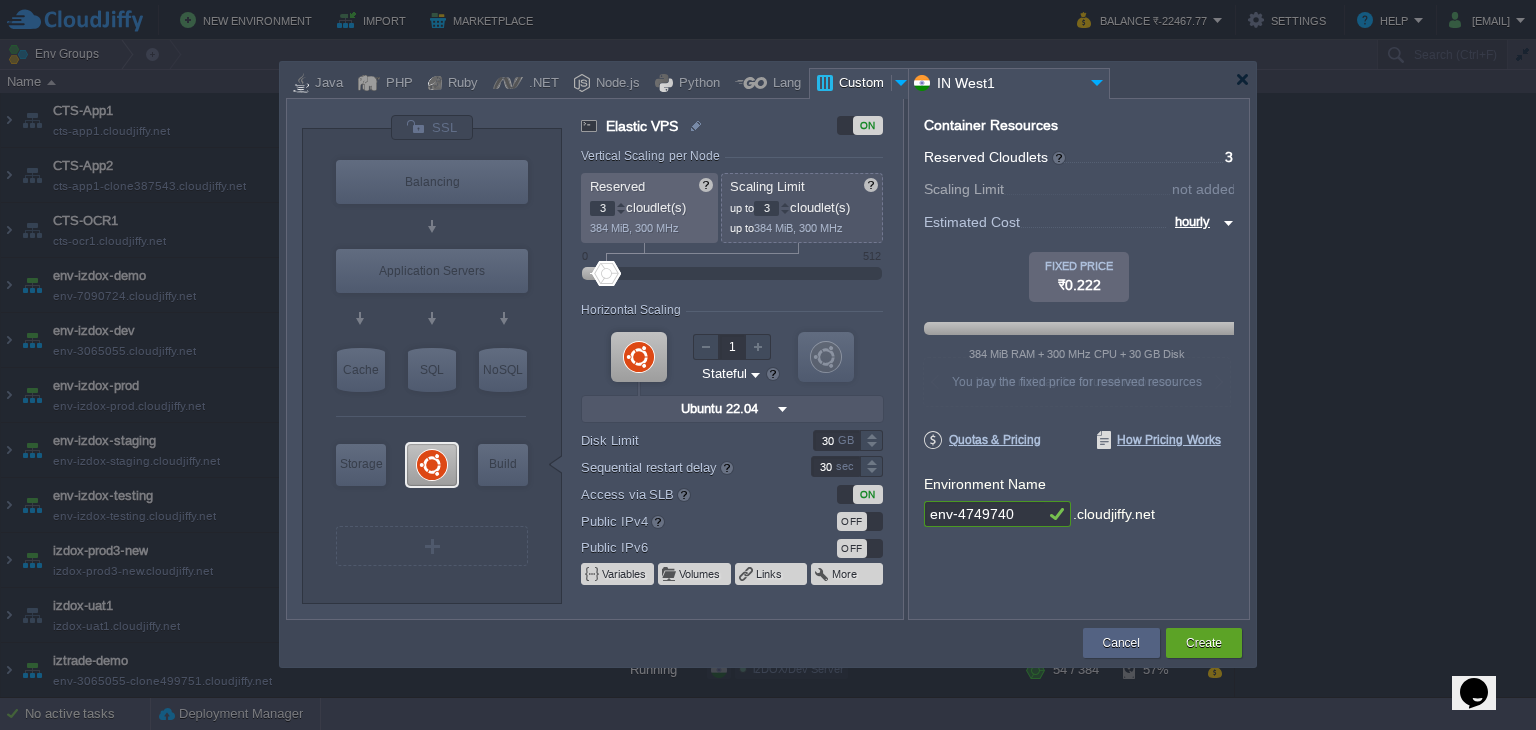 type on "4" 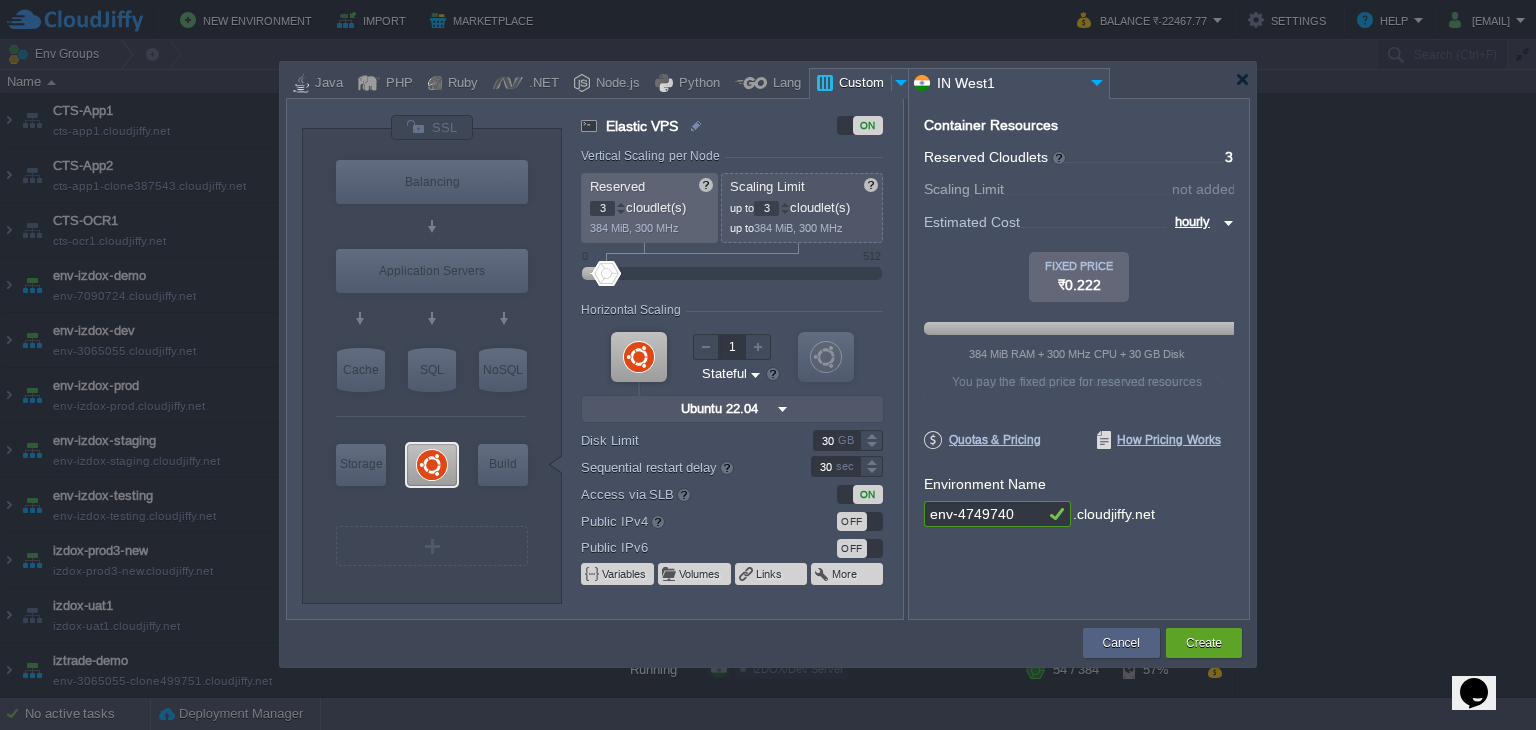 type on "4" 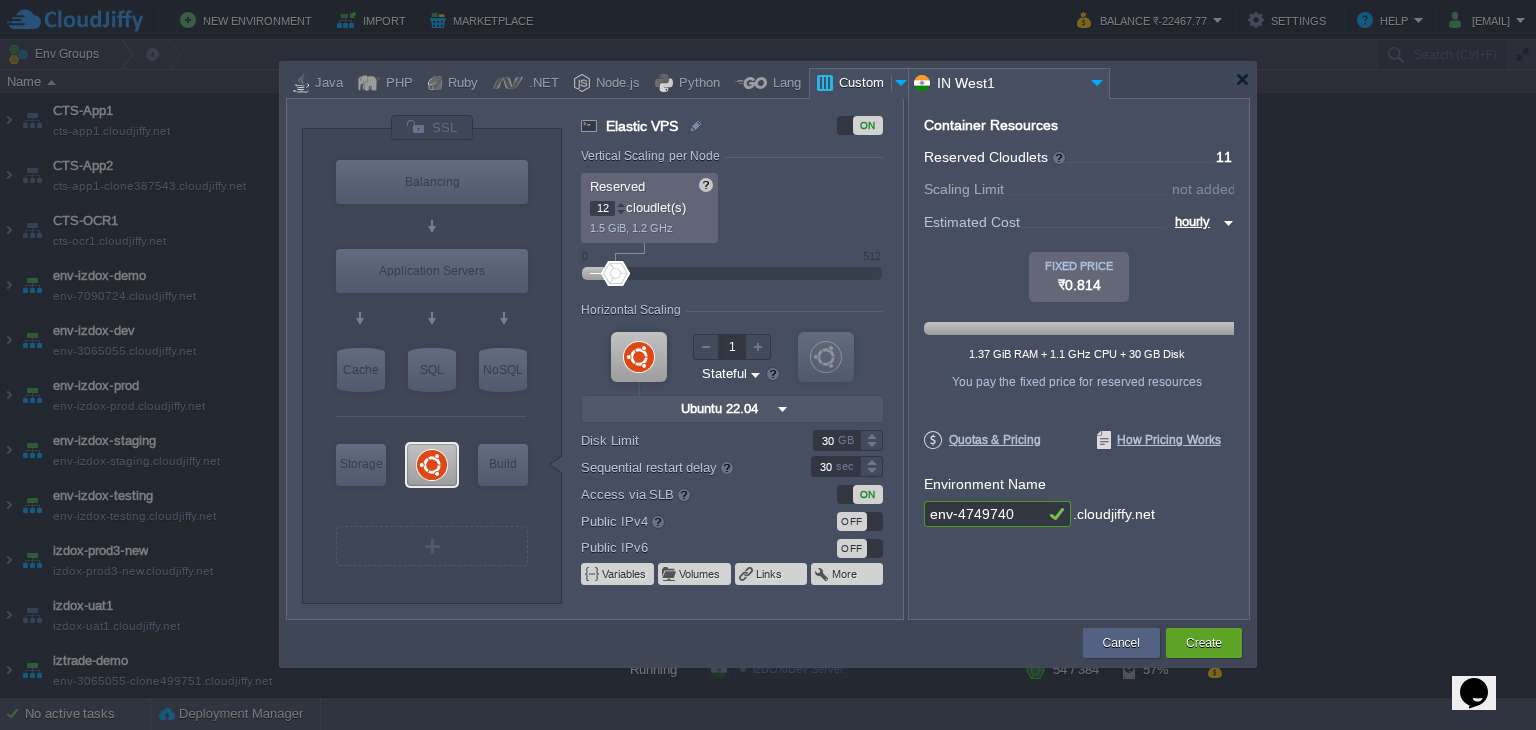 type on "13" 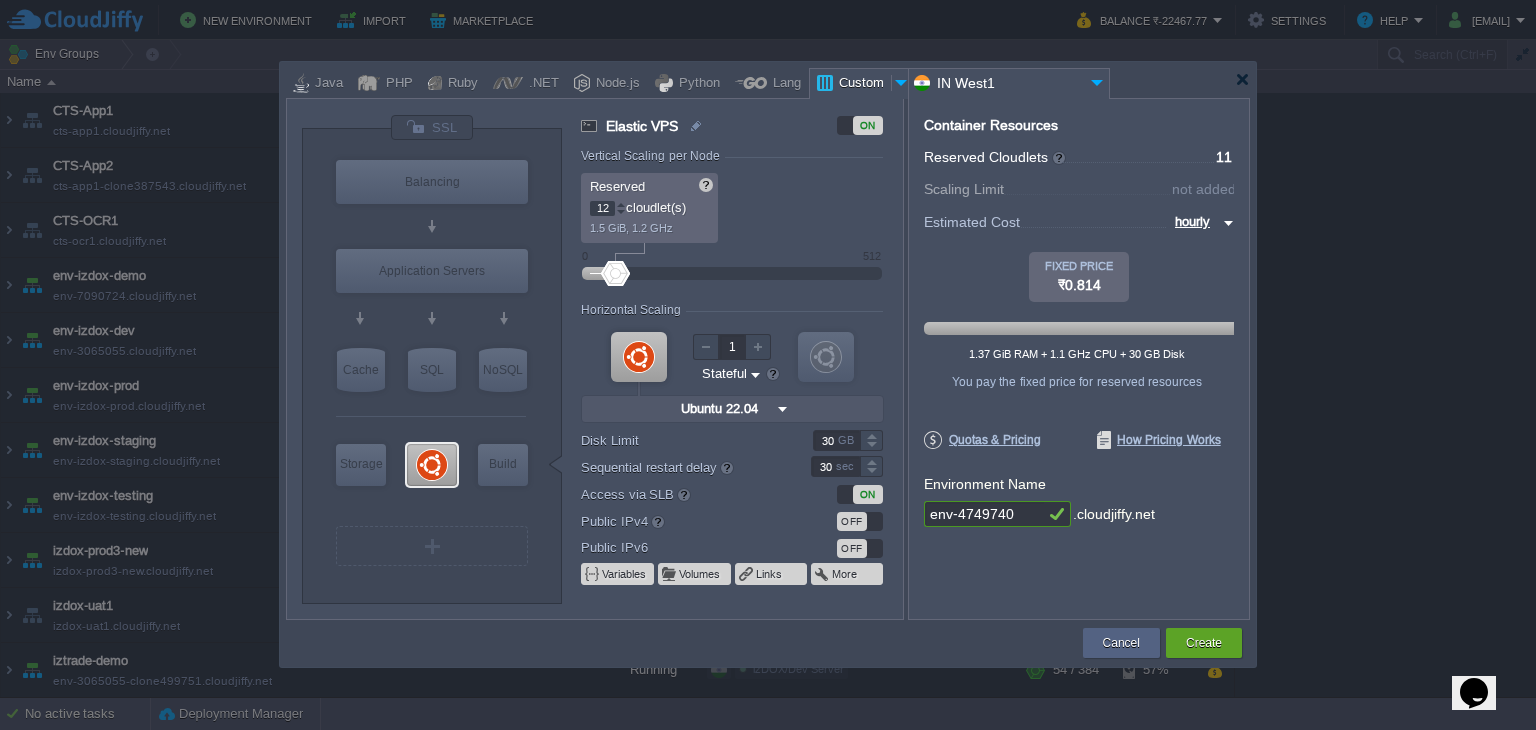 type on "13" 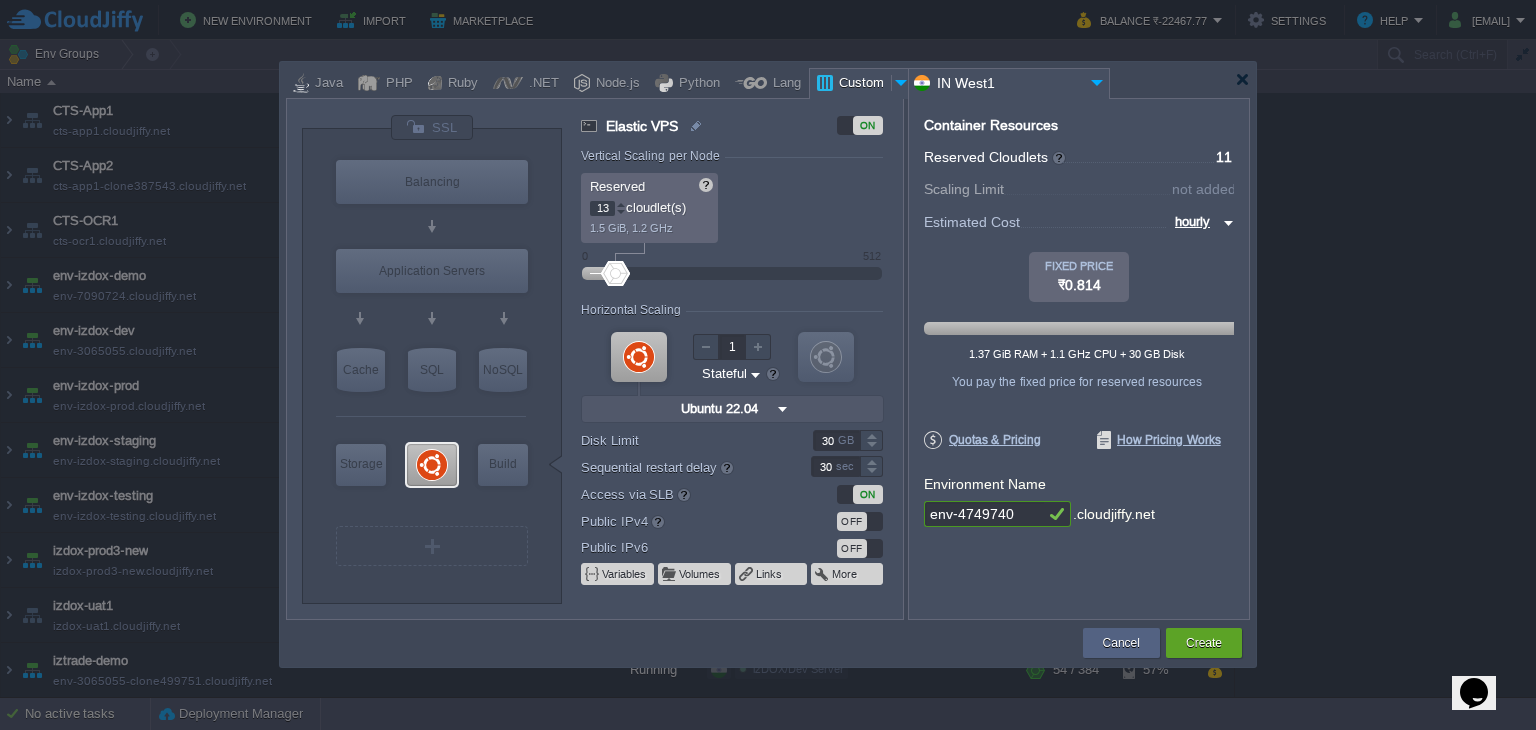 type on "14" 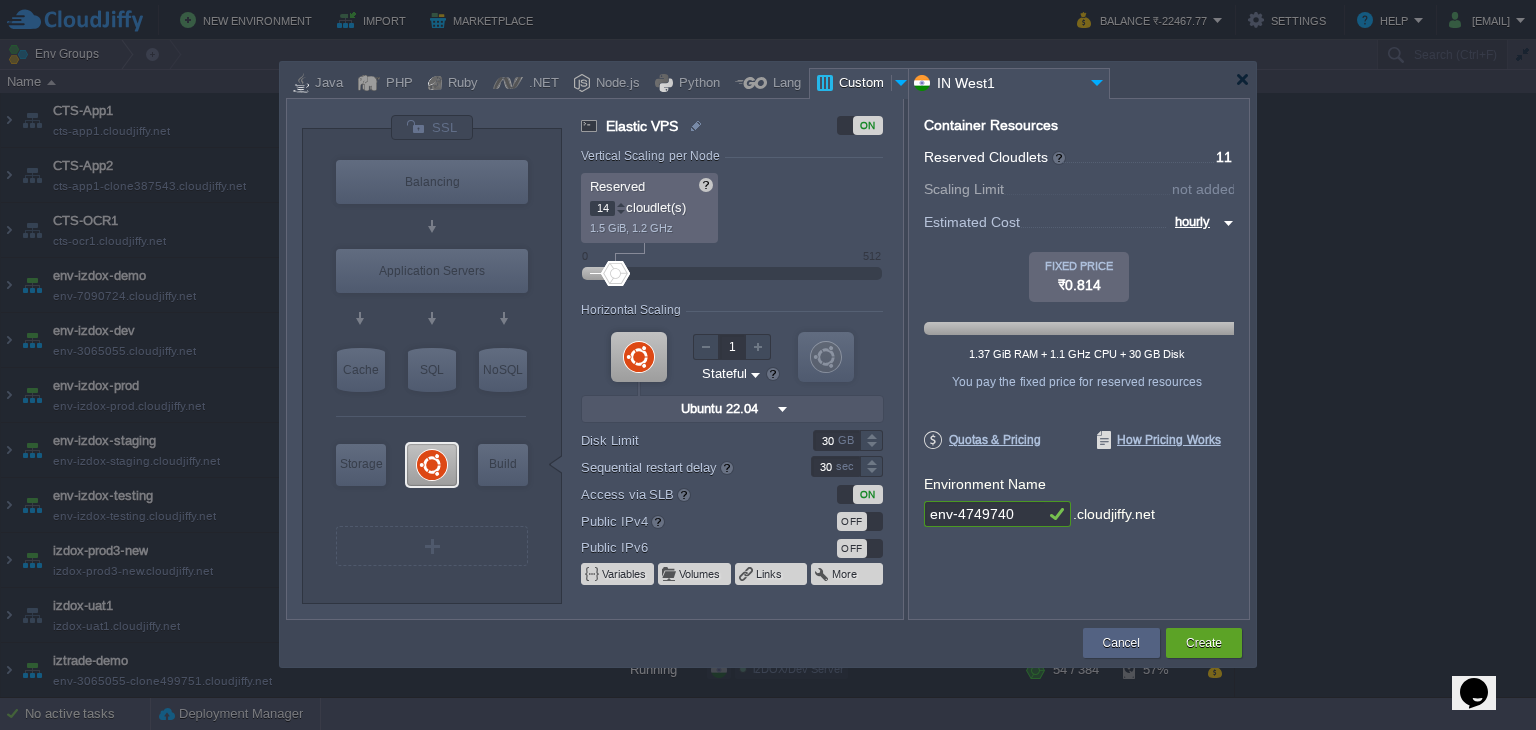 type on "15" 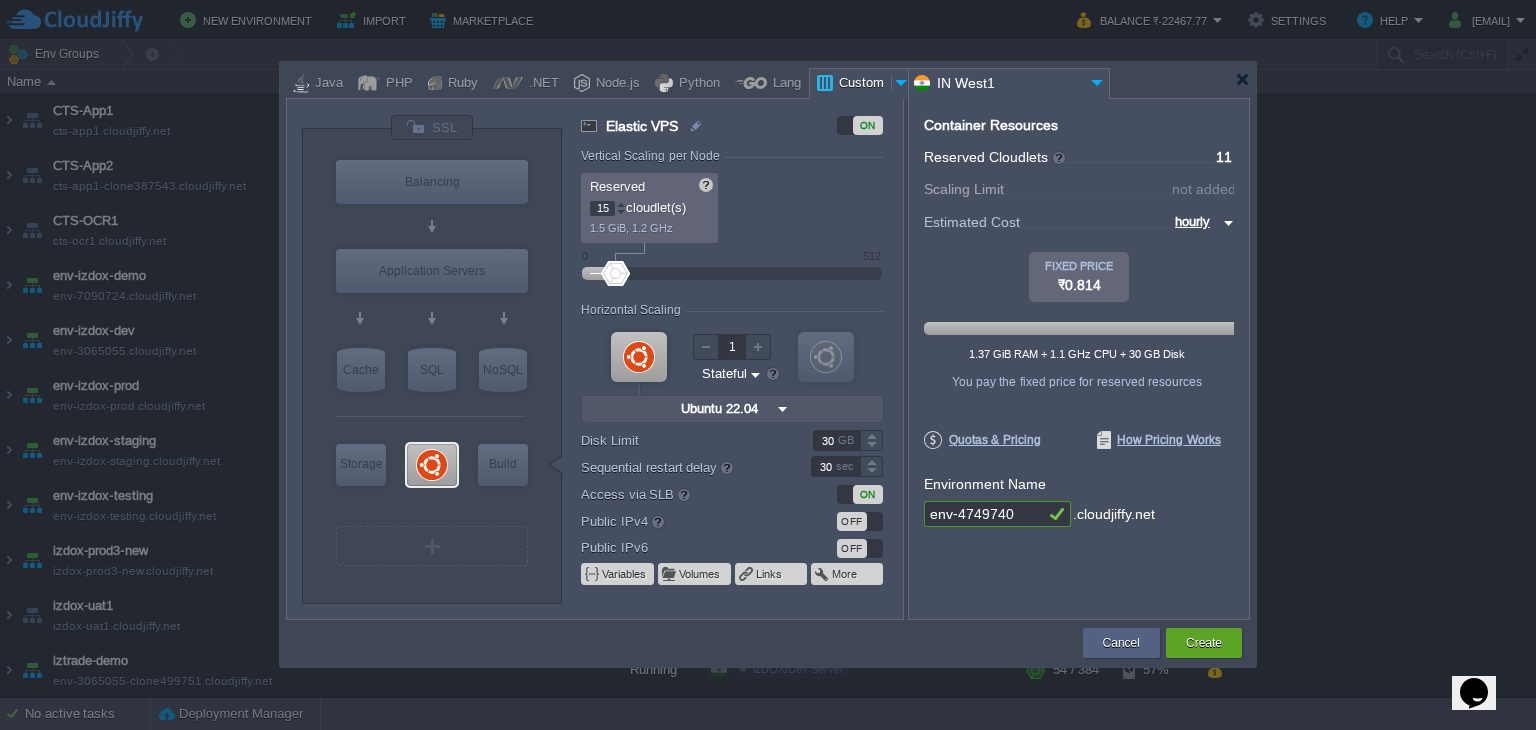 type on "18" 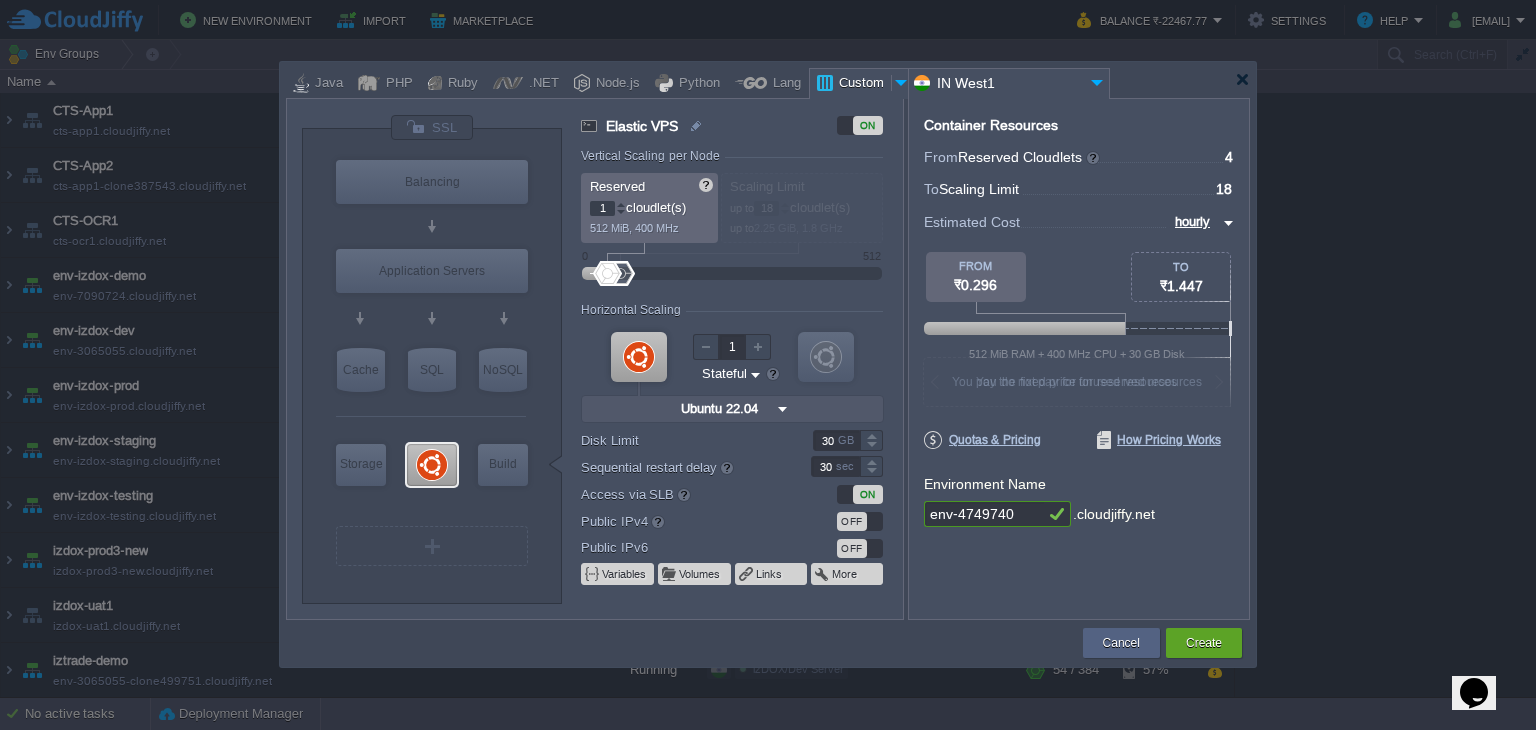 type on "0" 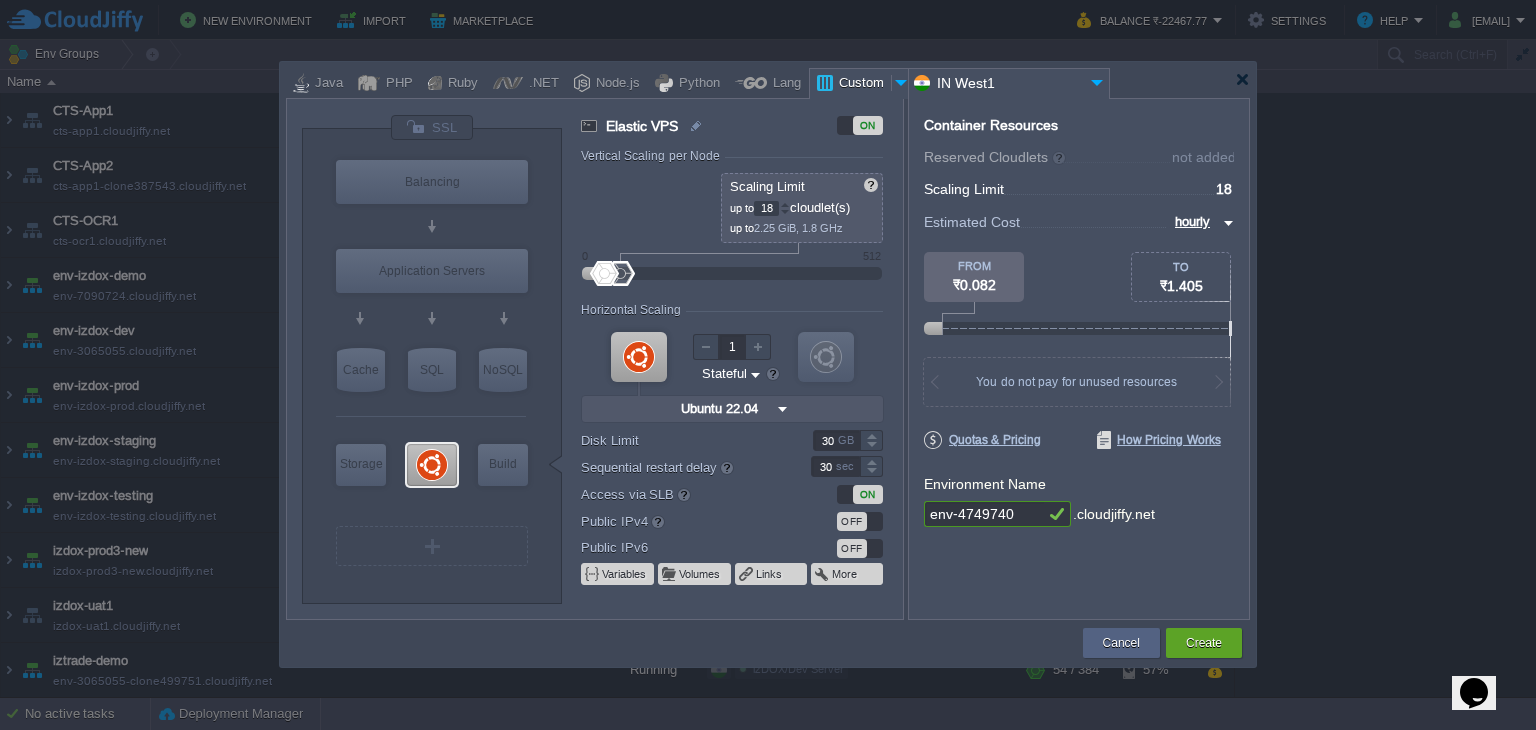 click at bounding box center (732, 274) 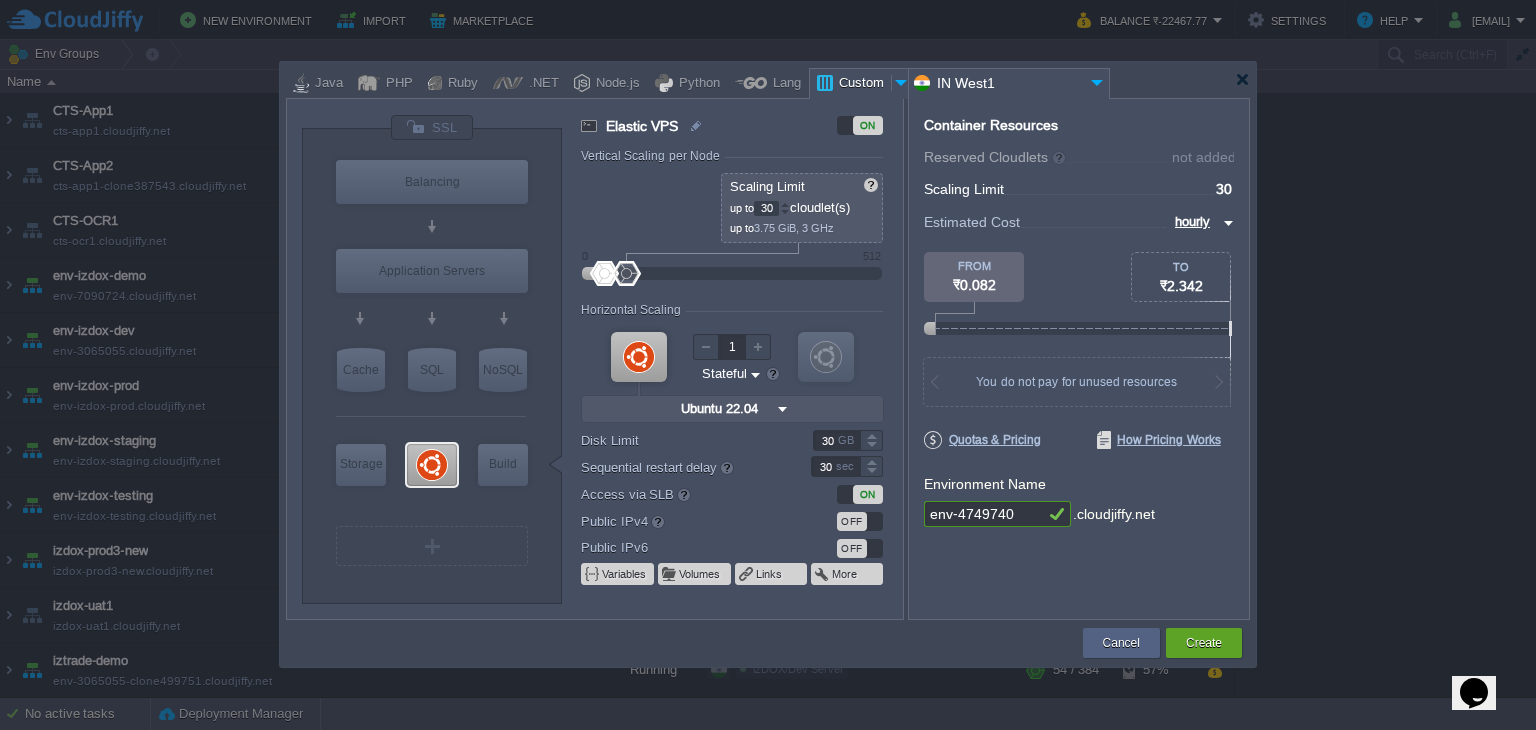 type on "32" 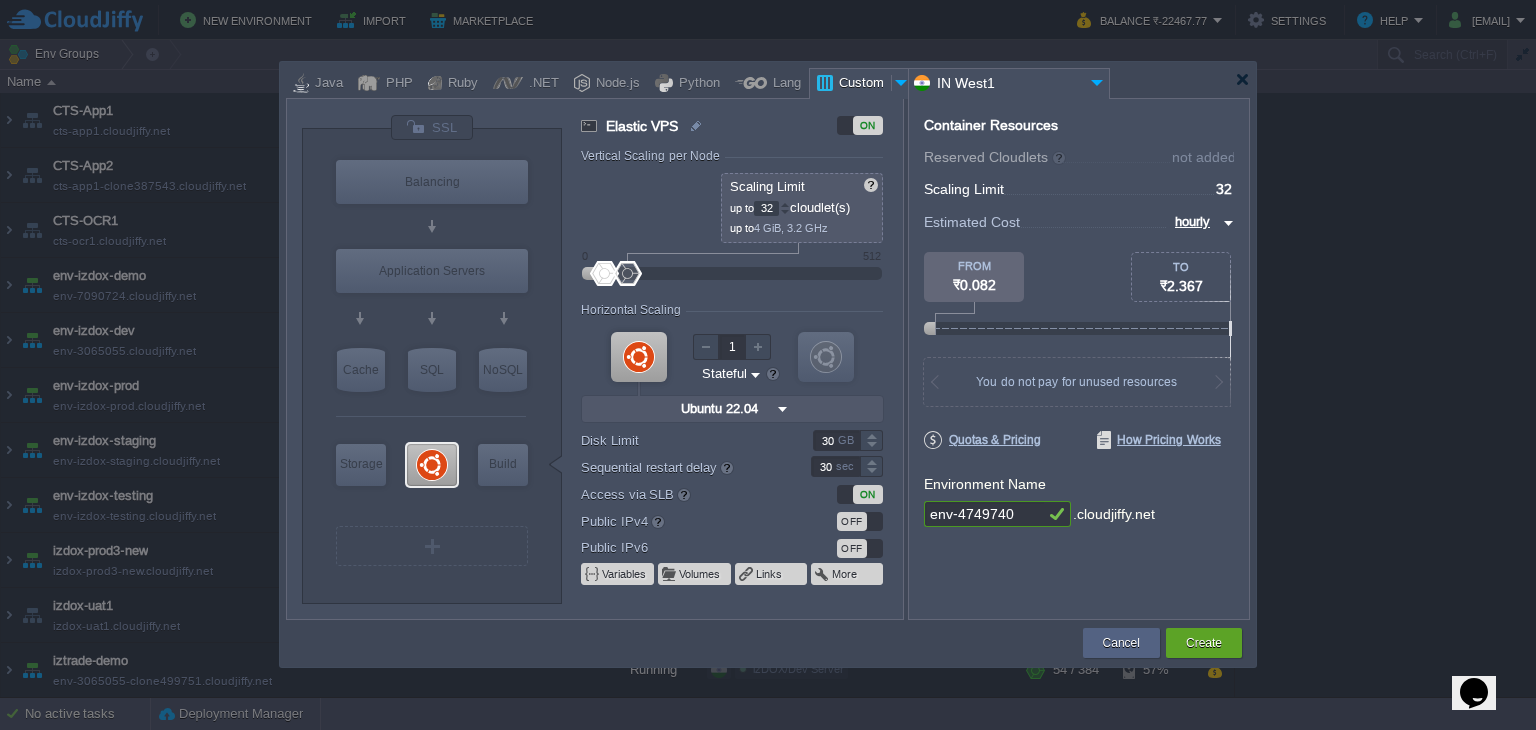 click at bounding box center [627, 273] 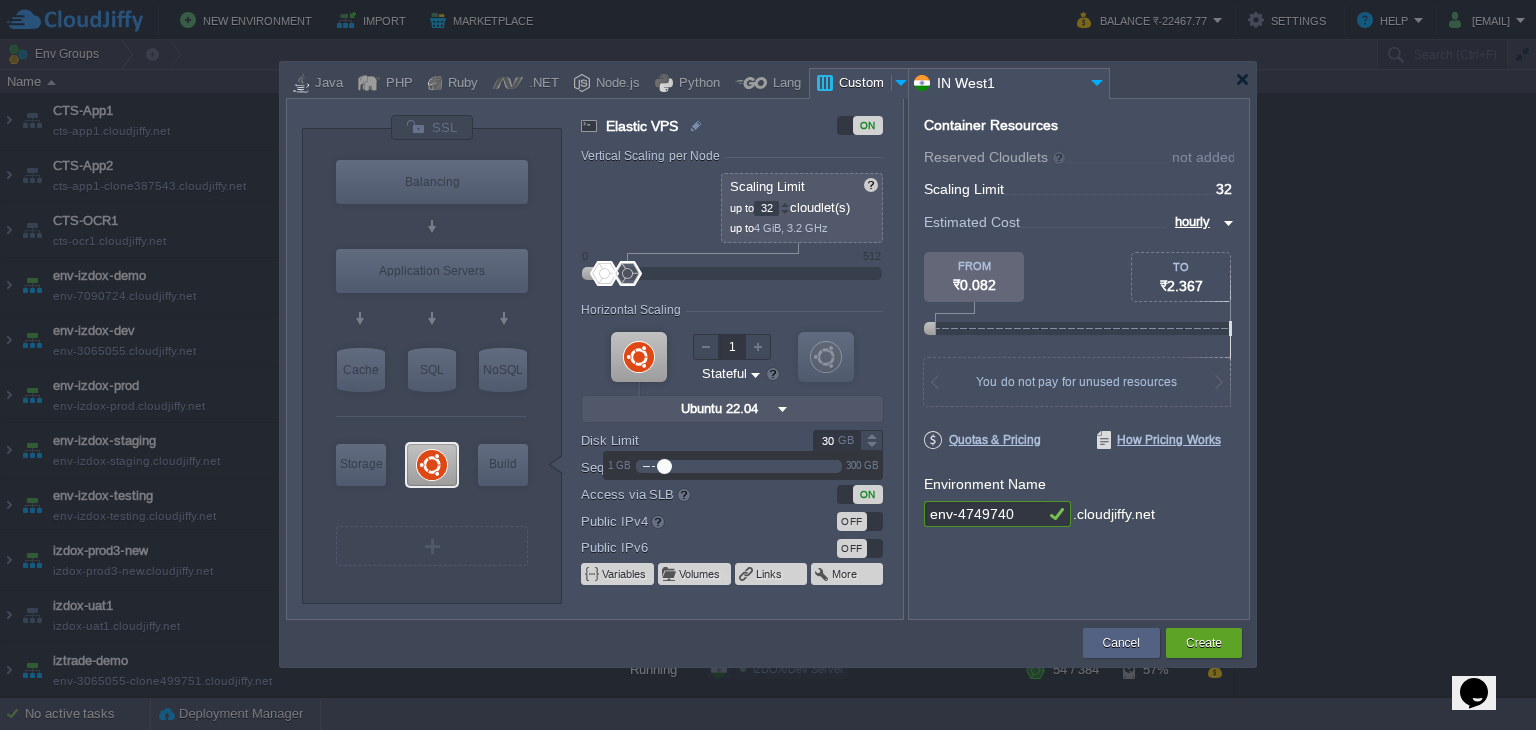 click on "30" at bounding box center [836, 440] 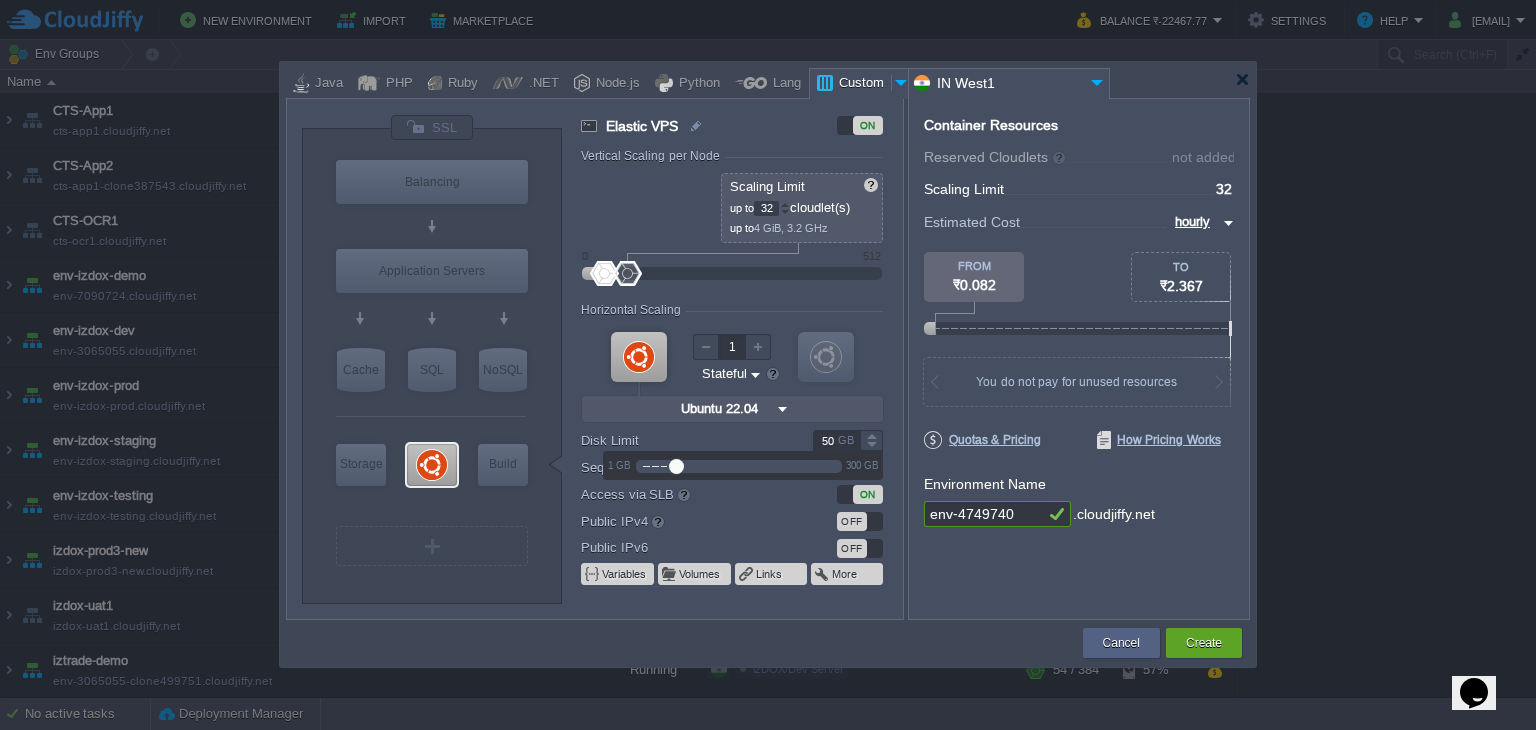 type on "50" 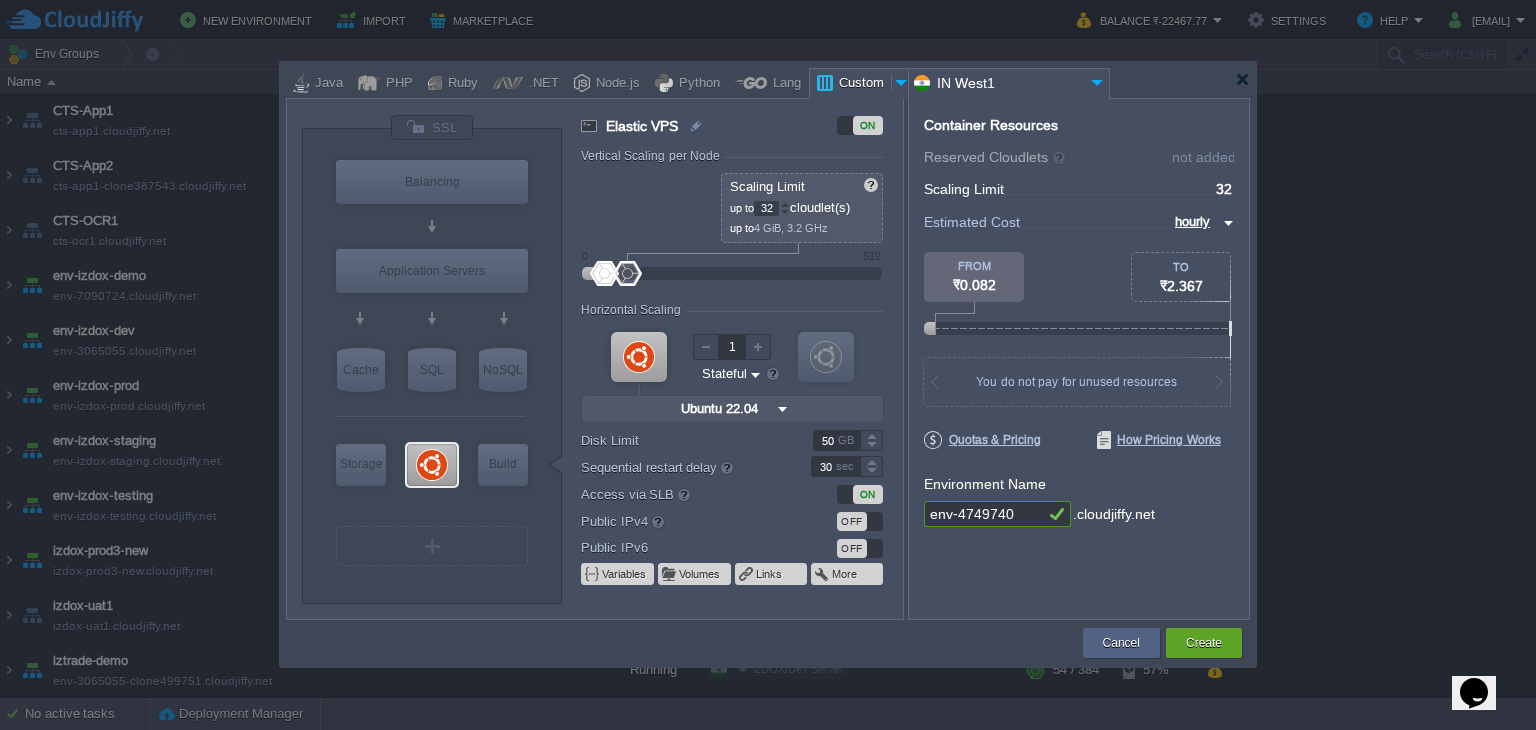 click on "Container Resources From Reserved Cloudlets ... = not added To Scaling Limit ... = 32 not added VM Resources ... = 0 GiB, 0 vCPU not added Estimated Cost hourly TO ₹2.367 FROM ₹0.082 128 MiB RAM + 100 MHz CPU + 50 GB Disk You pay the fixed price for reserved resources Total cost at 100% load on ALL containers You do not pay for unused resources Disk Limit per Node 300 GB Traffic Limit per Node 300 GB Quotas & Pricing How Pricing Works Environment Name env-4749740 .cloudjiffy.net" at bounding box center (1079, 359) 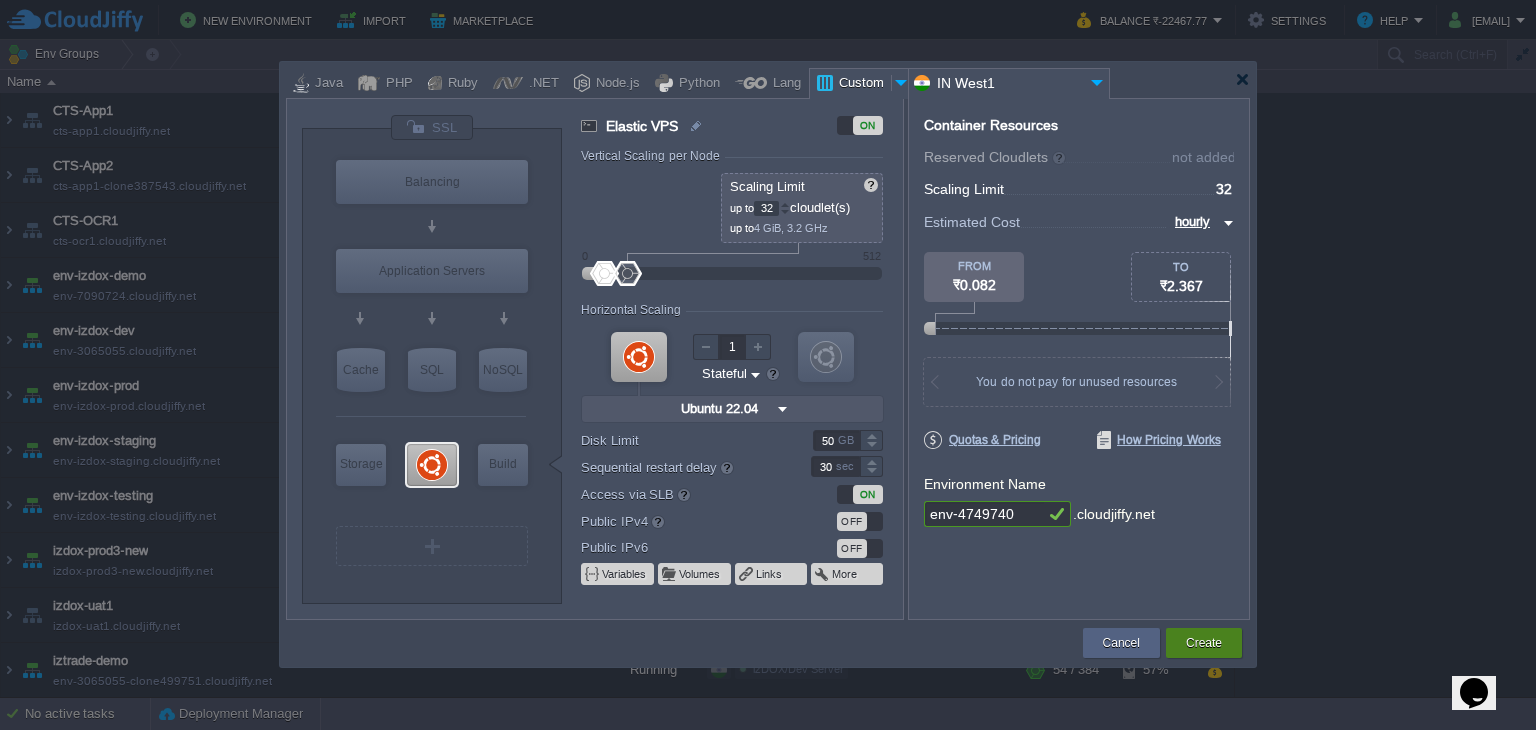 click on "Create" at bounding box center (1204, 643) 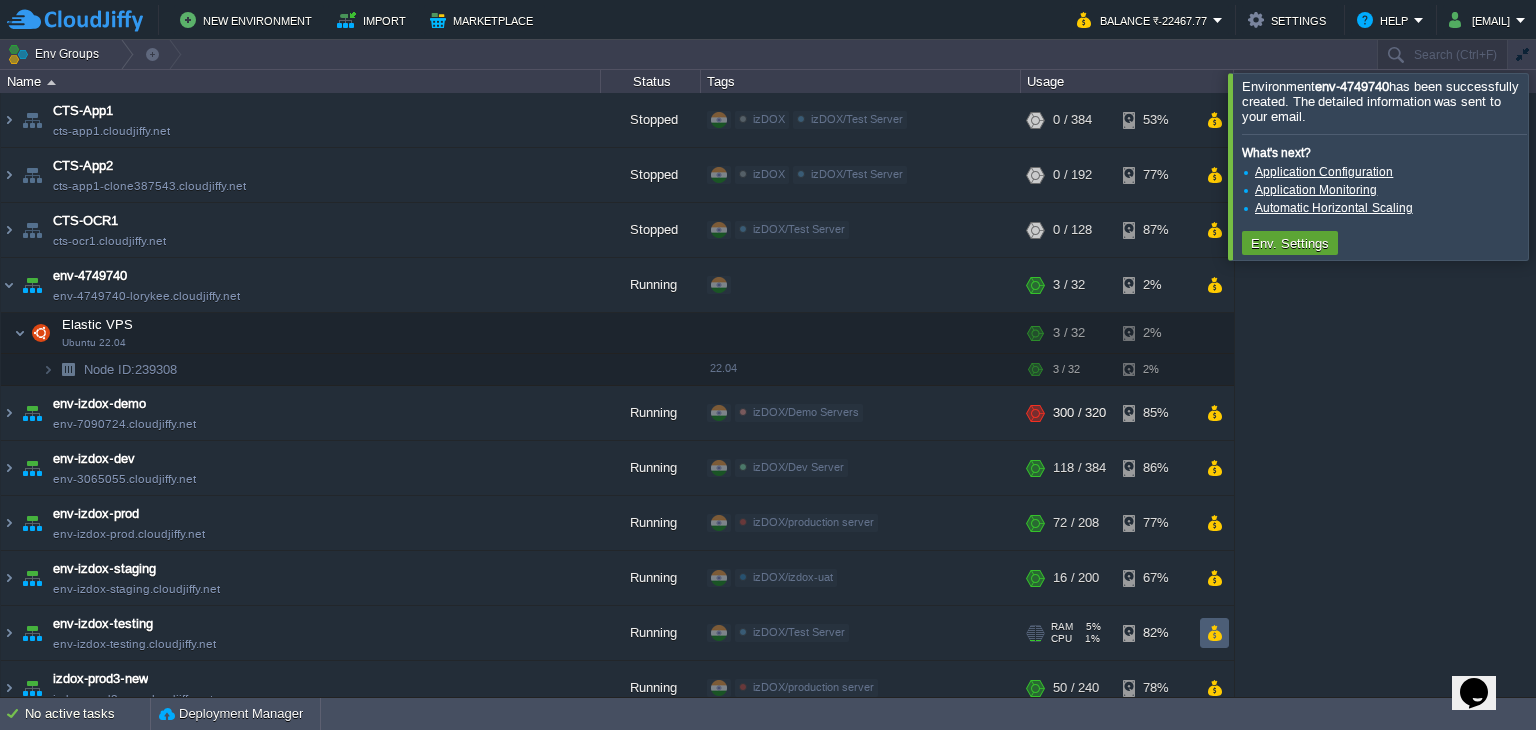 click at bounding box center [1214, 633] 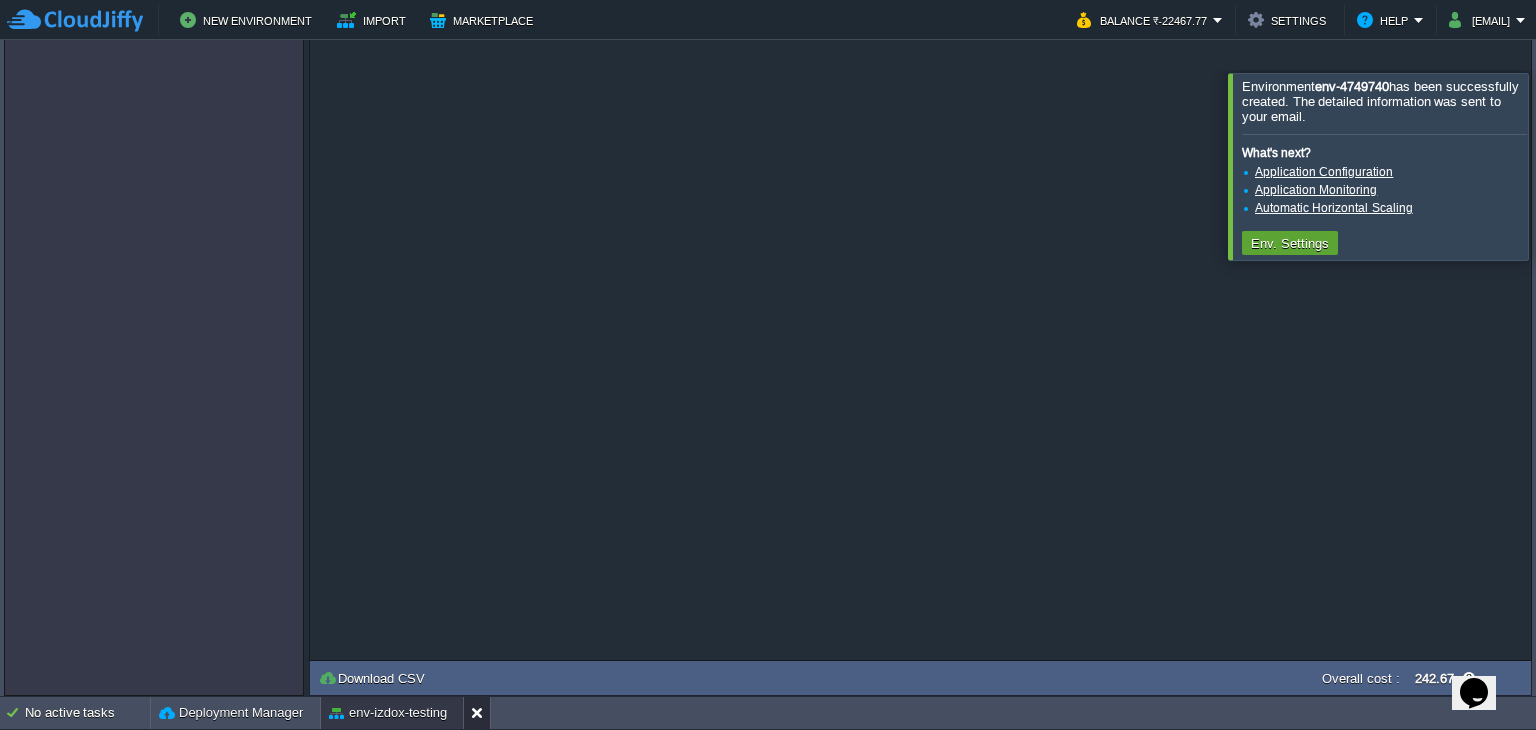 click at bounding box center (476, 713) 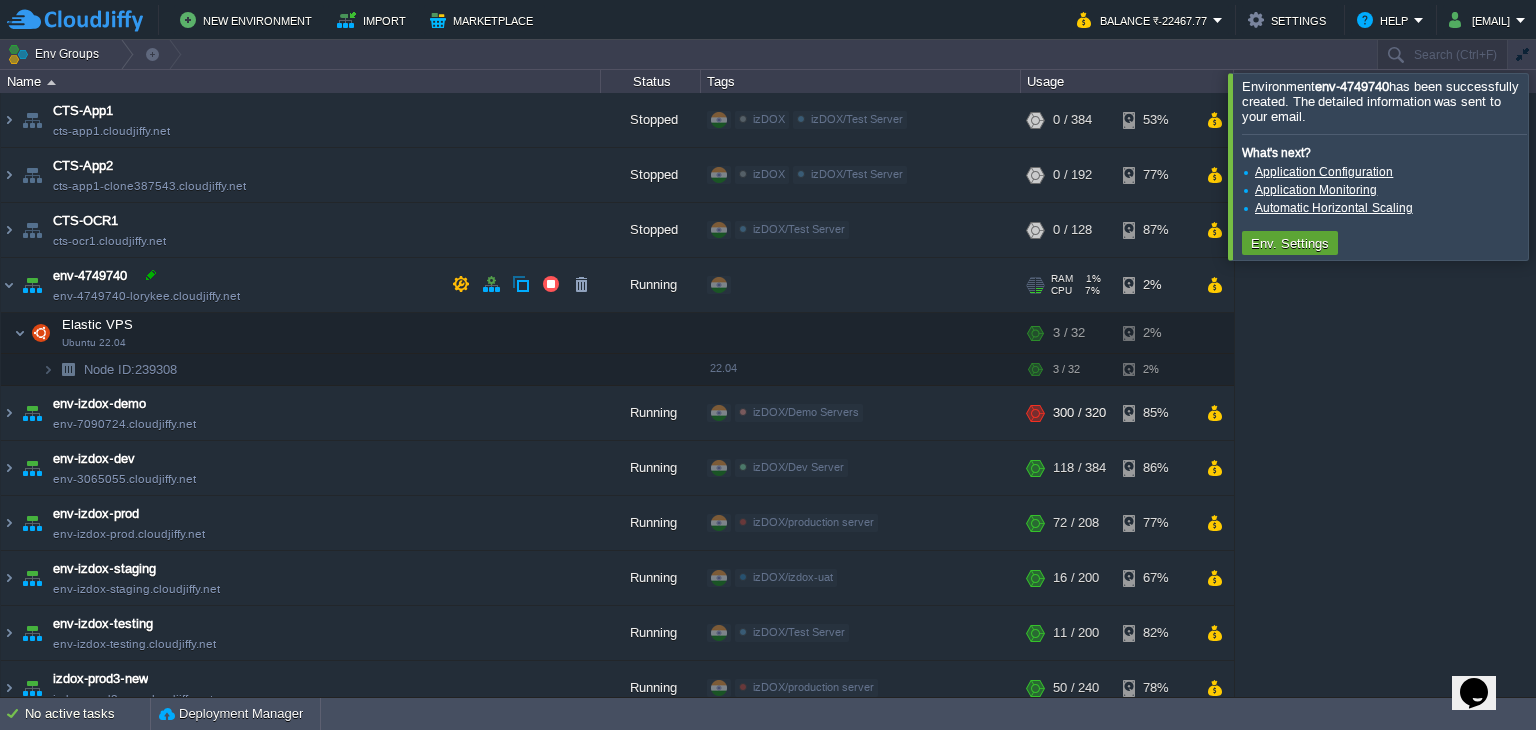 click at bounding box center (151, 275) 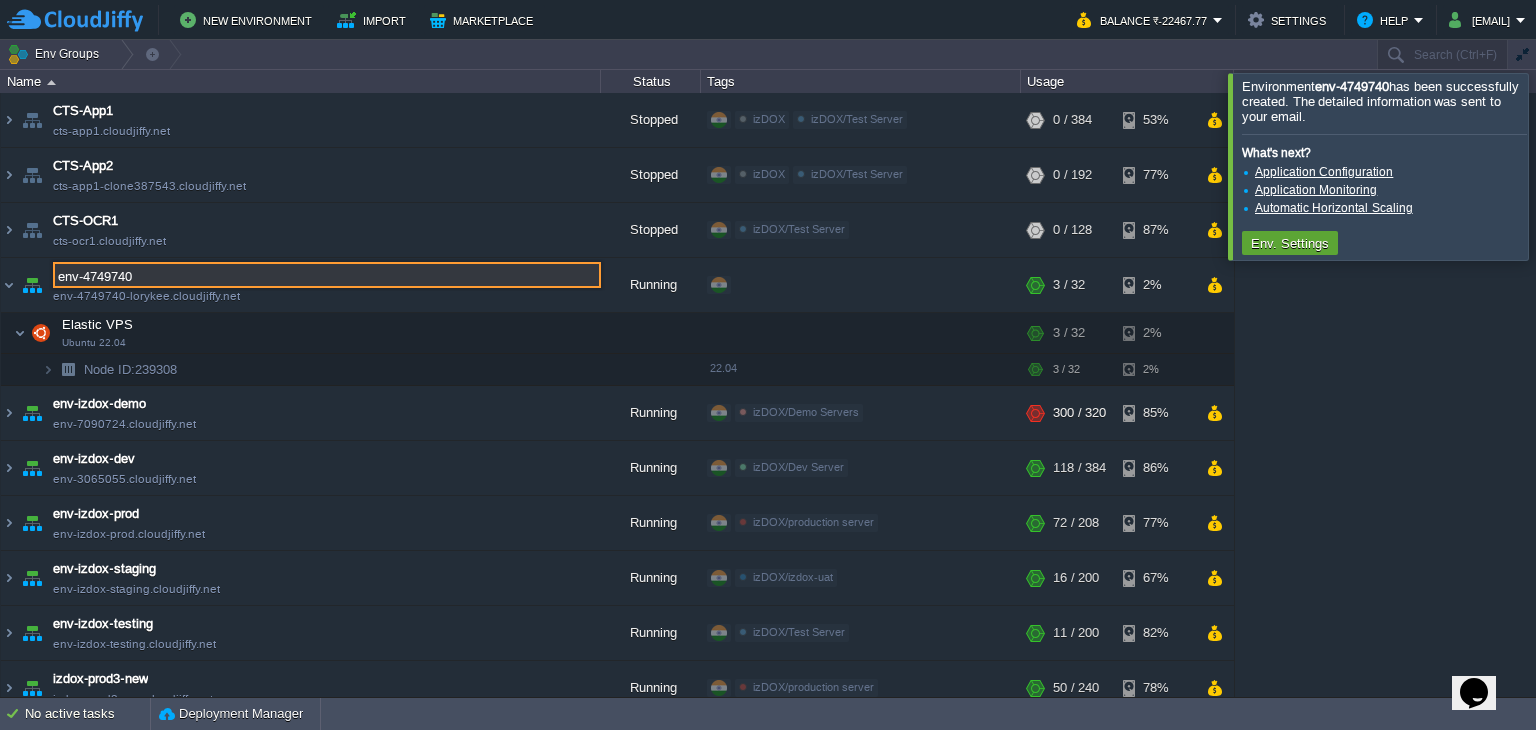 click on "env-4749740" at bounding box center (327, 275) 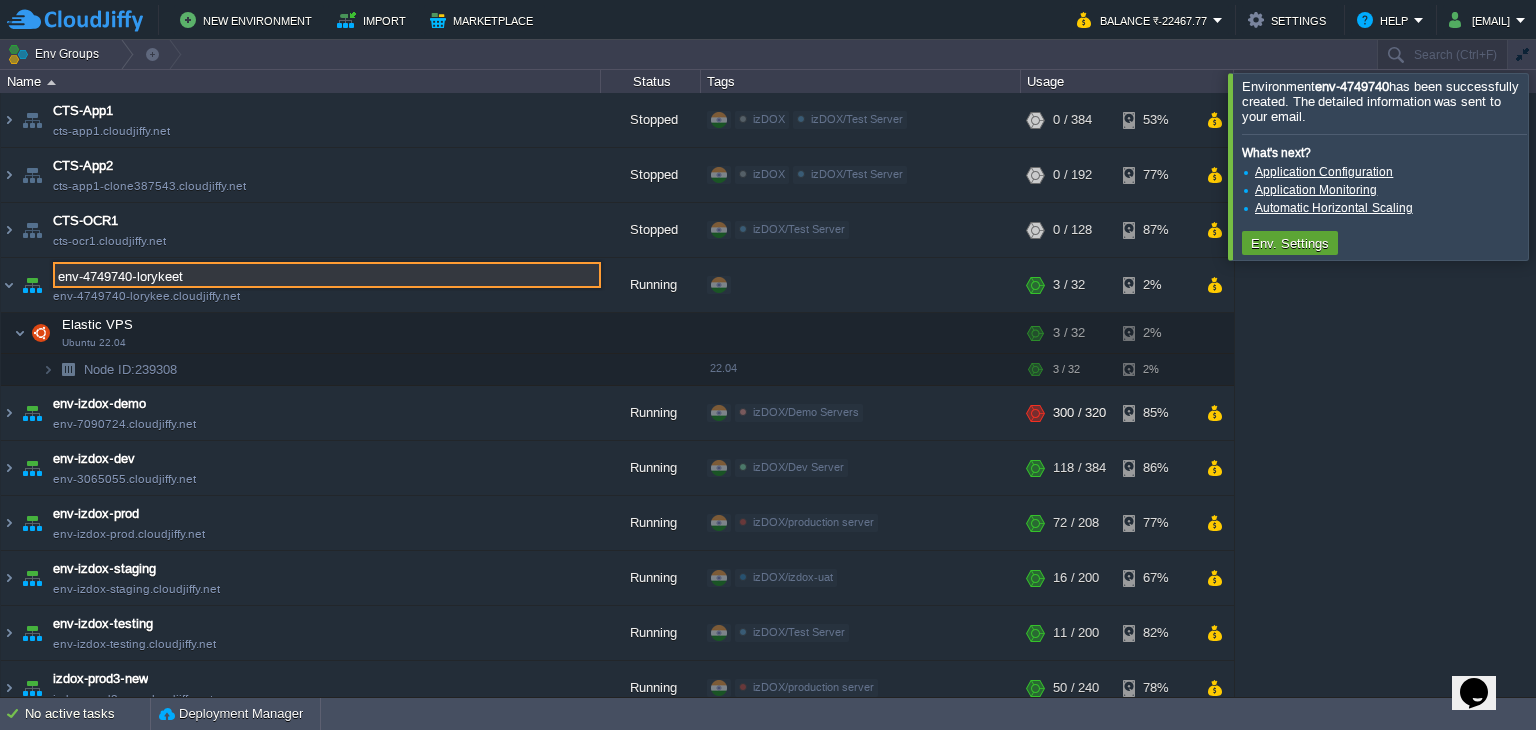 type on "env-4749740-lorykeet" 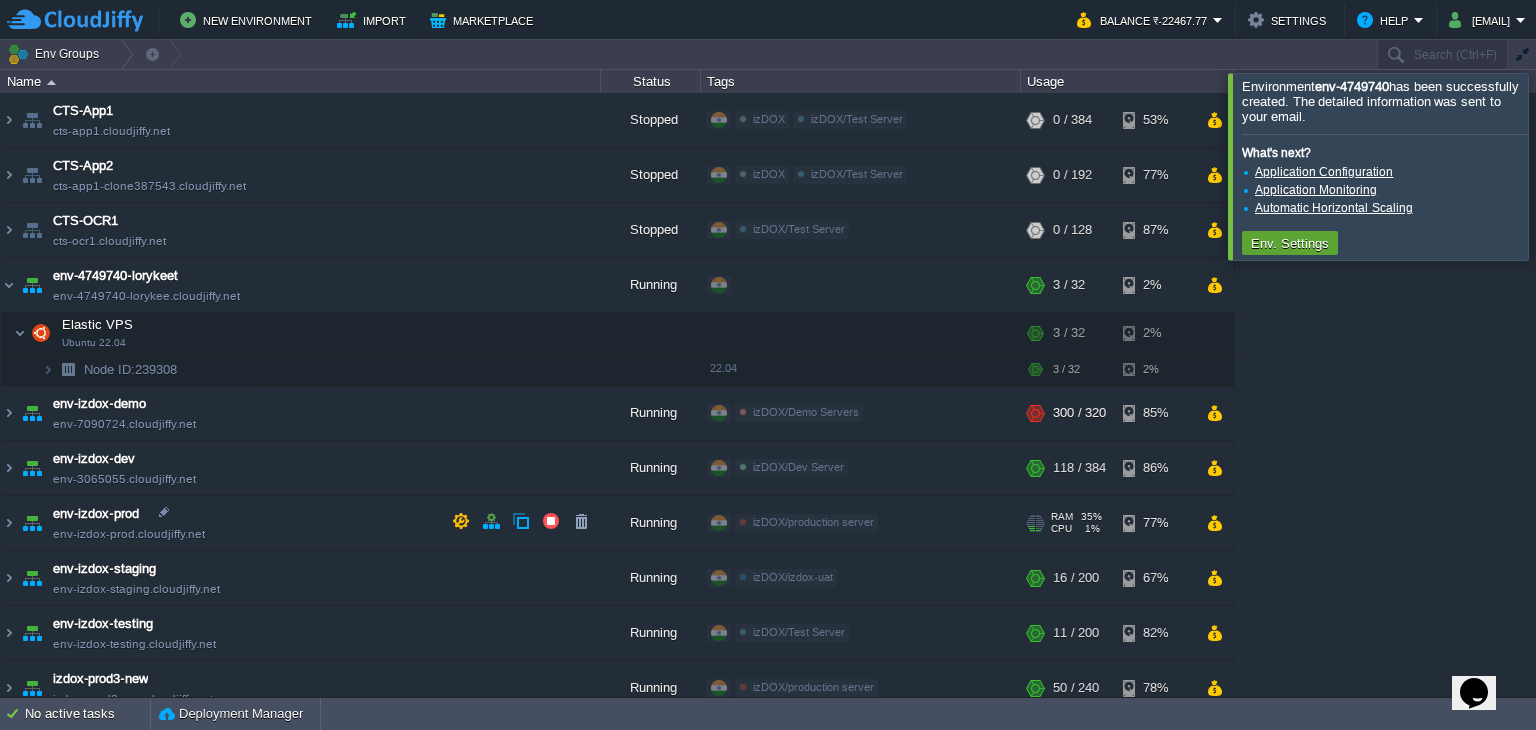 scroll, scrollTop: 290, scrollLeft: 0, axis: vertical 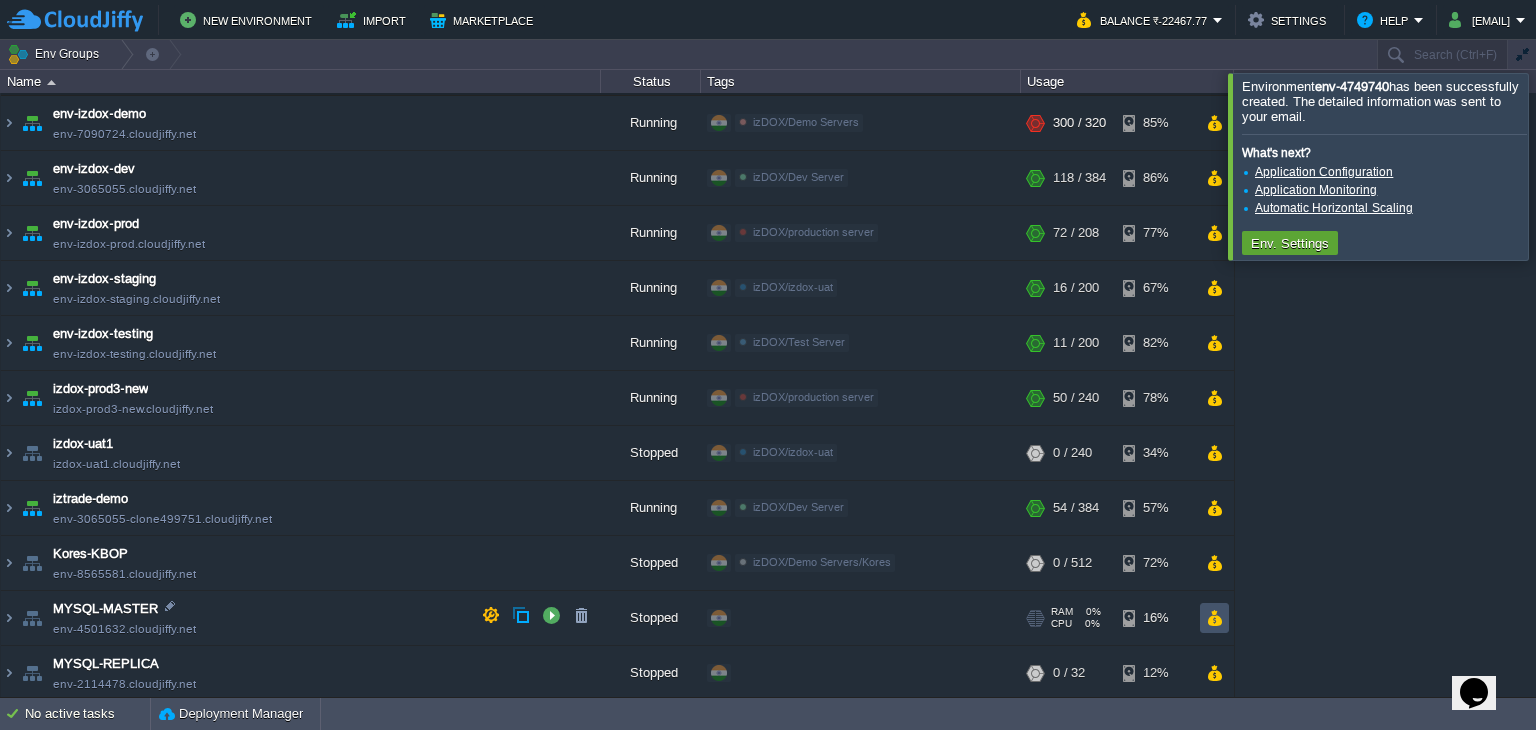 click at bounding box center (1214, 618) 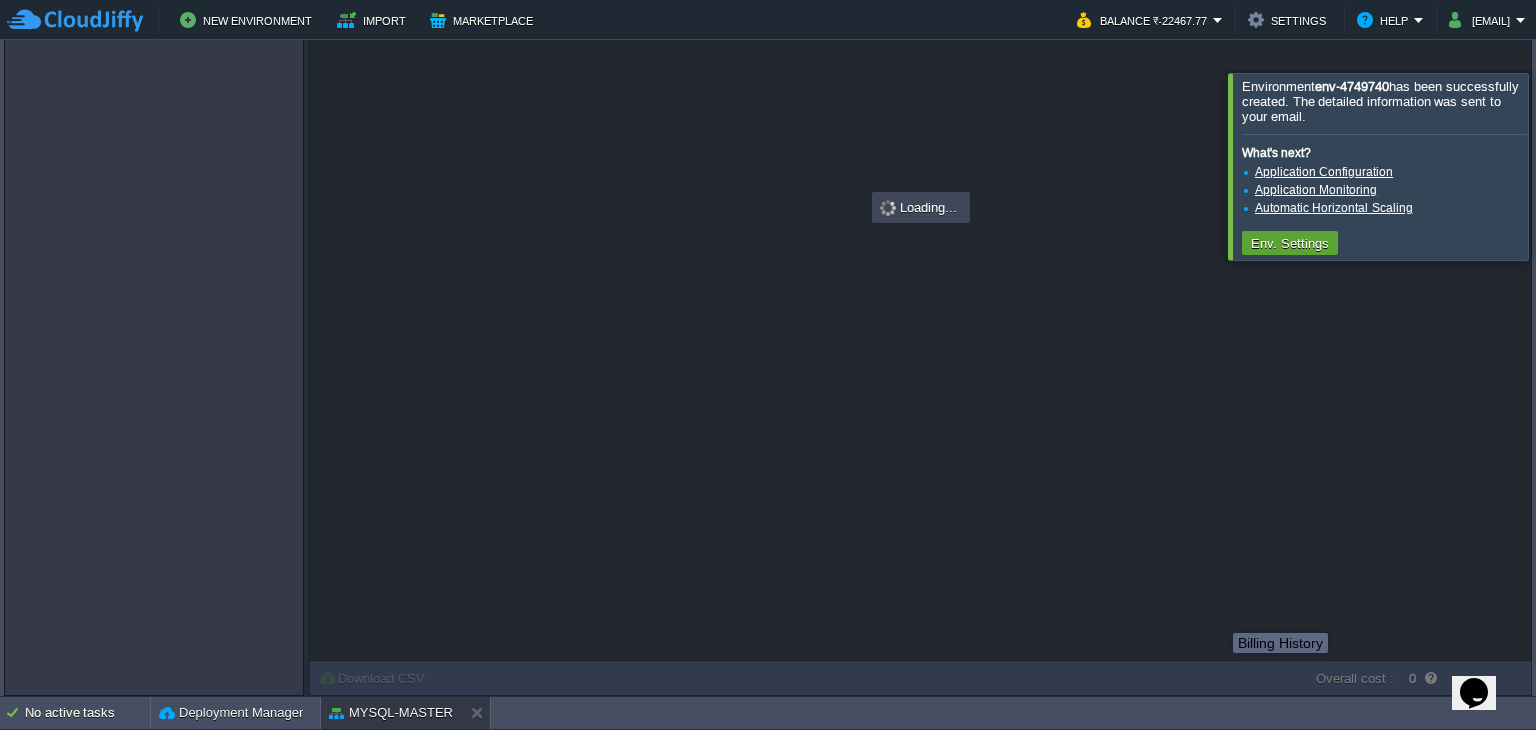 scroll, scrollTop: 279, scrollLeft: 0, axis: vertical 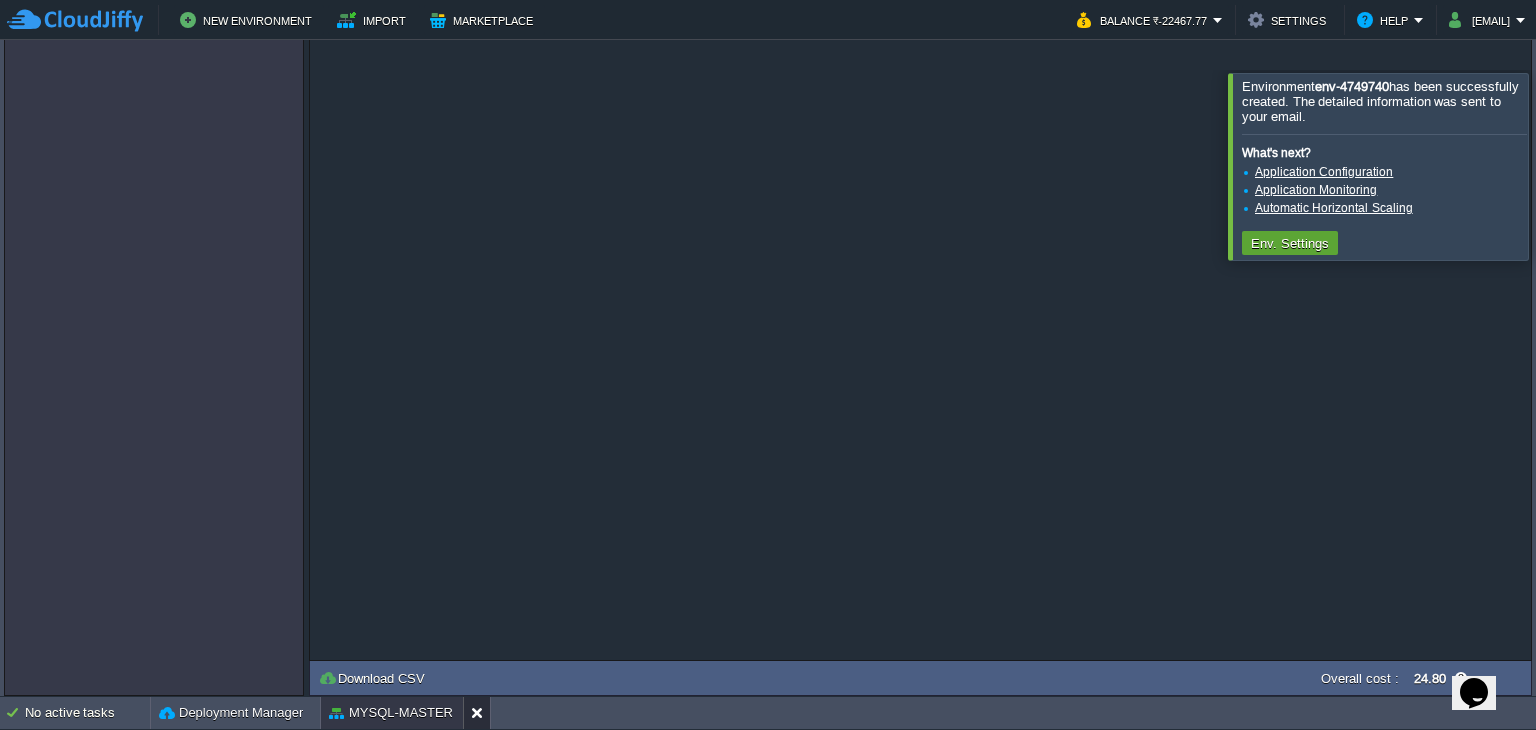 click at bounding box center (481, 713) 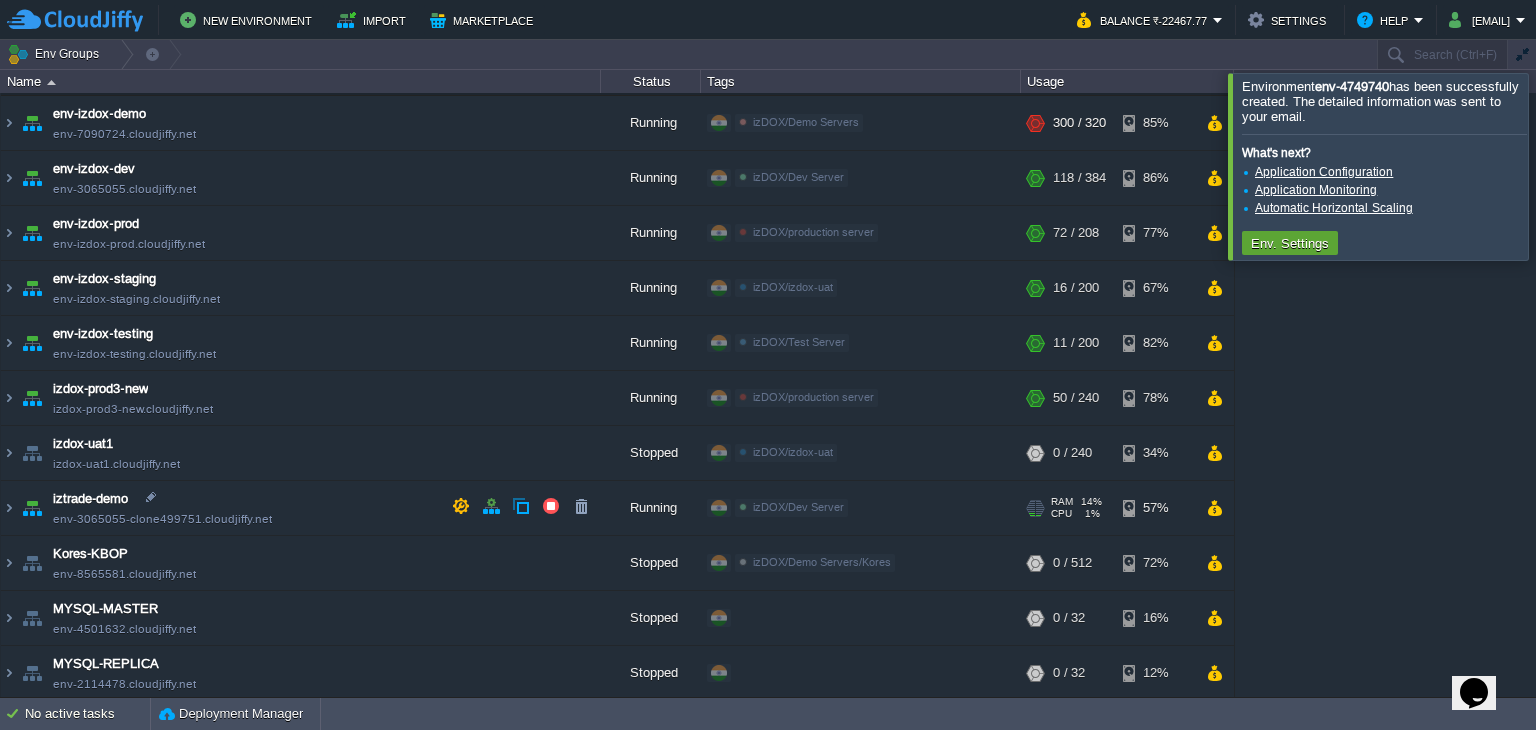 scroll, scrollTop: 0, scrollLeft: 0, axis: both 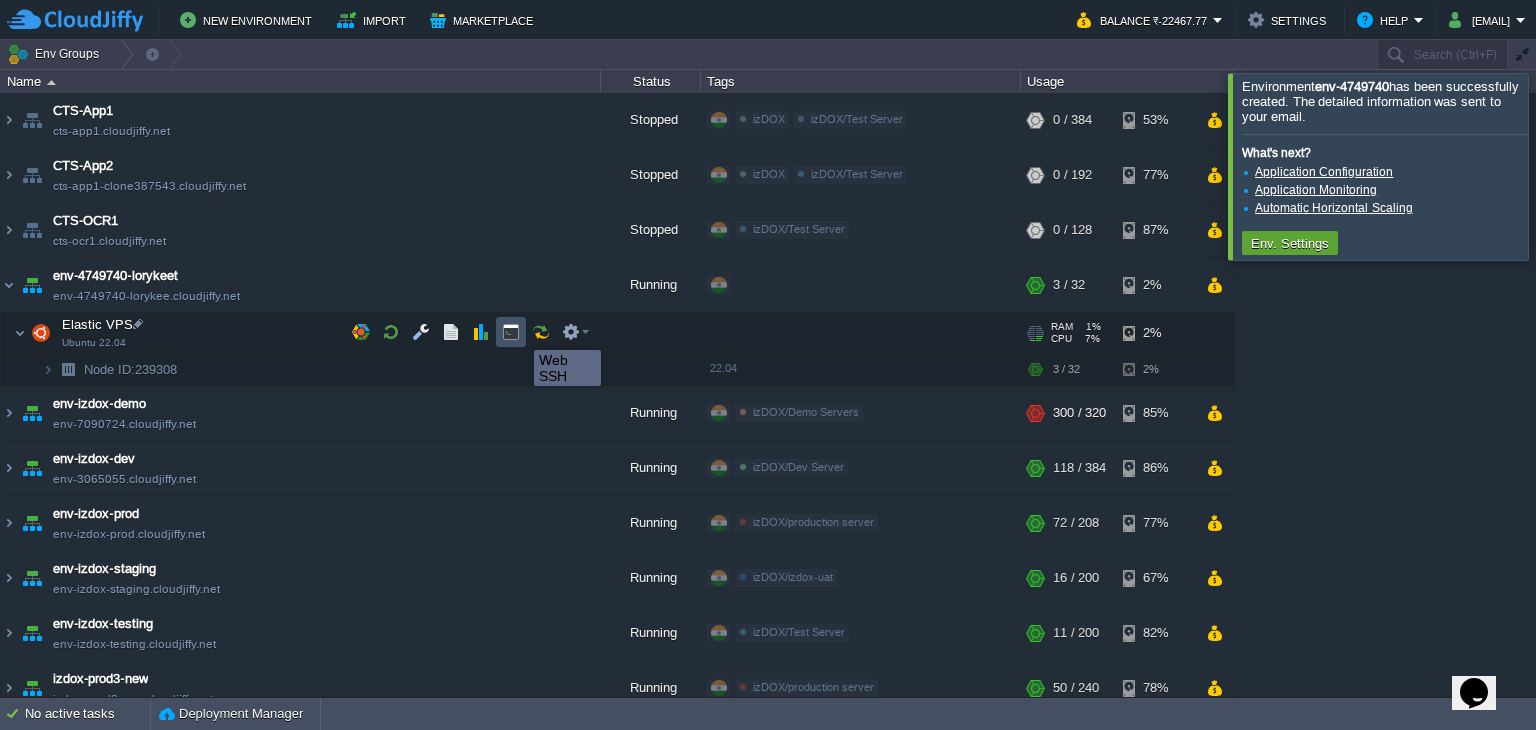 click at bounding box center [511, 332] 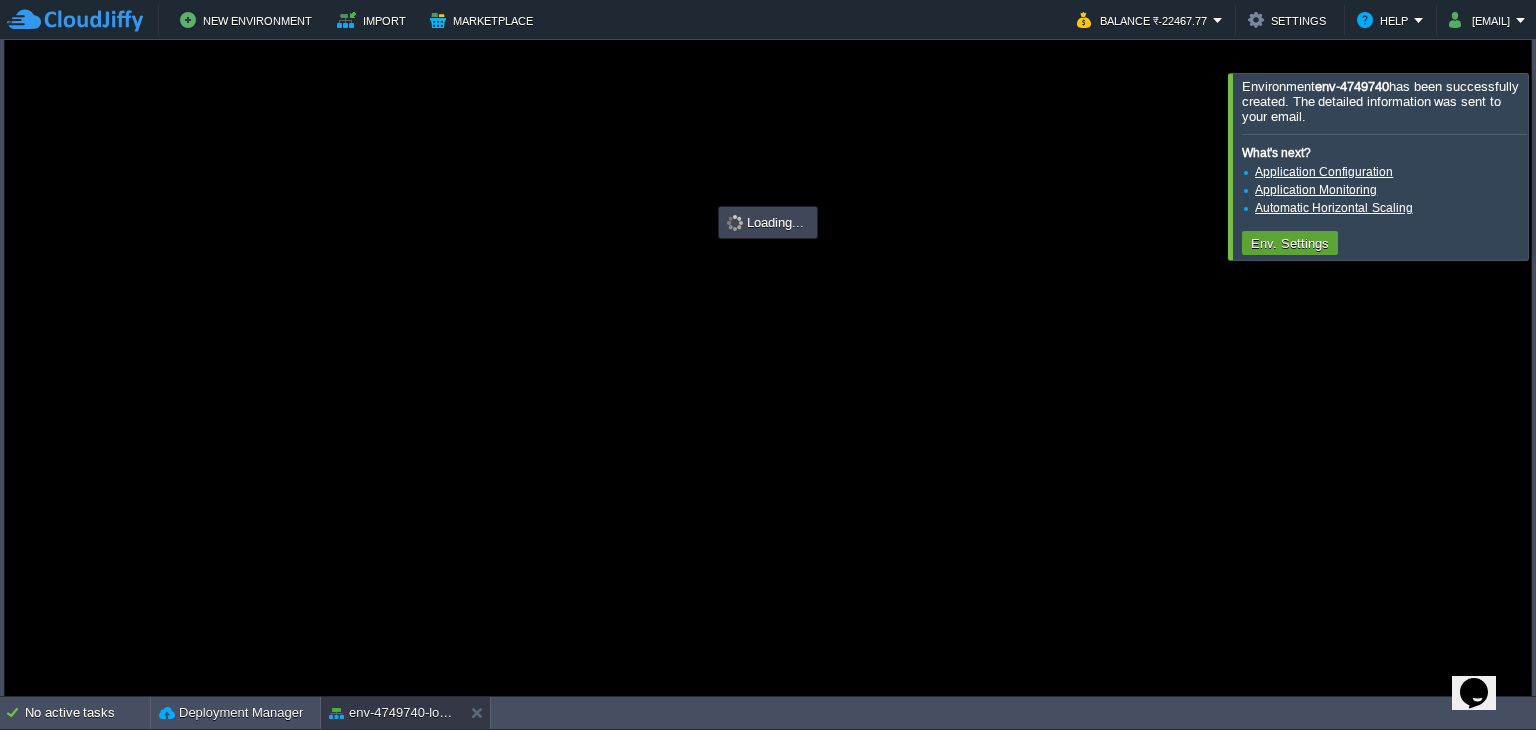 scroll, scrollTop: 0, scrollLeft: 0, axis: both 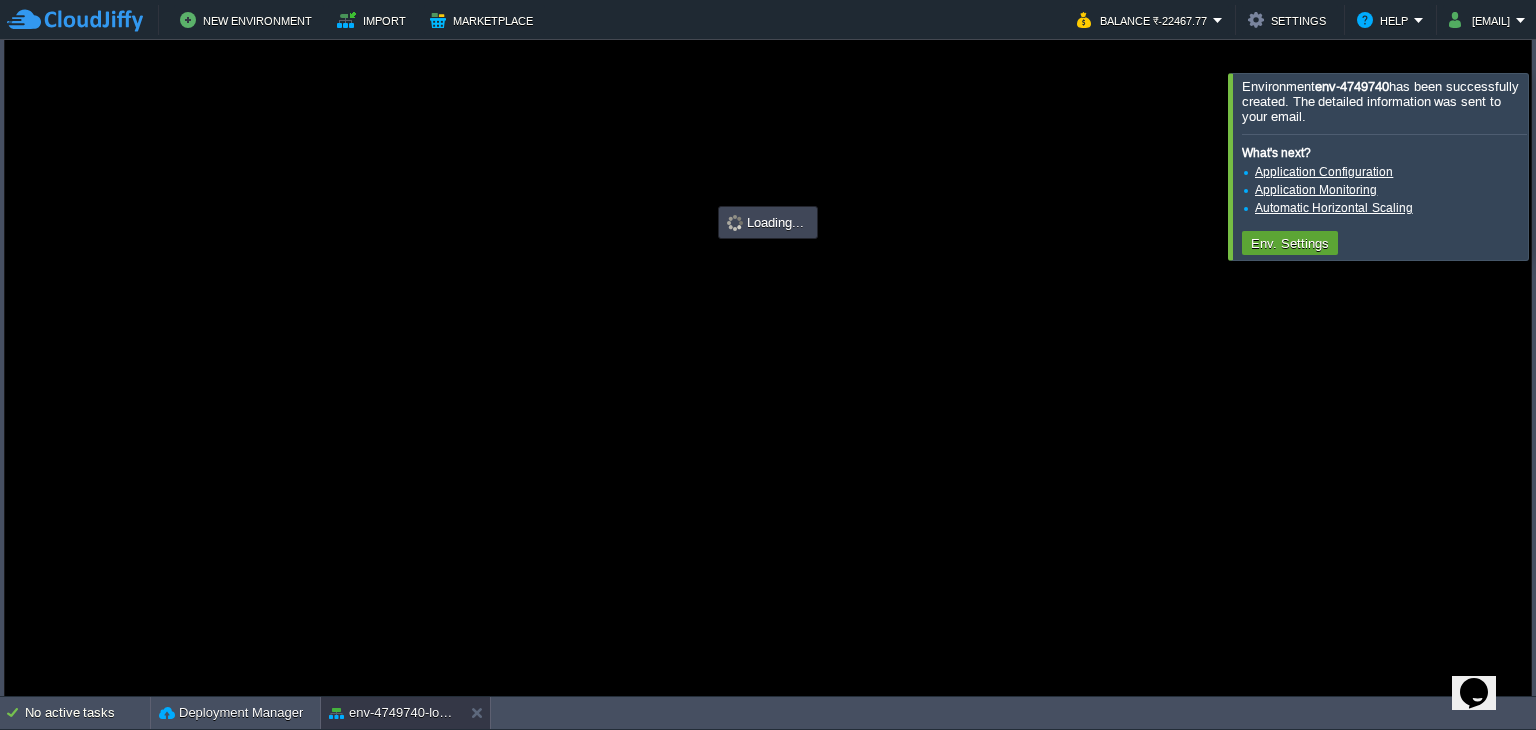 type on "#000000" 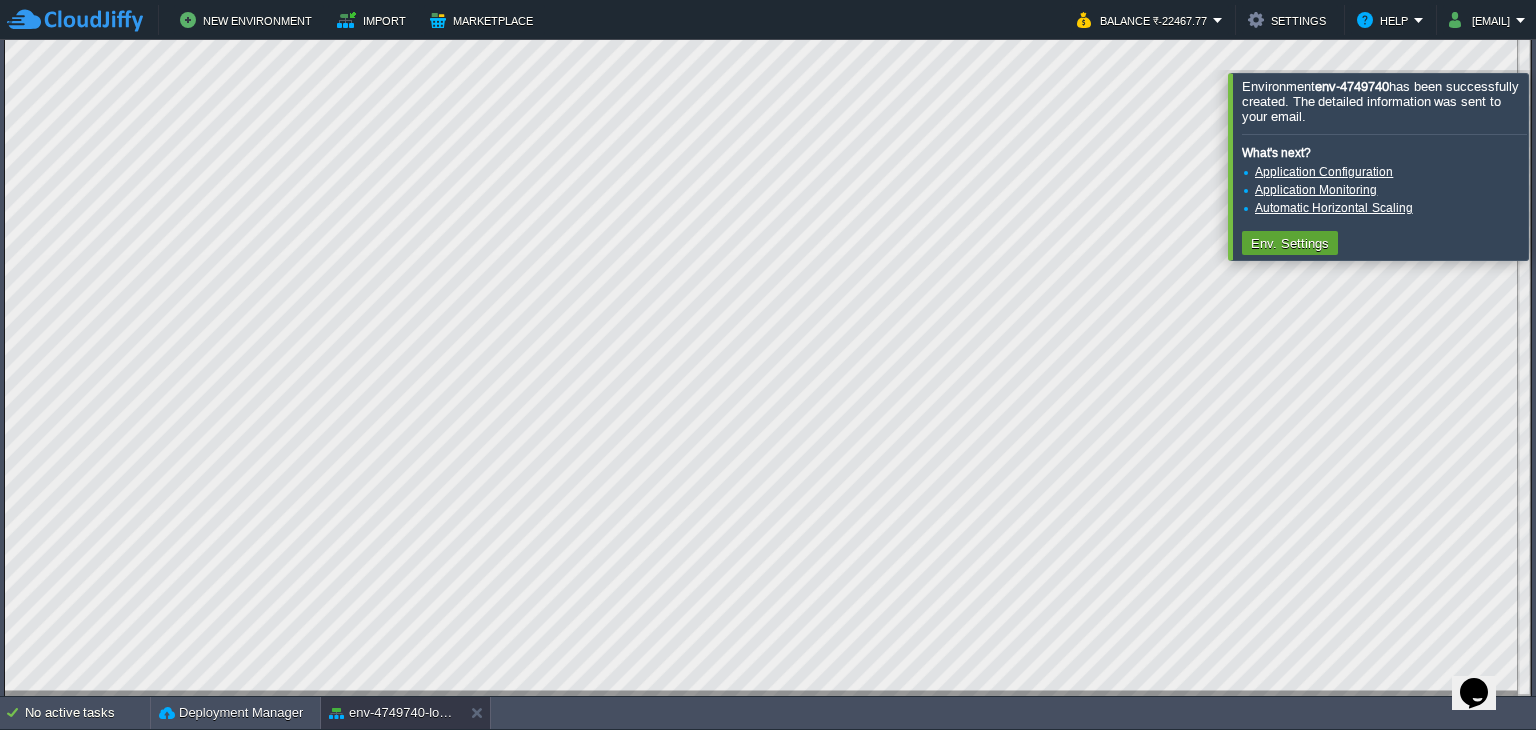 click at bounding box center (1560, 166) 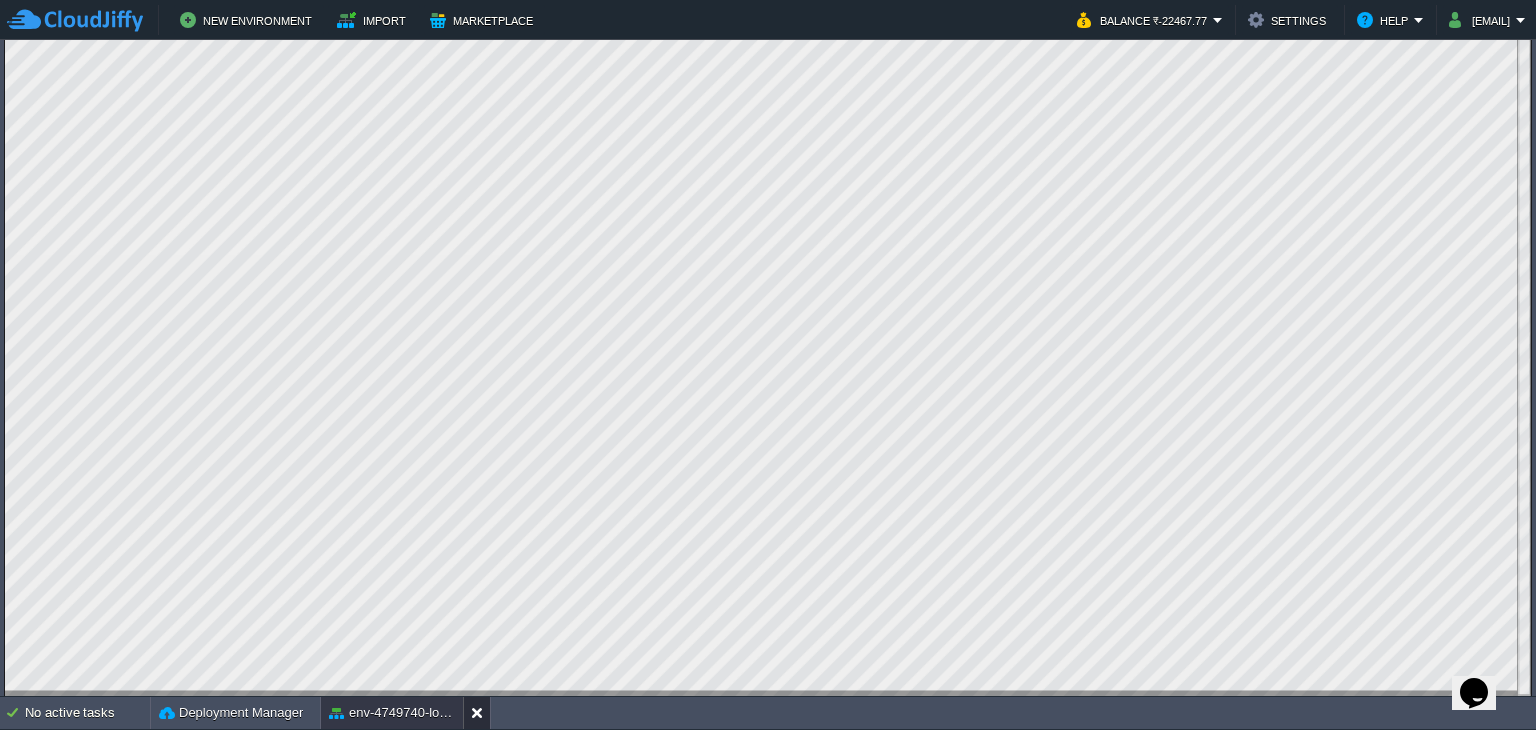 click at bounding box center [481, 713] 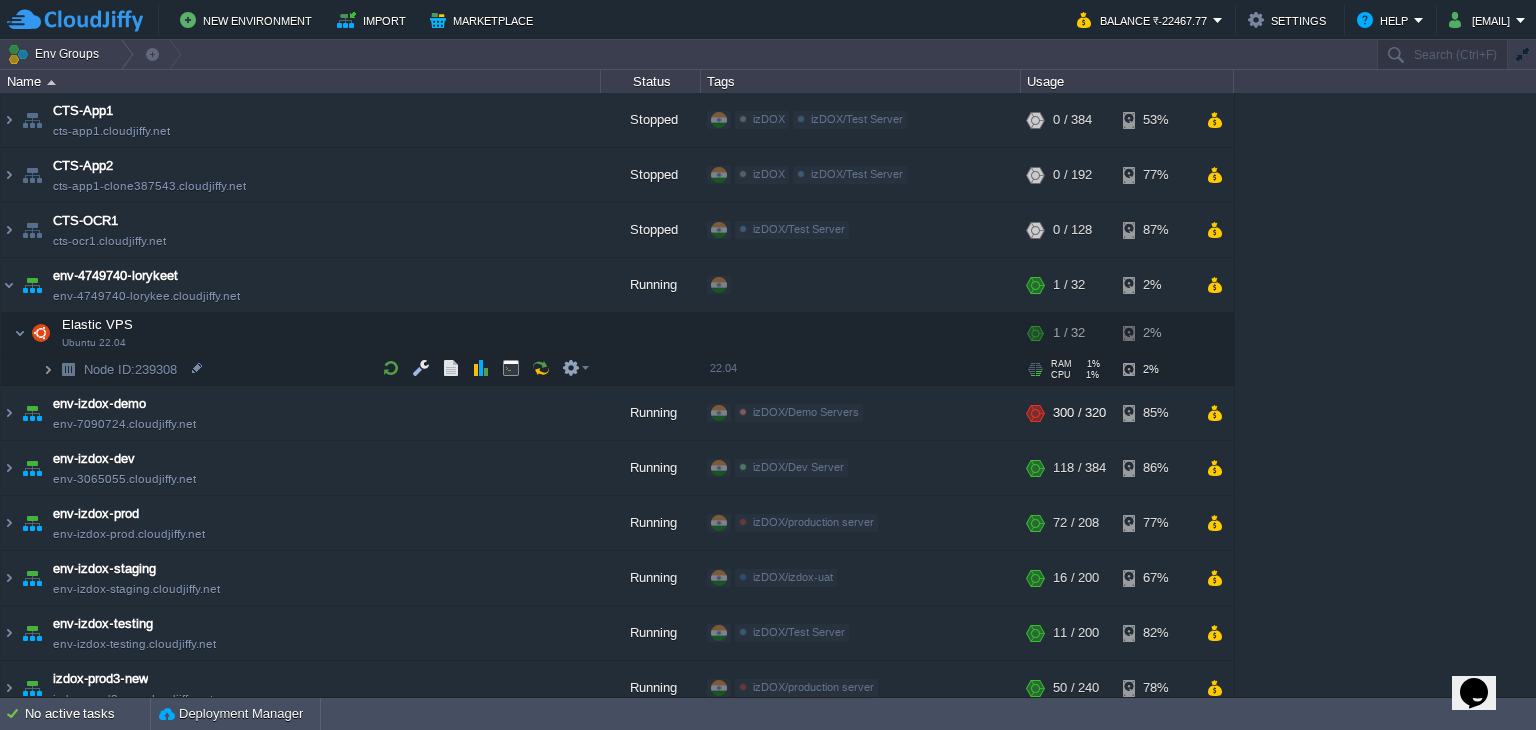 click at bounding box center (48, 369) 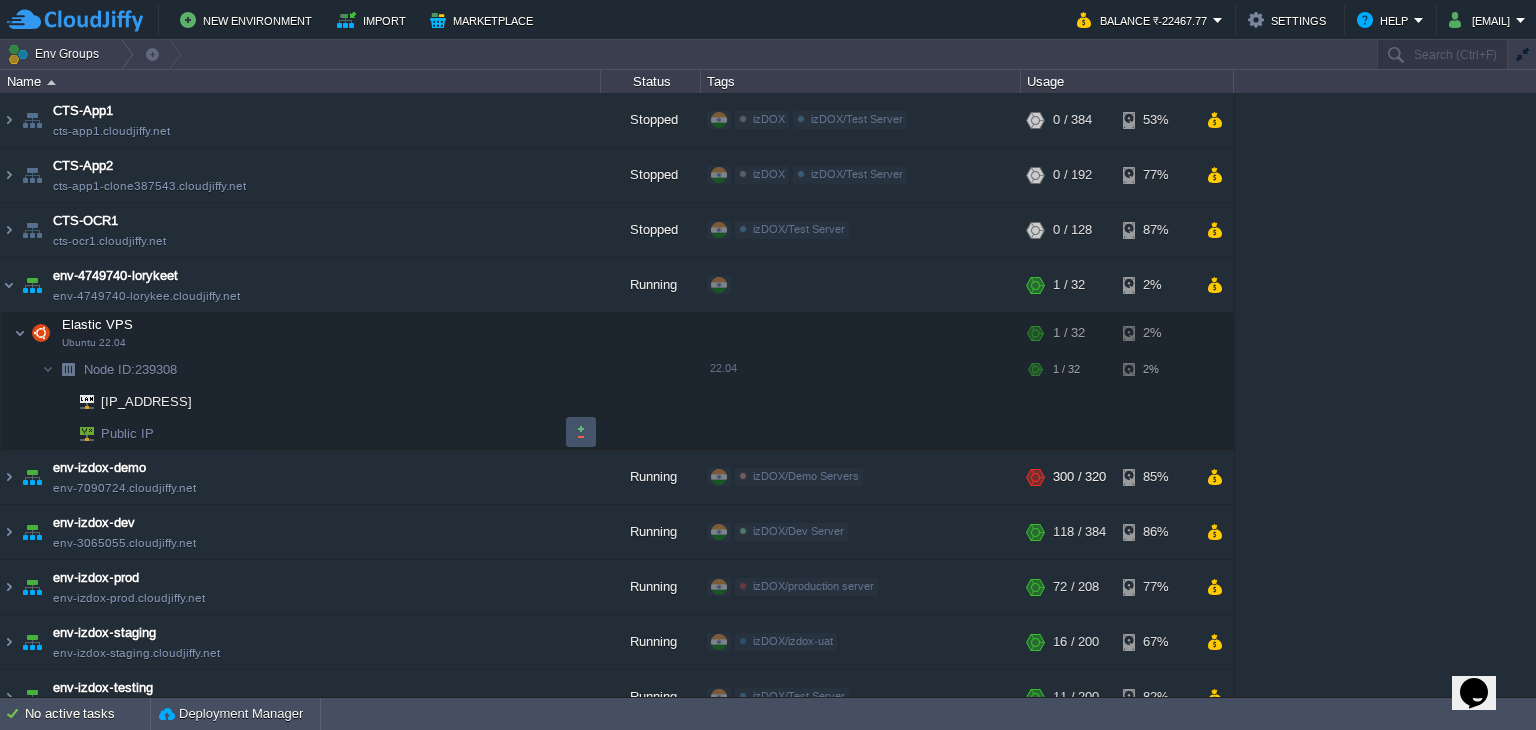 click at bounding box center (581, 432) 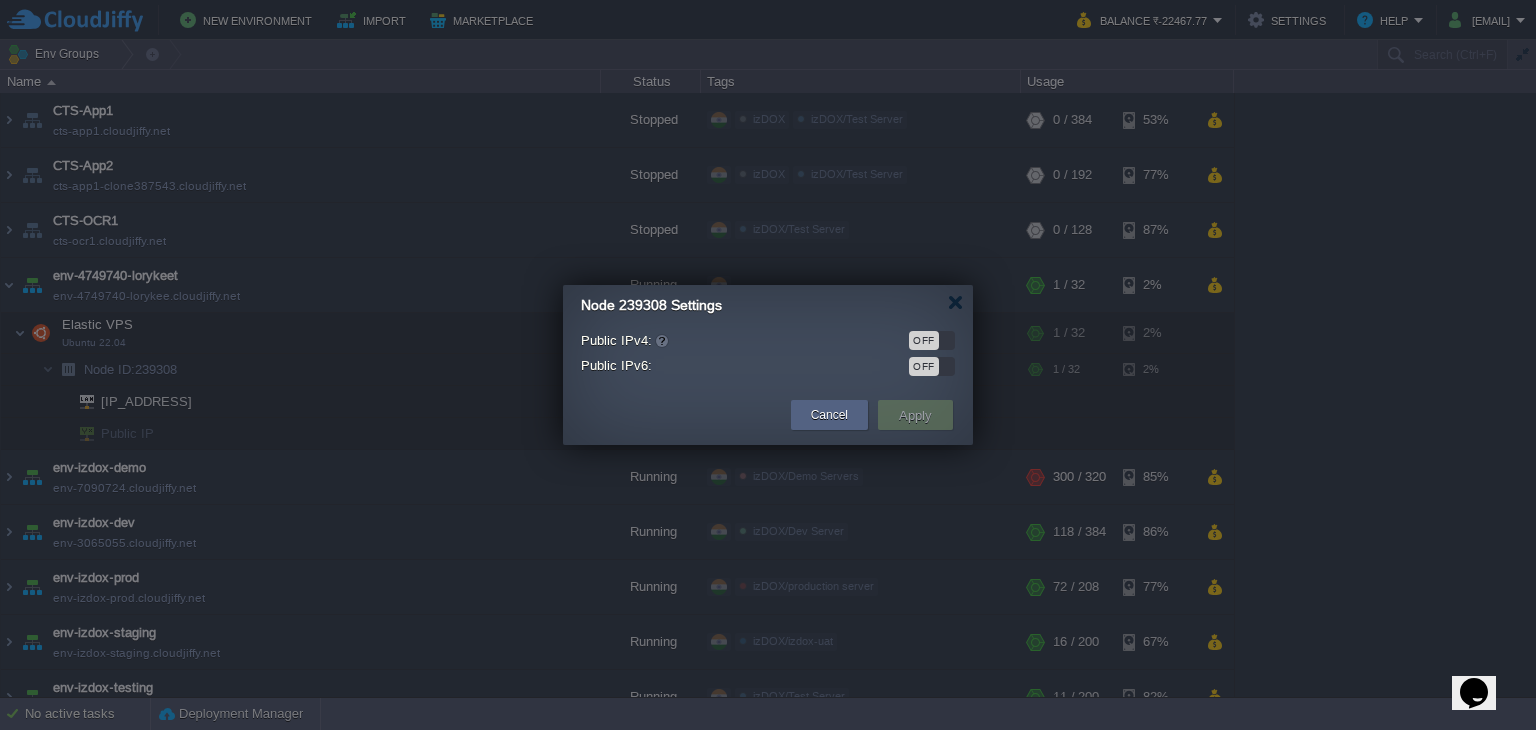 click on "OFF" at bounding box center [932, 340] 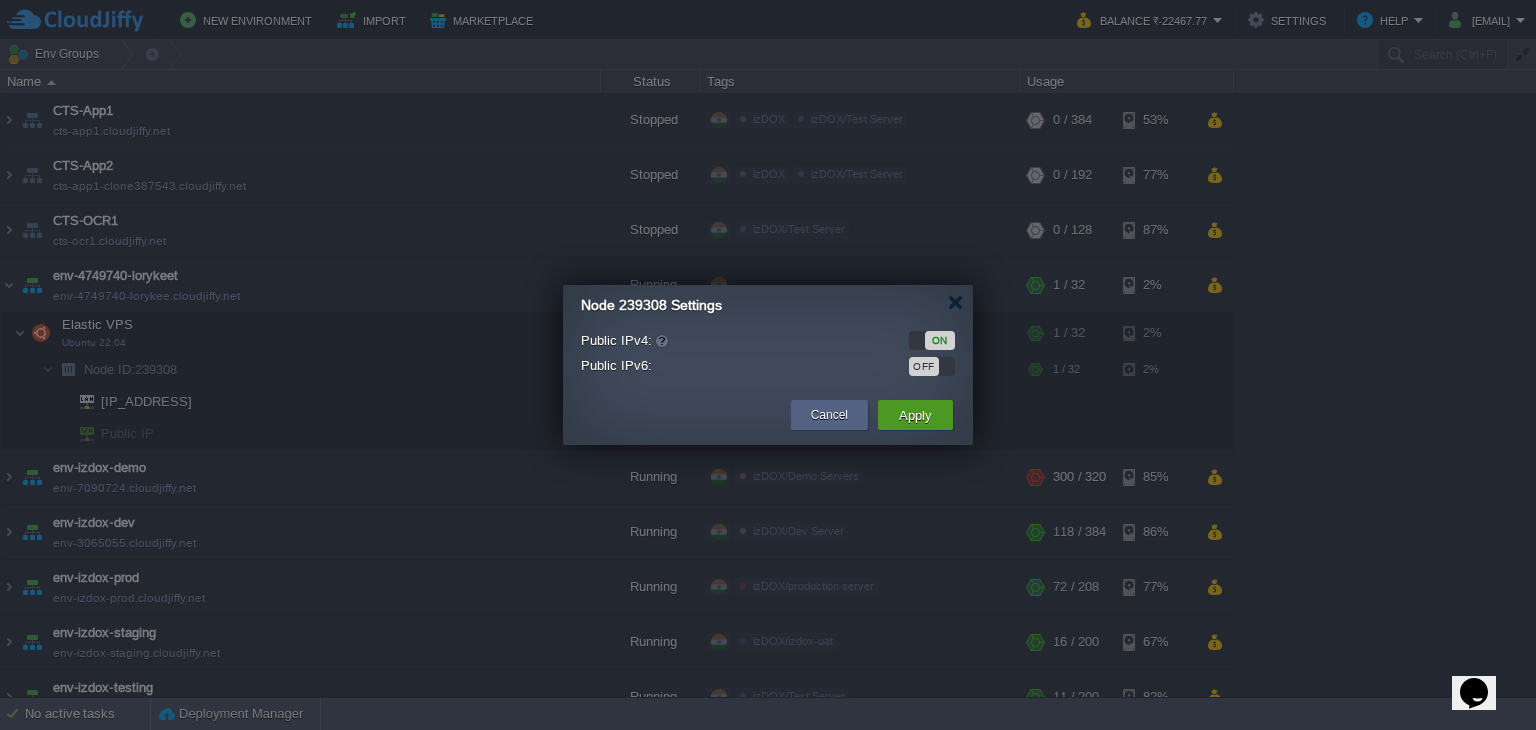 click on "Apply" at bounding box center [915, 415] 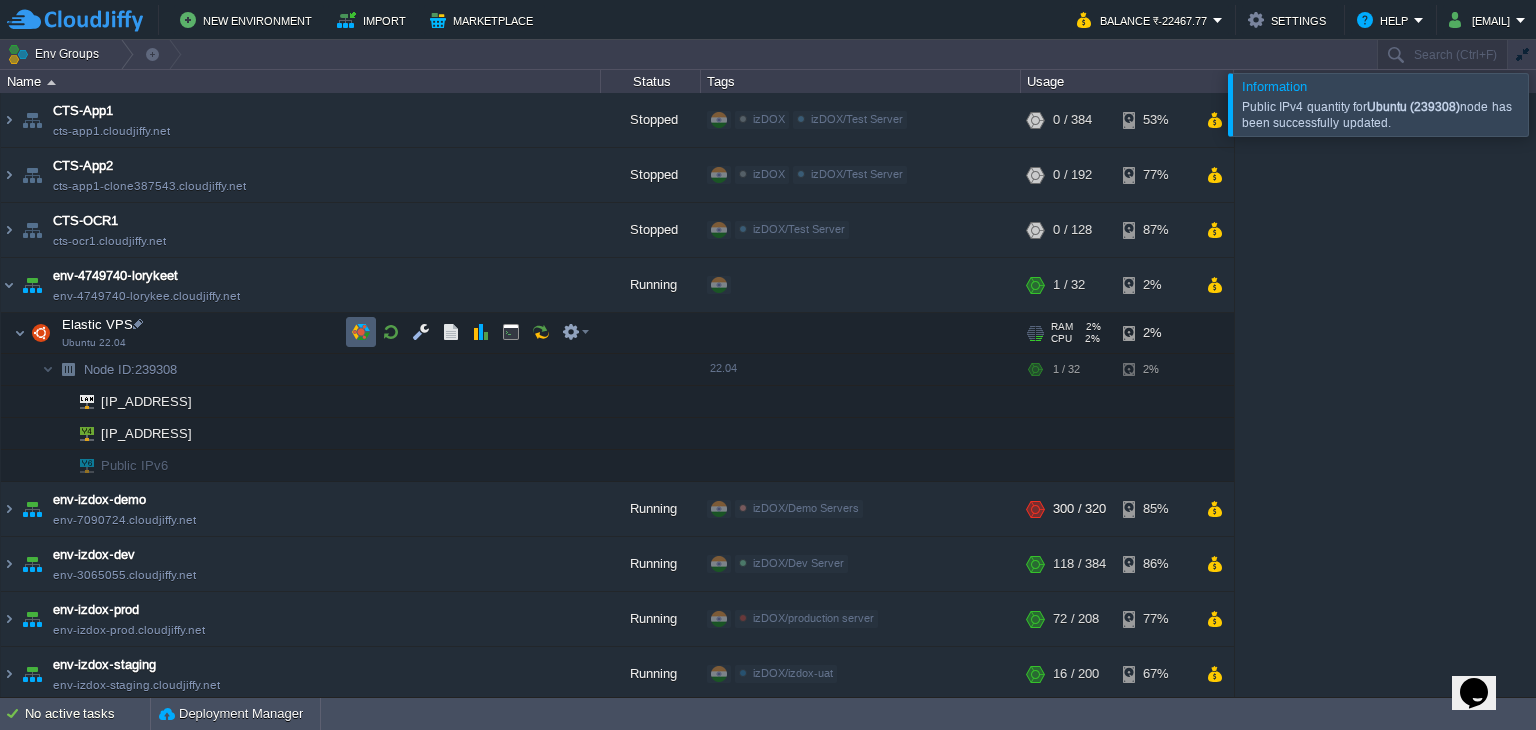 click at bounding box center [361, 332] 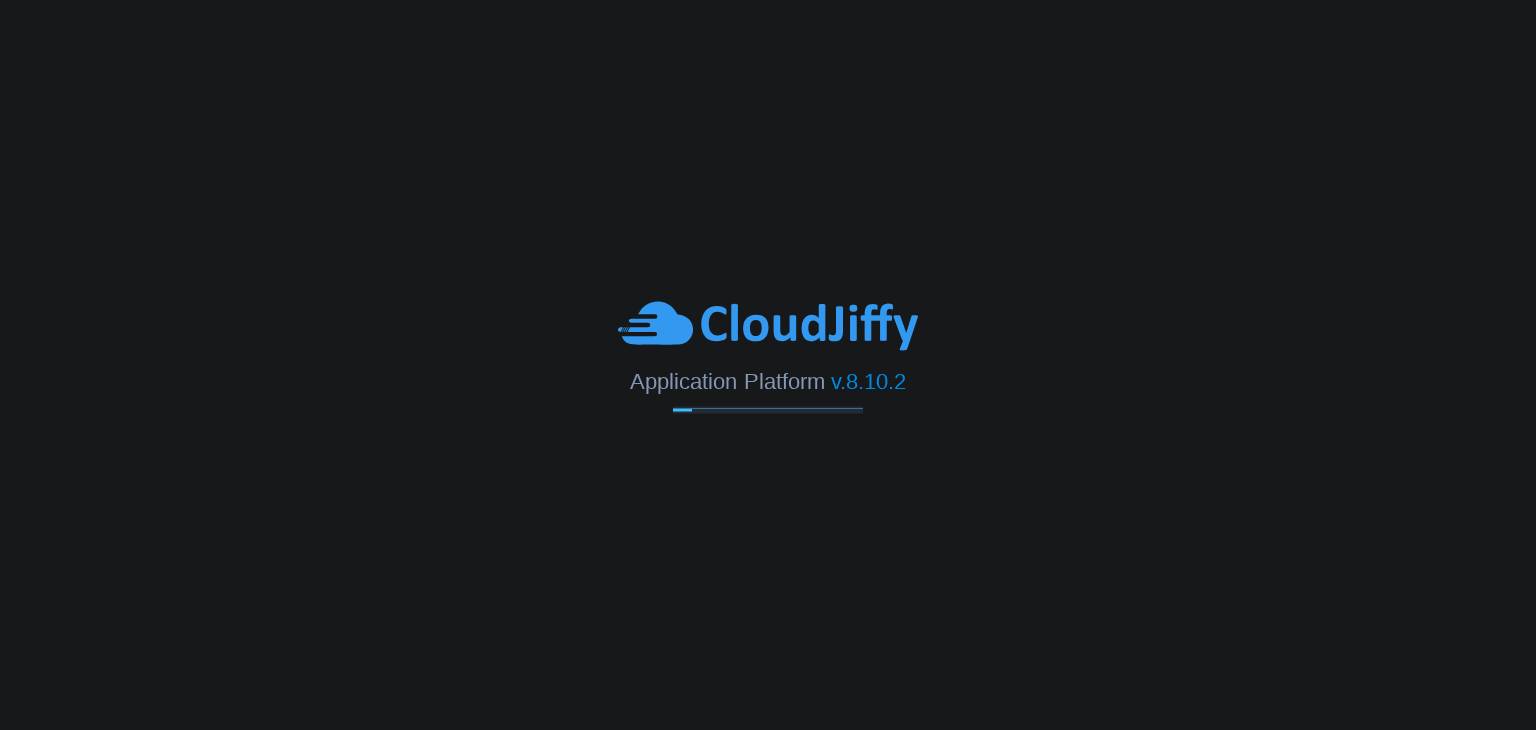 scroll, scrollTop: 0, scrollLeft: 0, axis: both 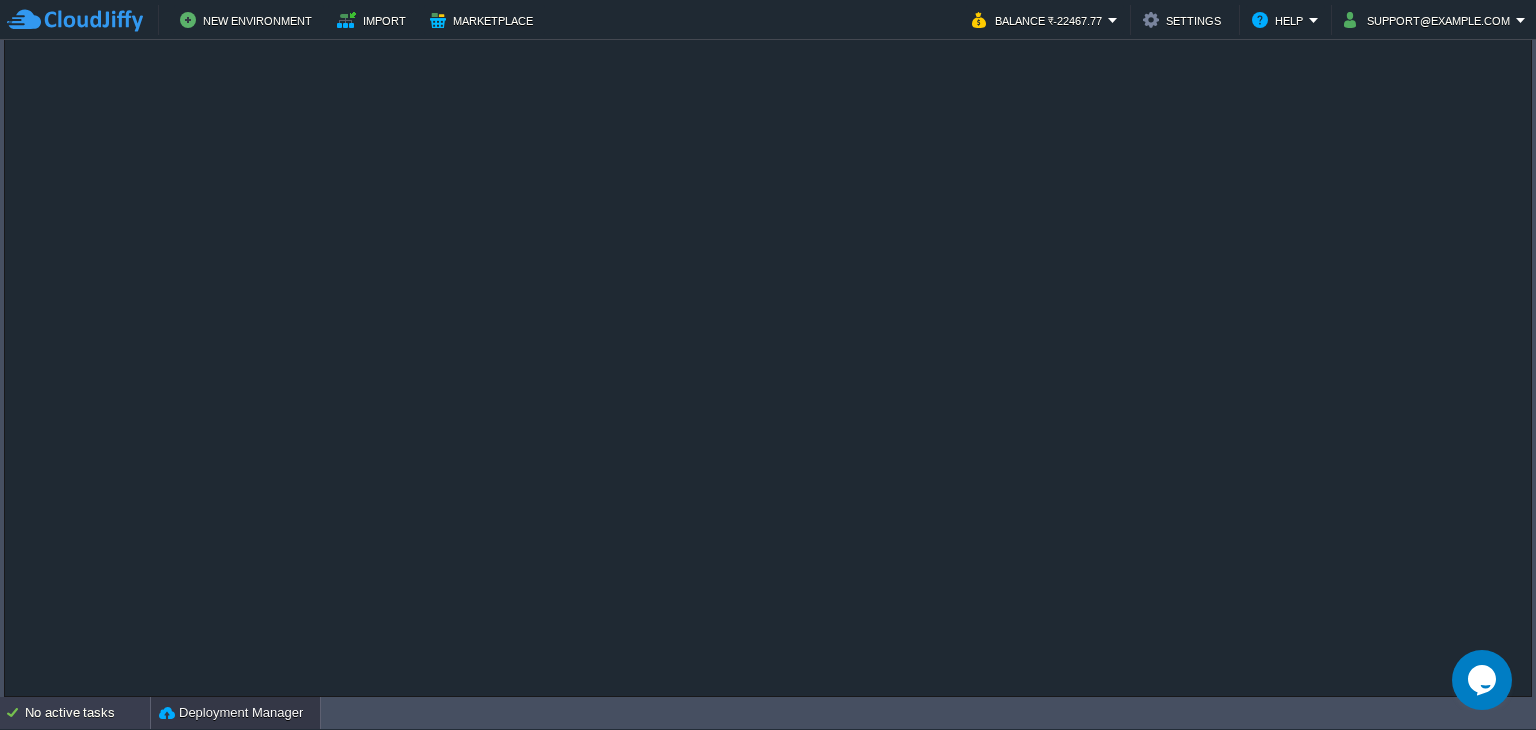 click on "No active tasks" at bounding box center (87, 713) 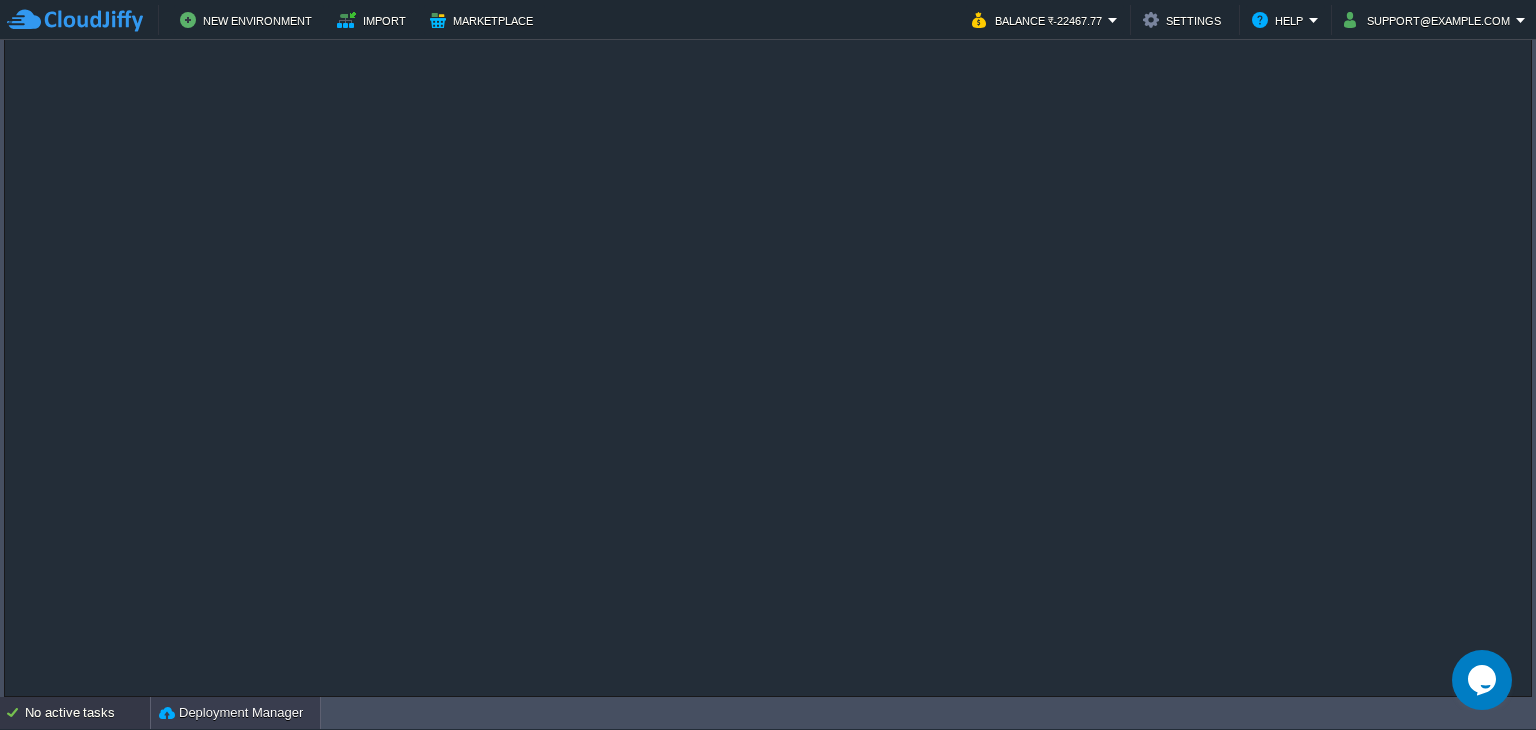 click on "Deployment Manager" at bounding box center [231, 713] 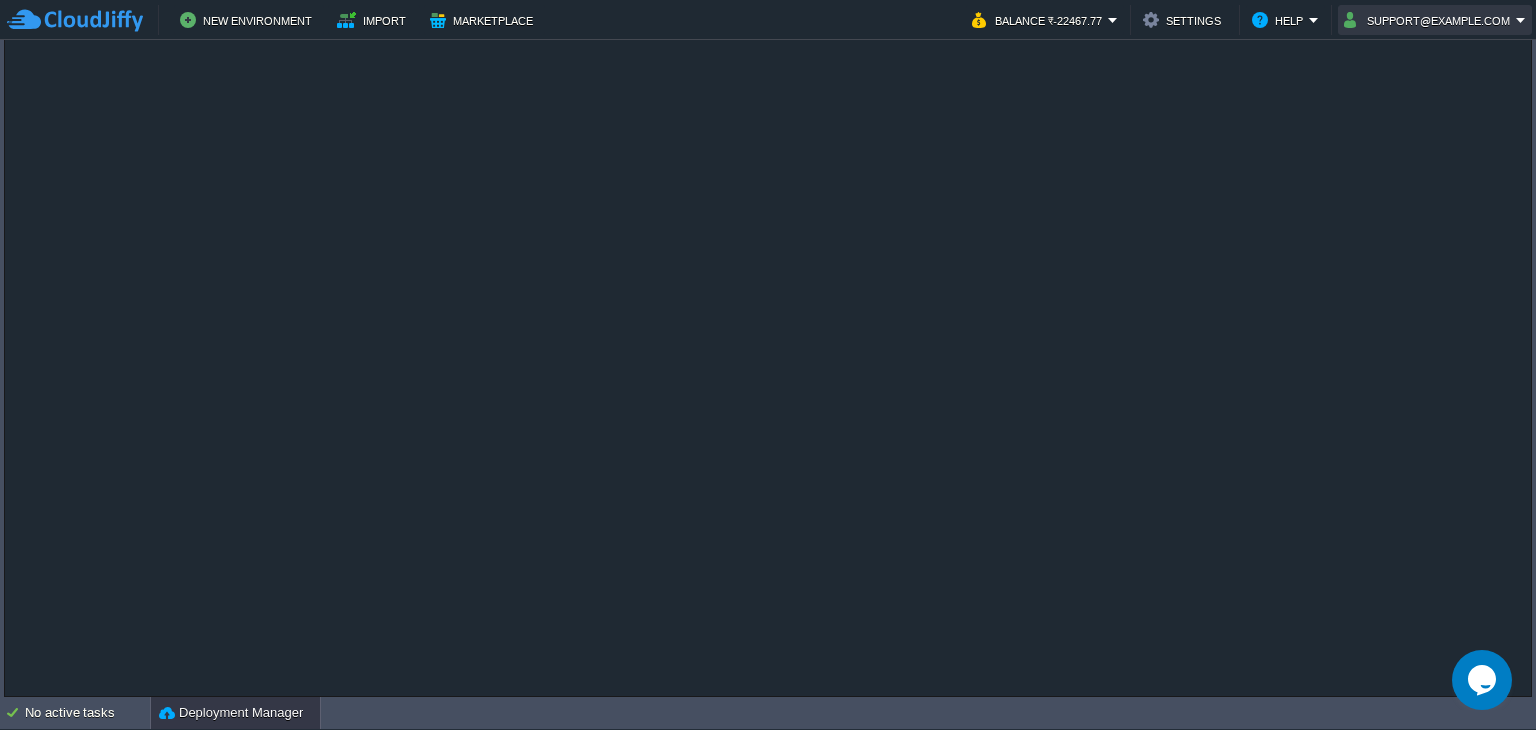 click on "[EMAIL]" at bounding box center [1430, 20] 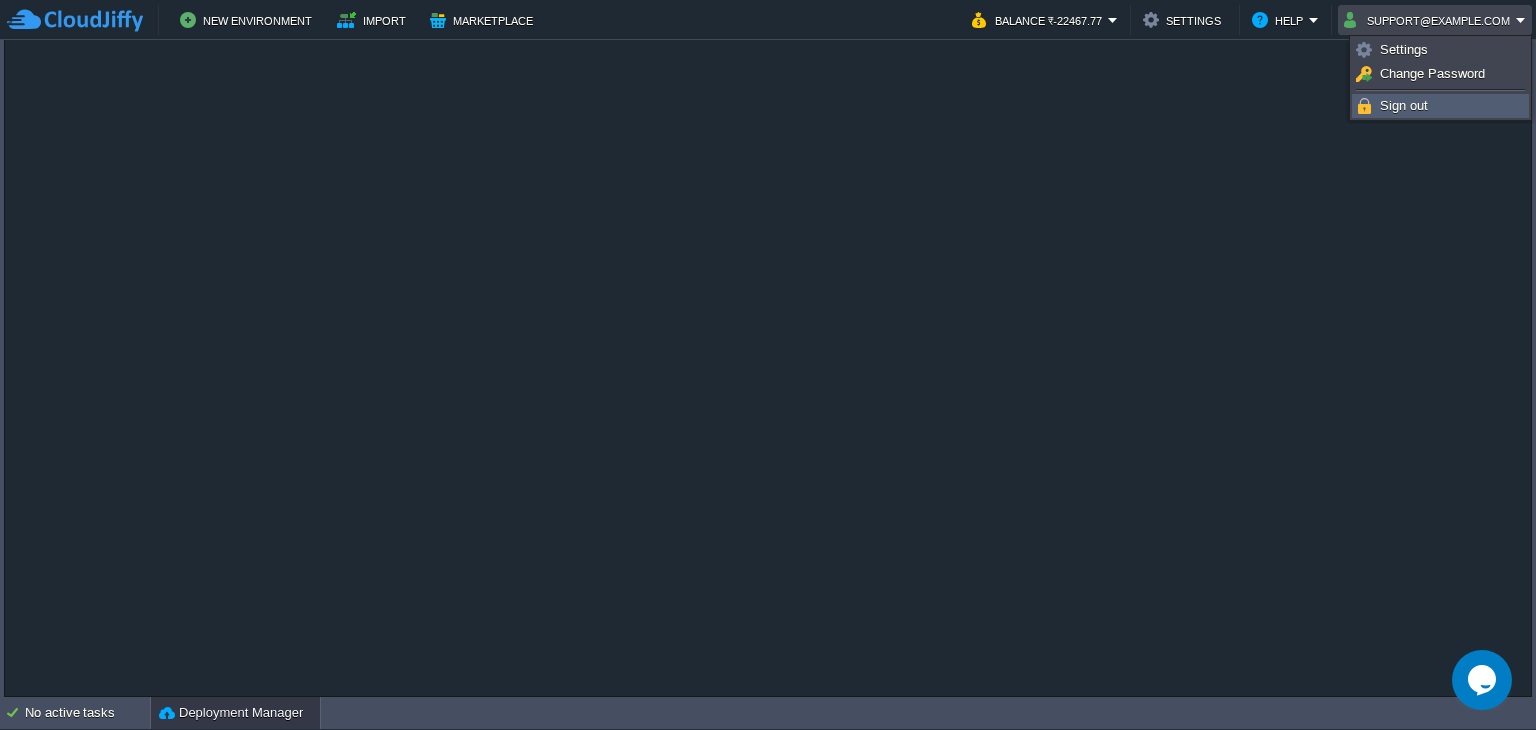 click on "Sign out" at bounding box center [1440, 106] 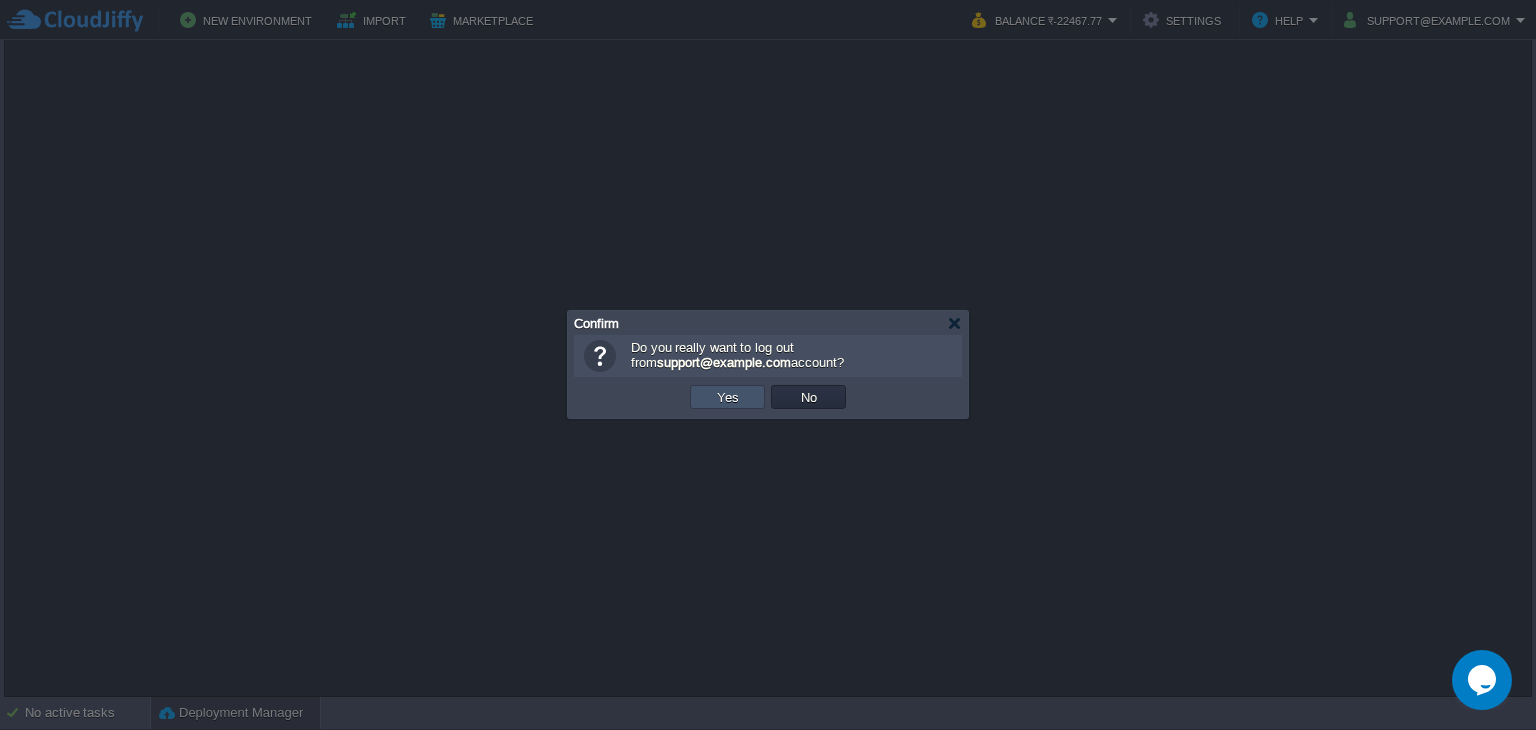 click on "Yes" at bounding box center (728, 397) 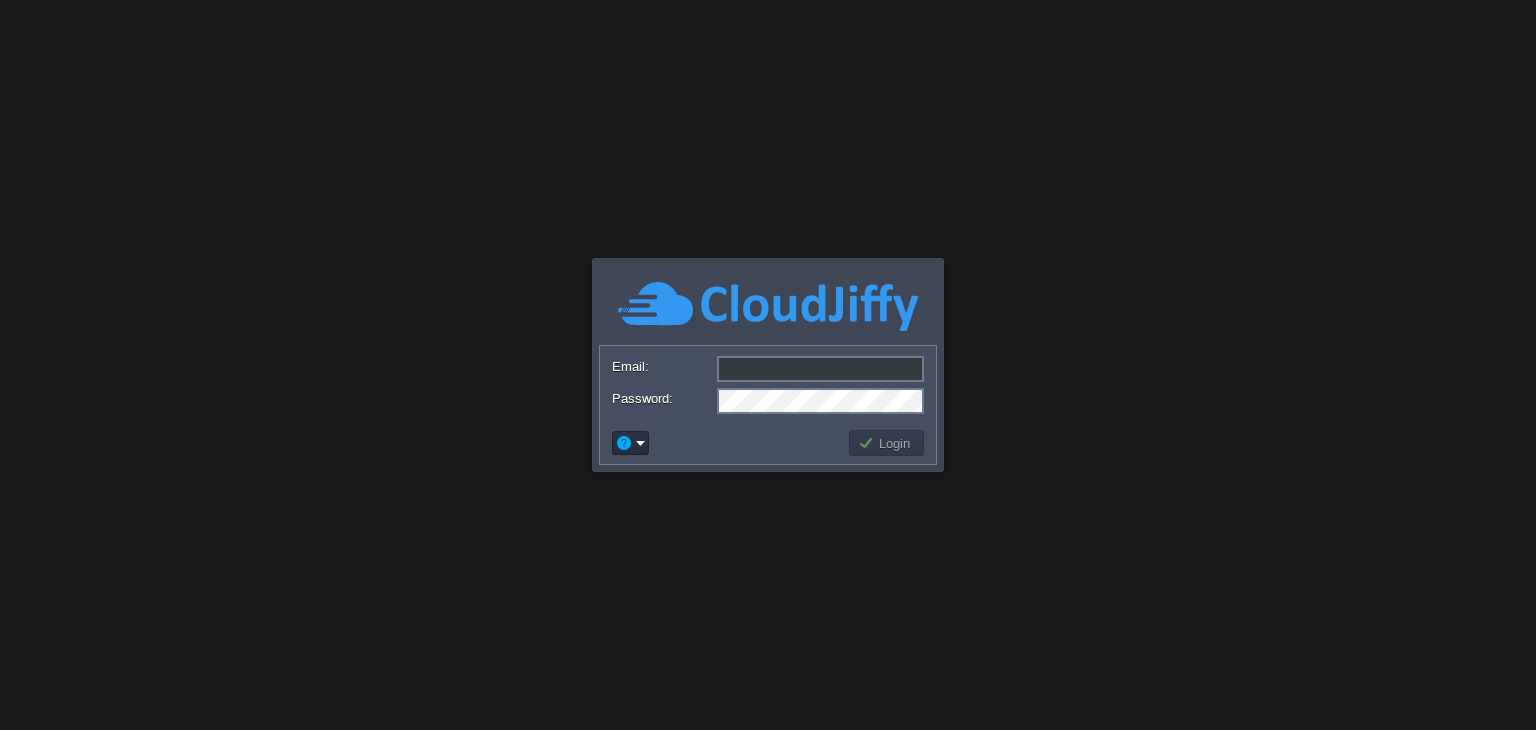 scroll, scrollTop: 0, scrollLeft: 0, axis: both 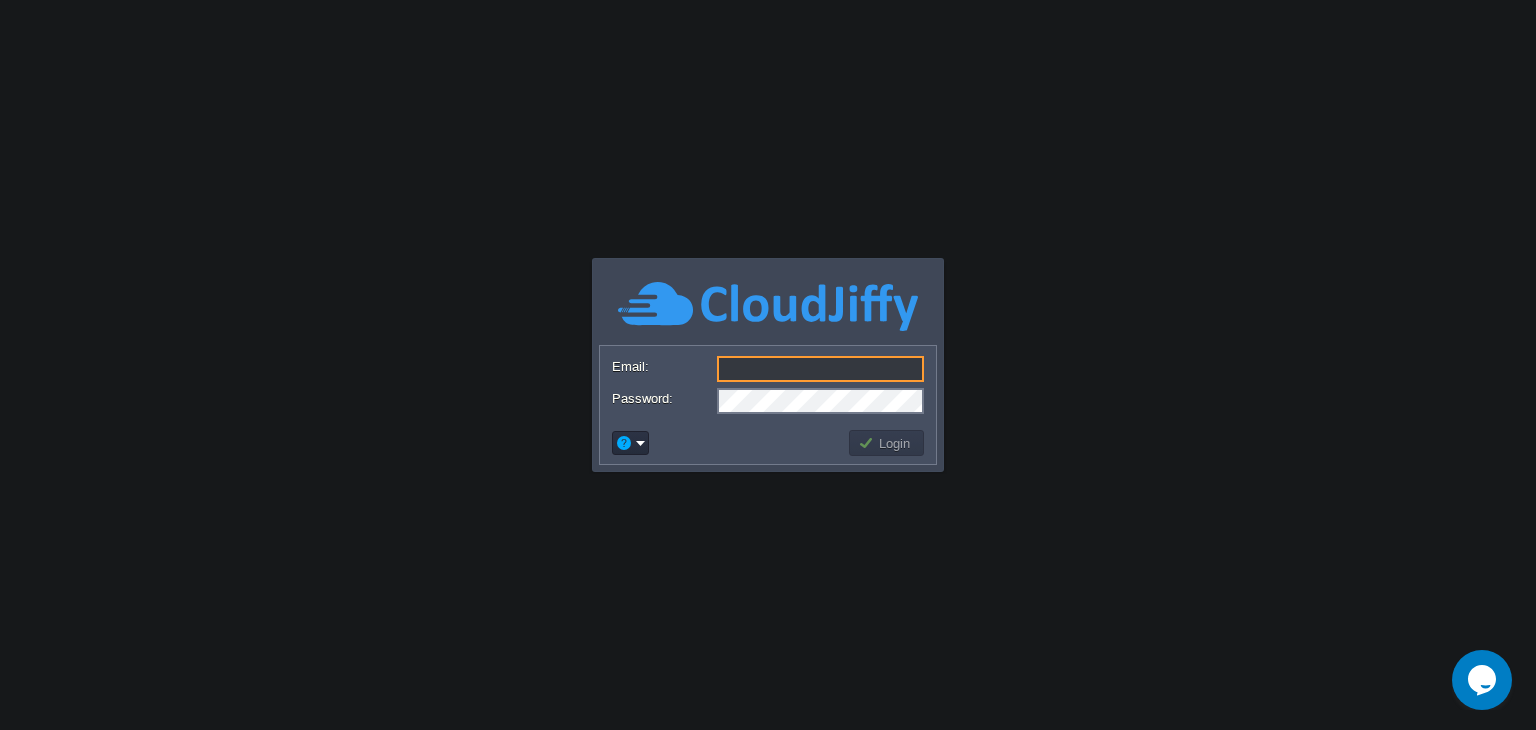 type on "[EMAIL]" 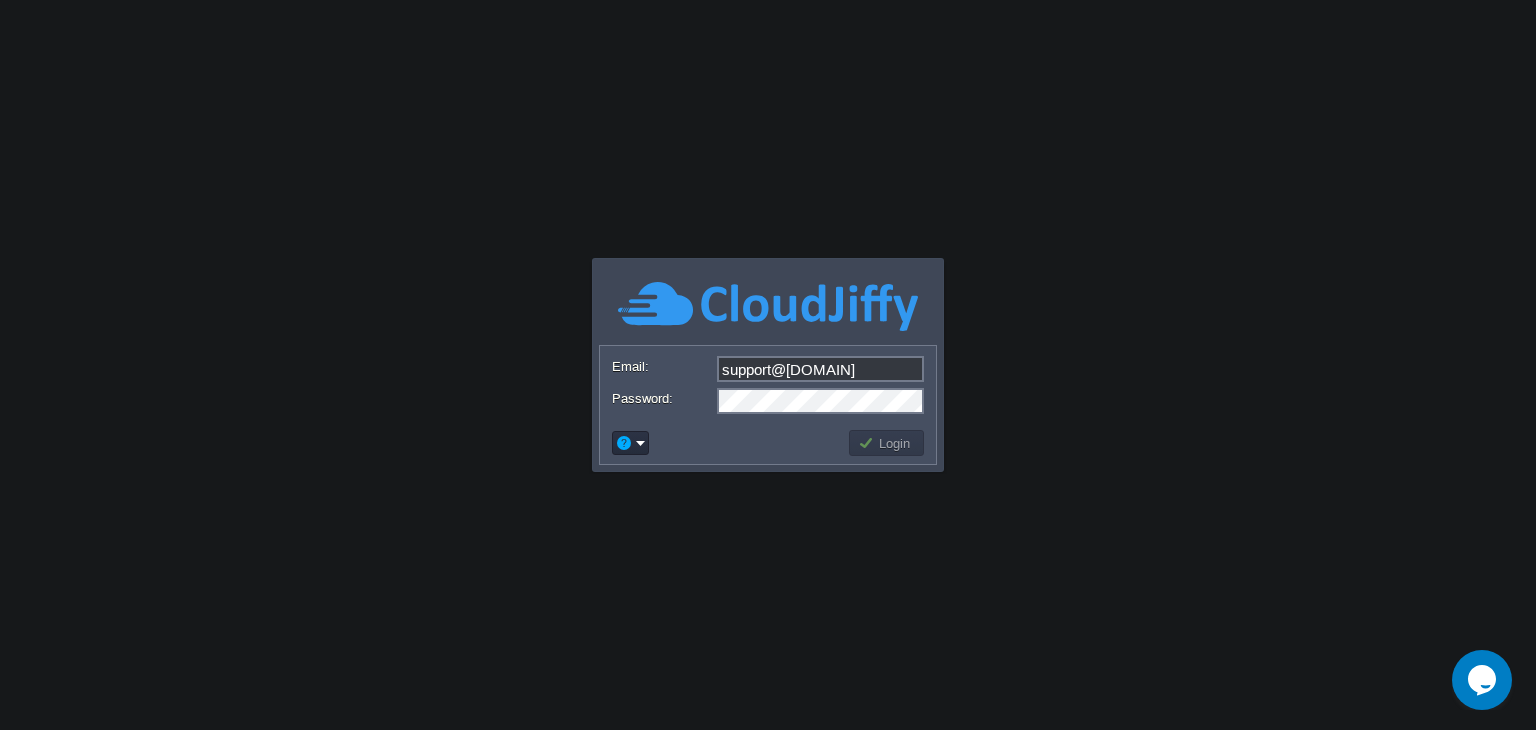 click on "Login" at bounding box center (887, 443) 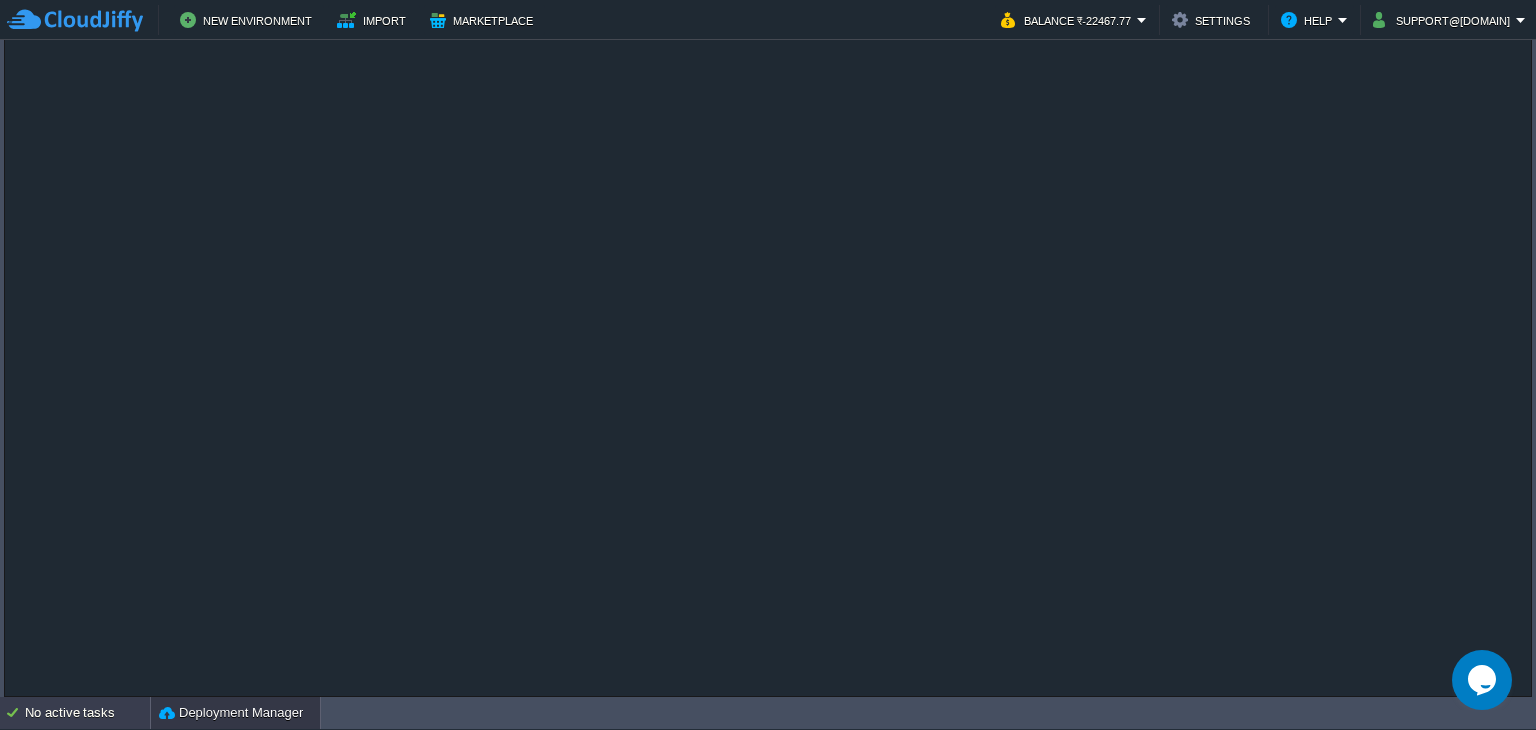 click on "No active tasks" at bounding box center (87, 713) 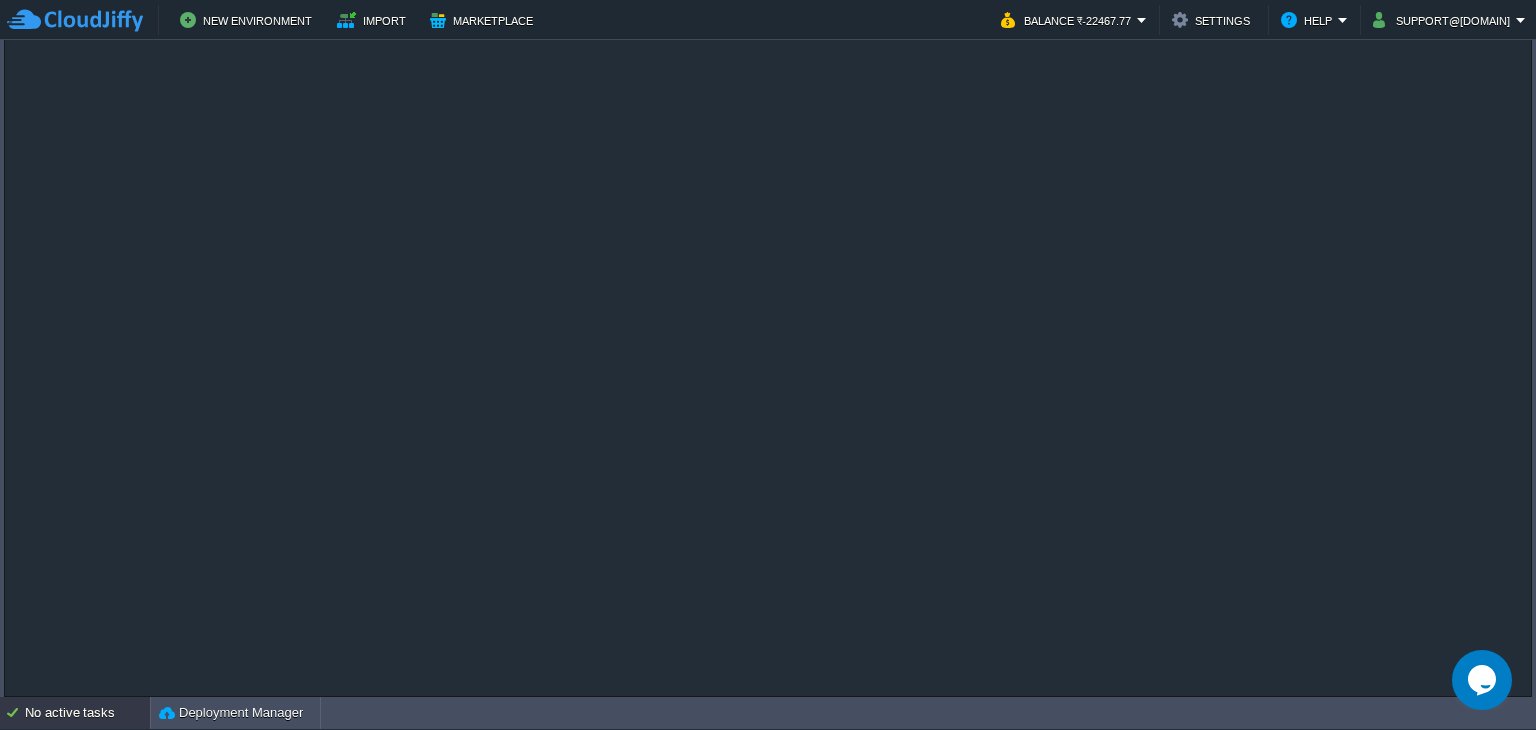 click at bounding box center (75, 20) 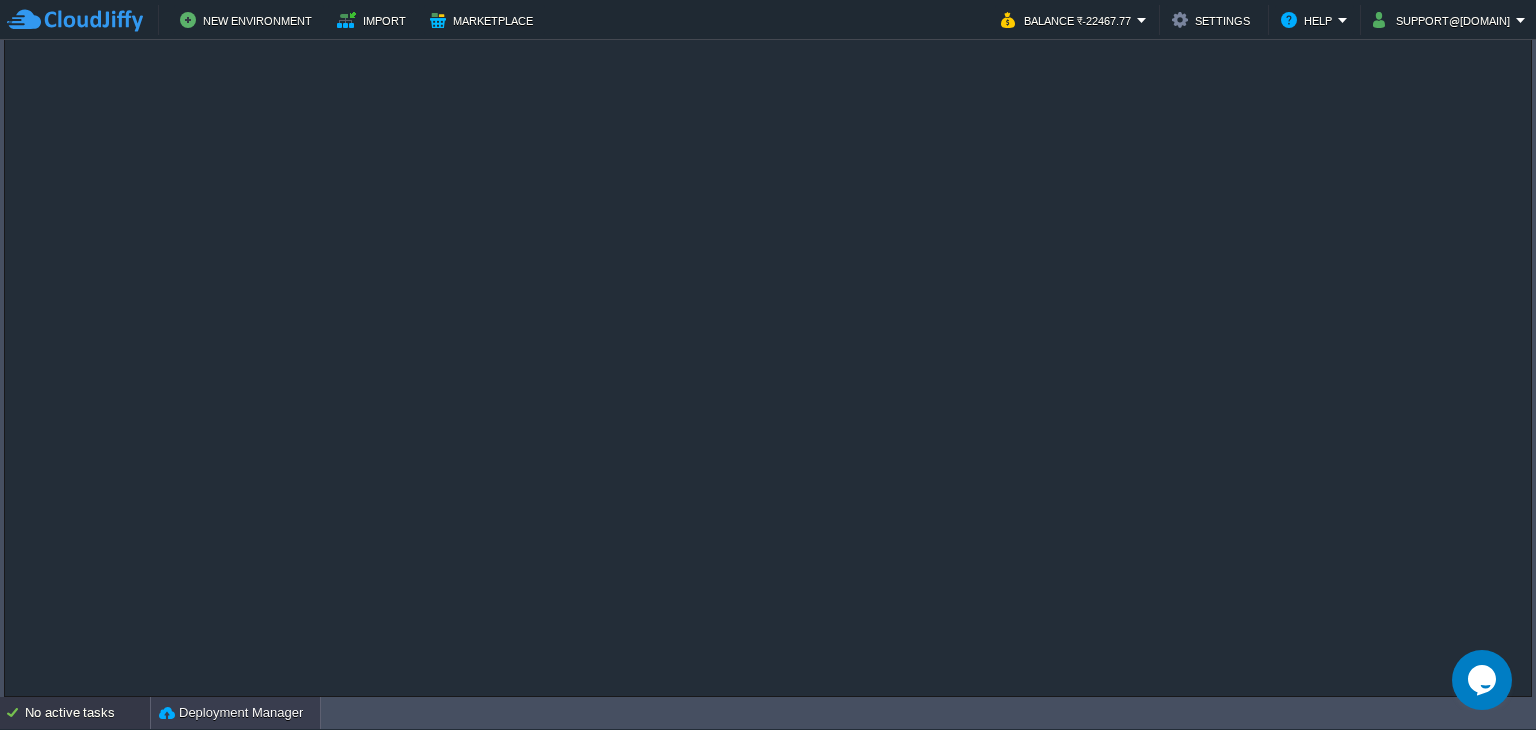 click on "Deployment Manager" at bounding box center (231, 713) 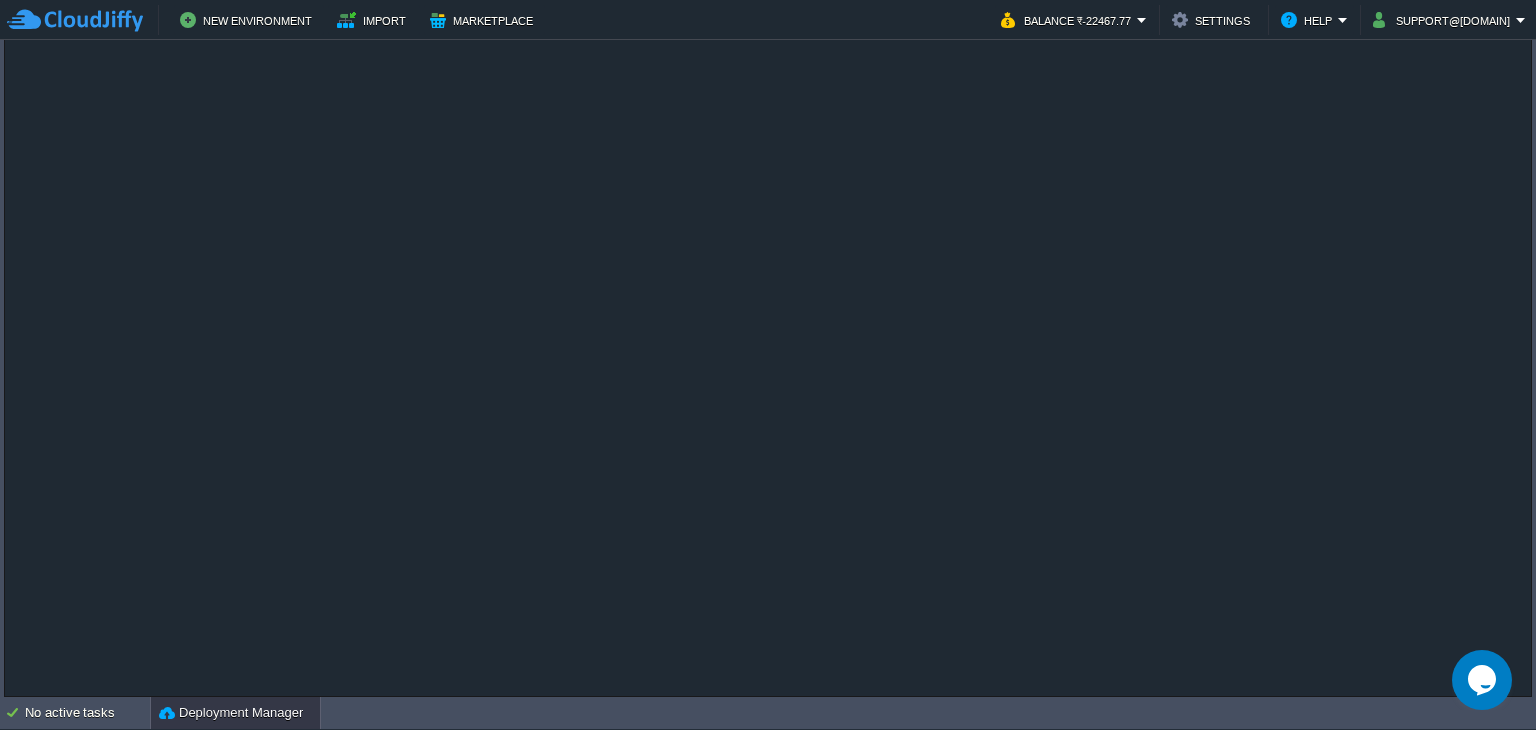 click on "Deployment Manager" at bounding box center (231, 713) 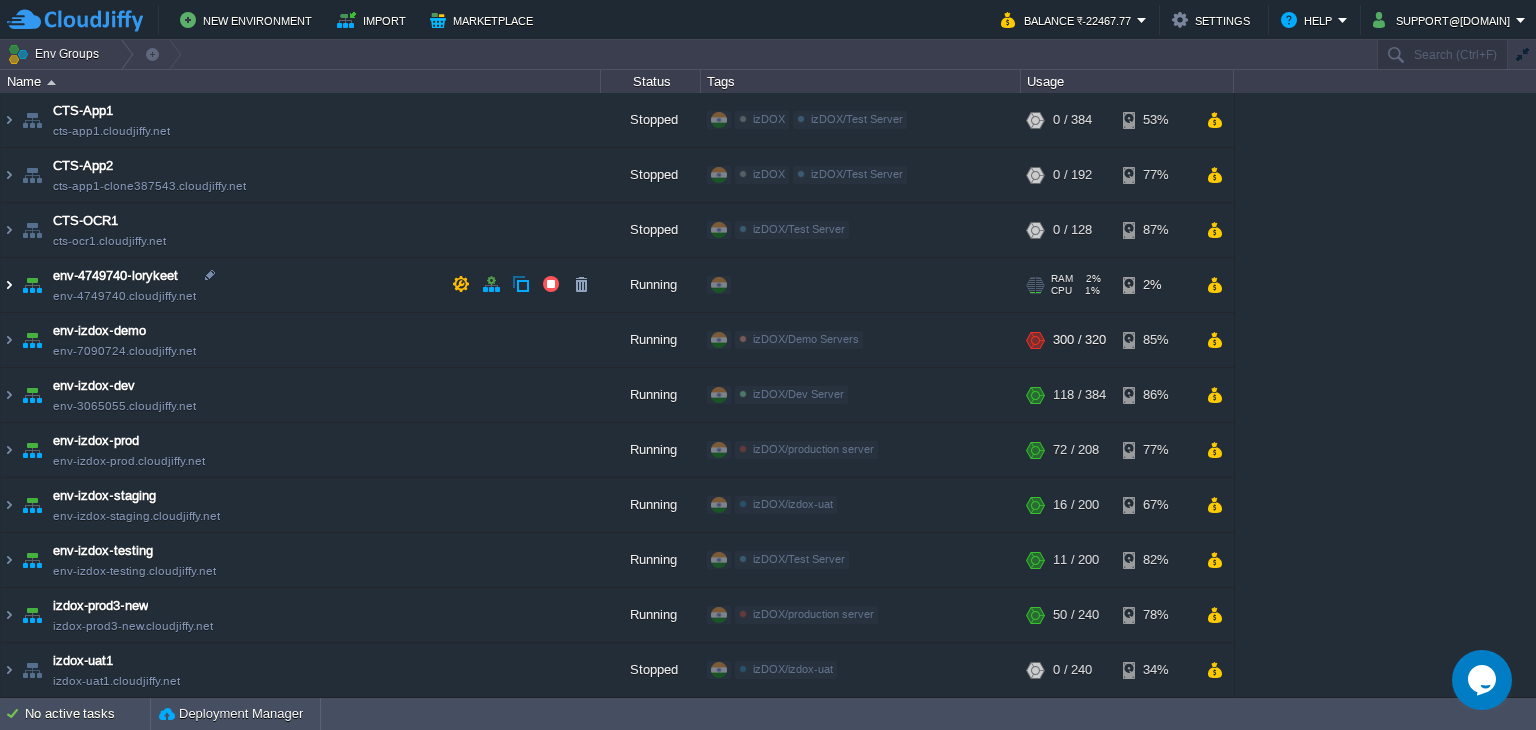 click at bounding box center [9, 285] 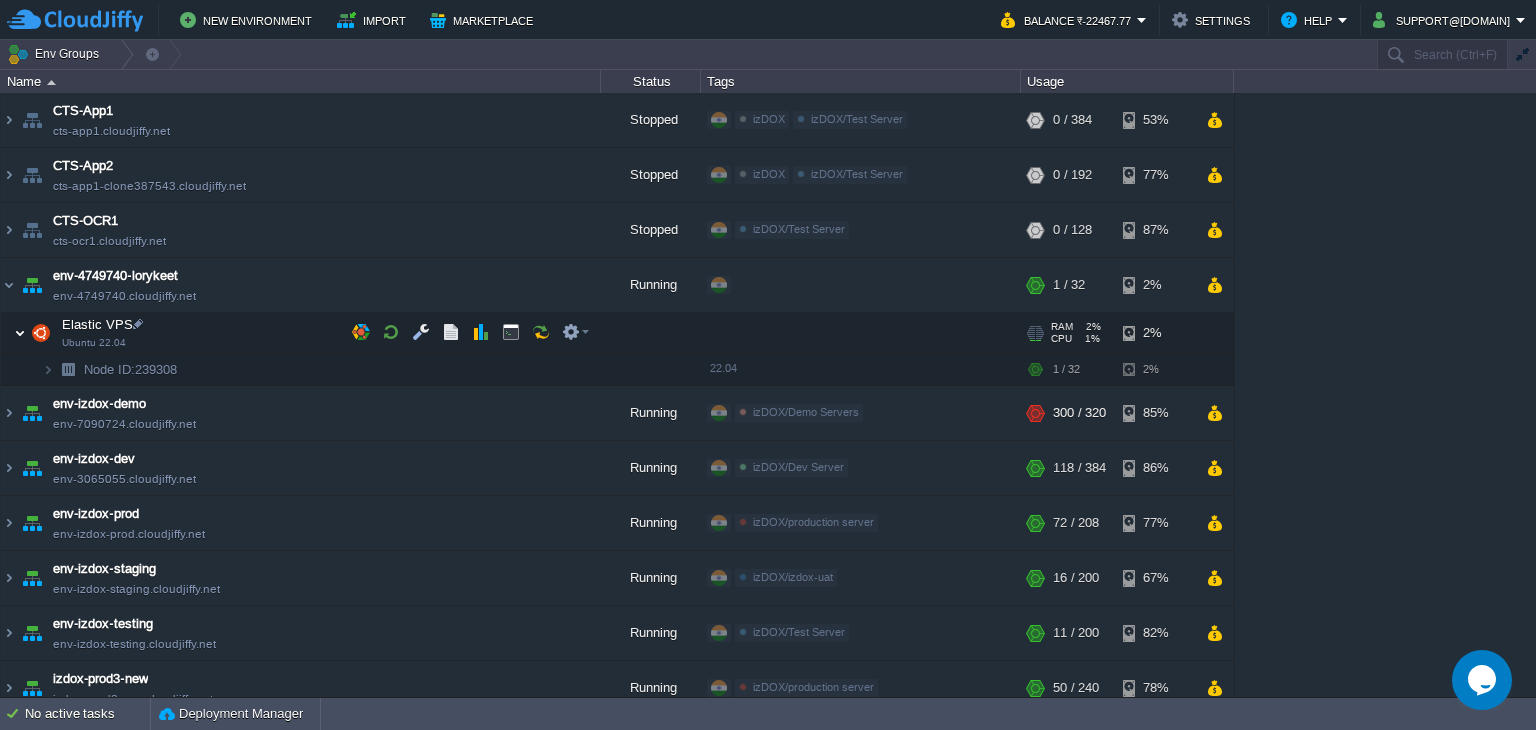 click at bounding box center [20, 333] 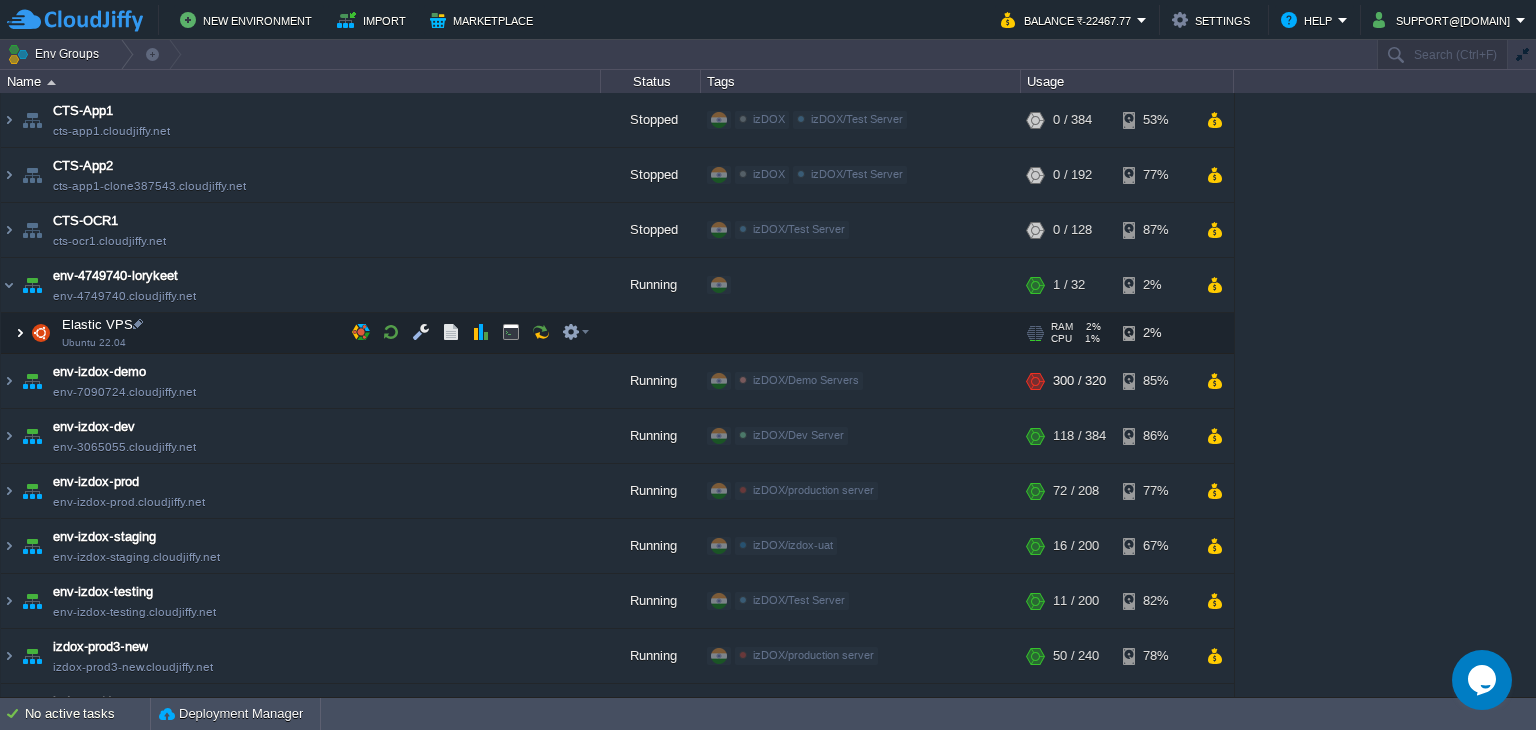 click at bounding box center (20, 333) 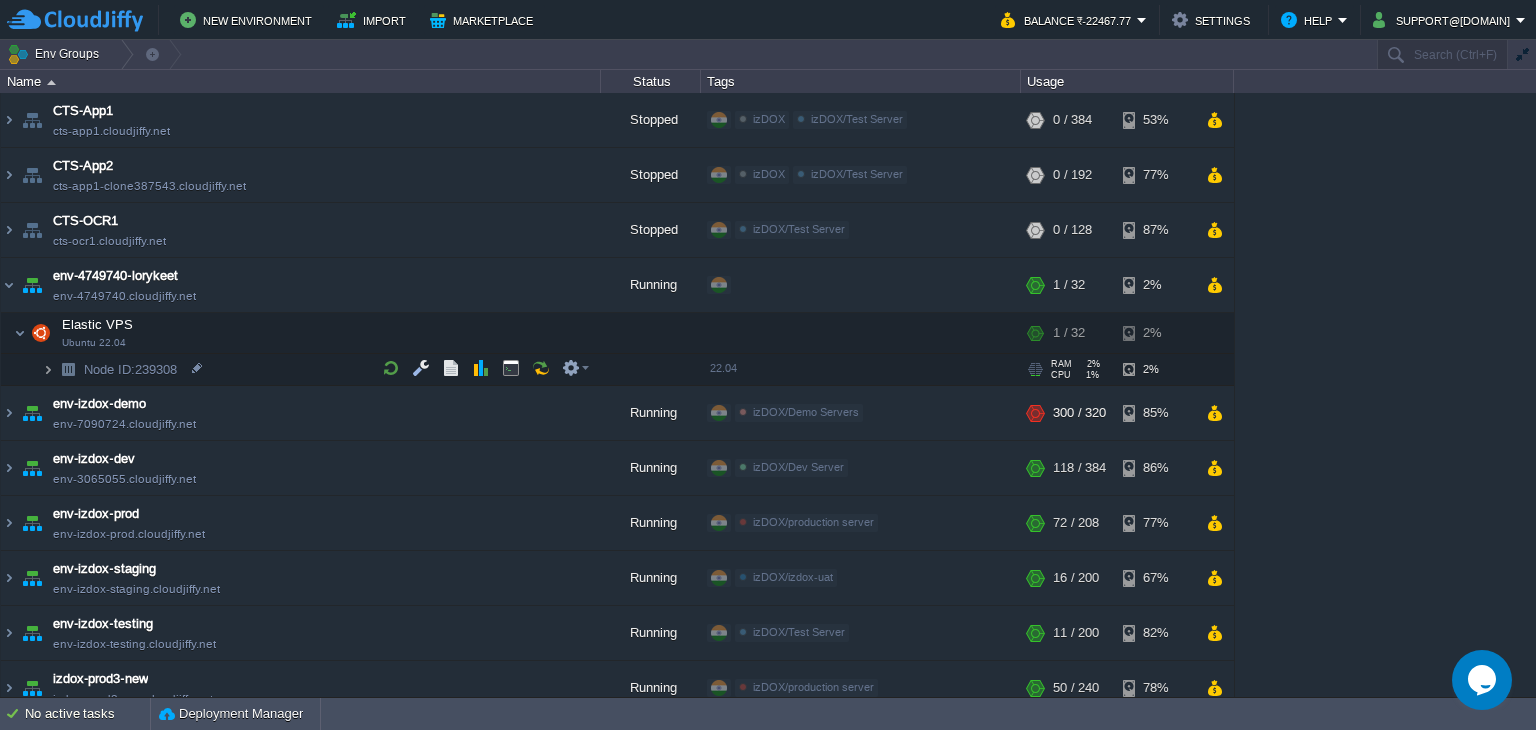 click at bounding box center [48, 369] 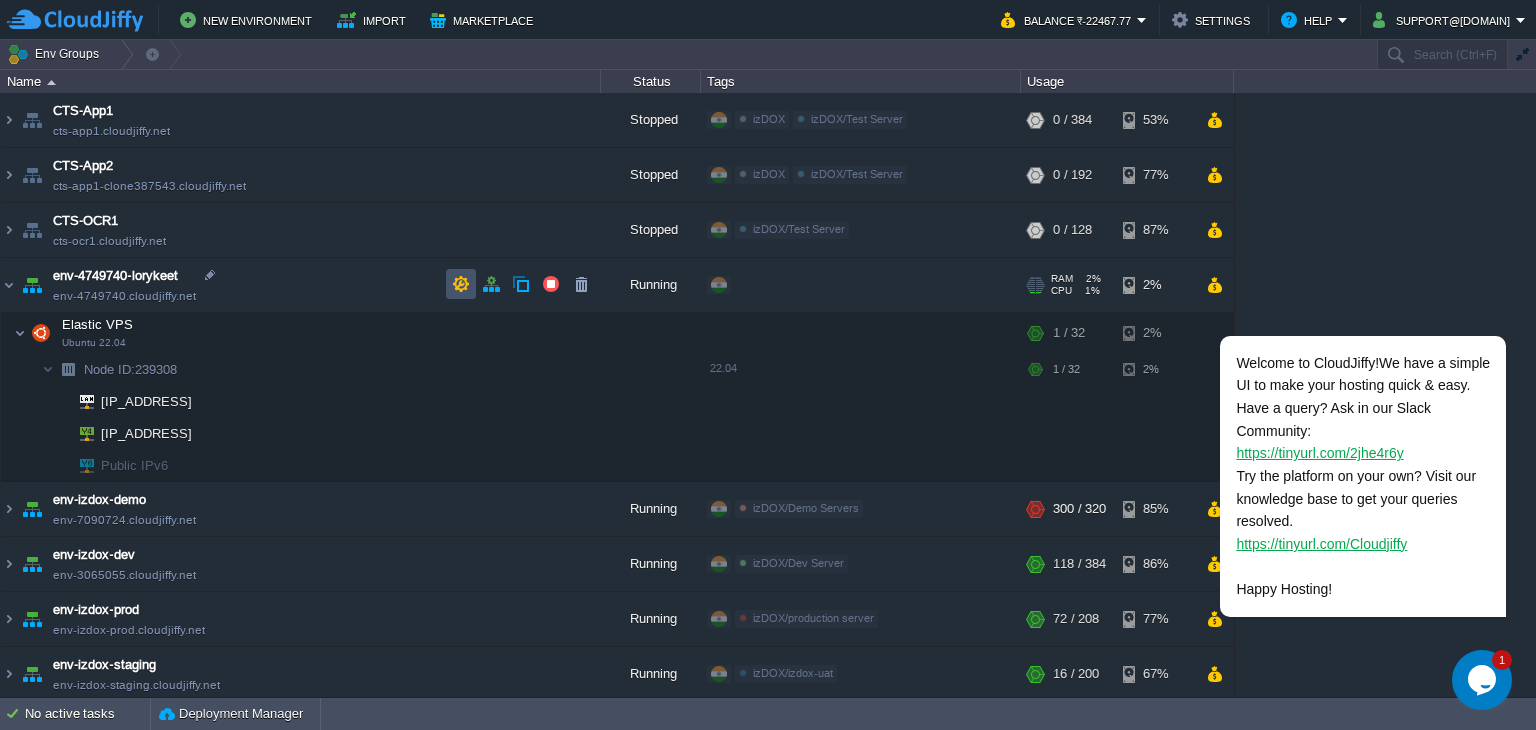 click at bounding box center [461, 284] 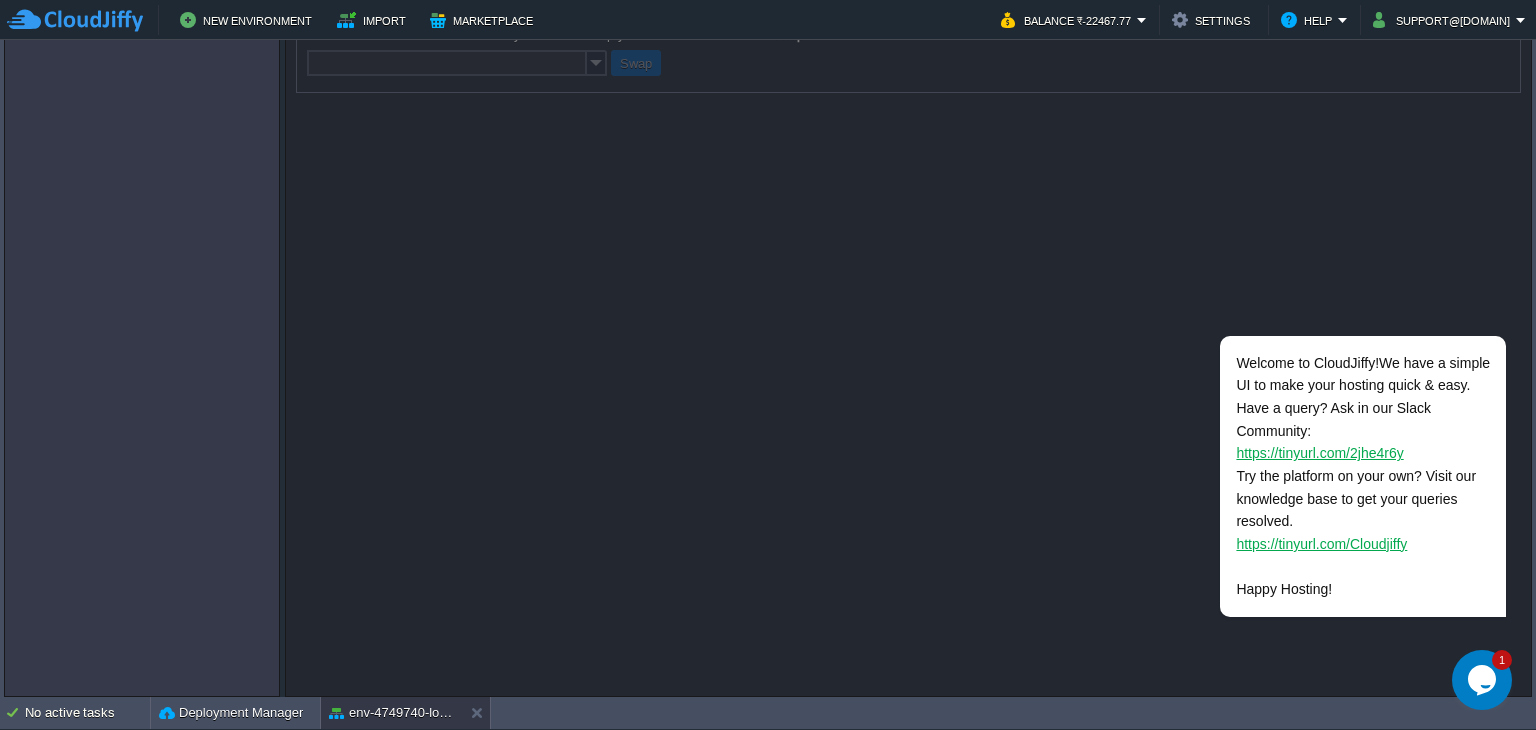 click at bounding box center (908, 219) 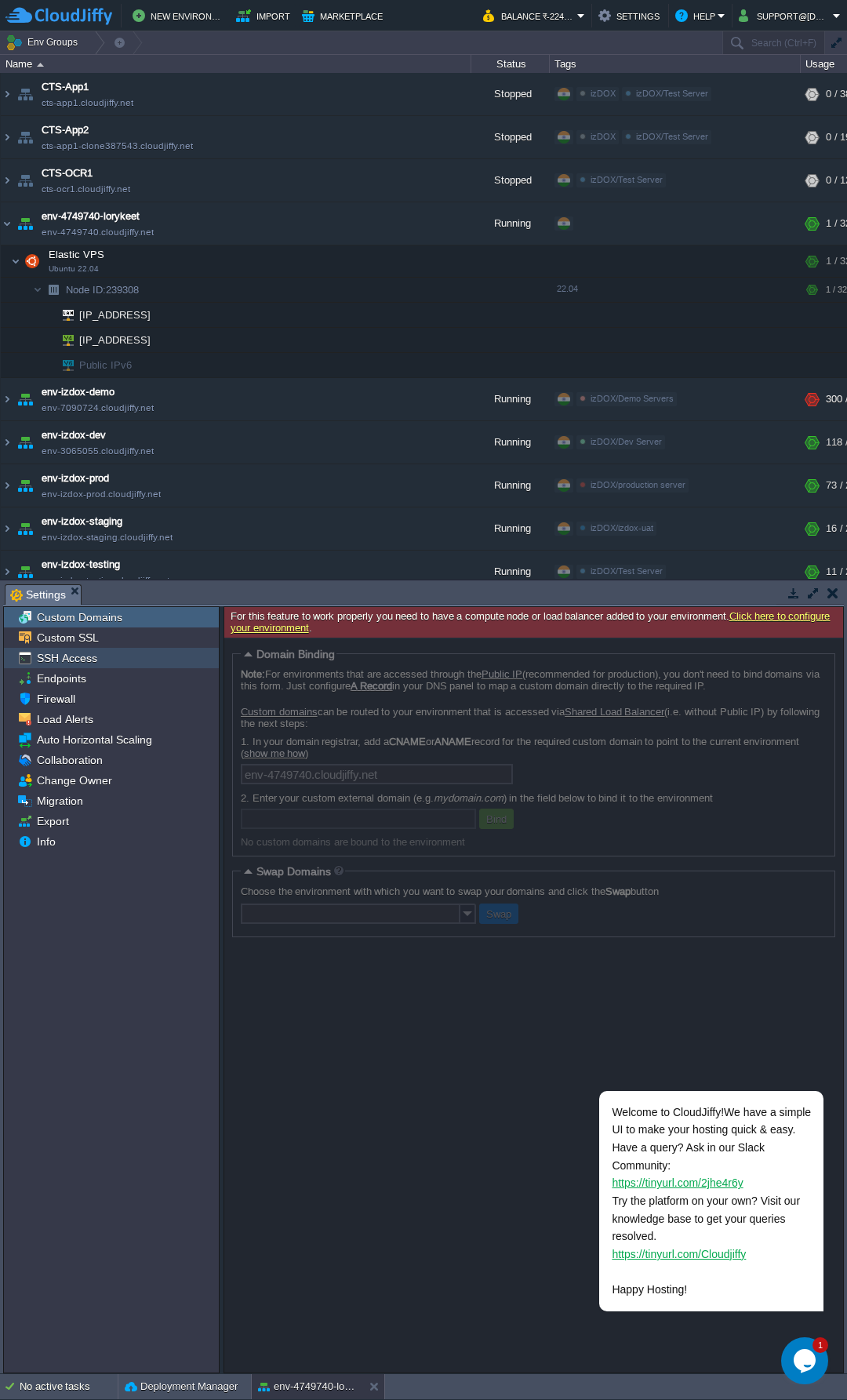 click on "SSH Access" at bounding box center (111, 658) 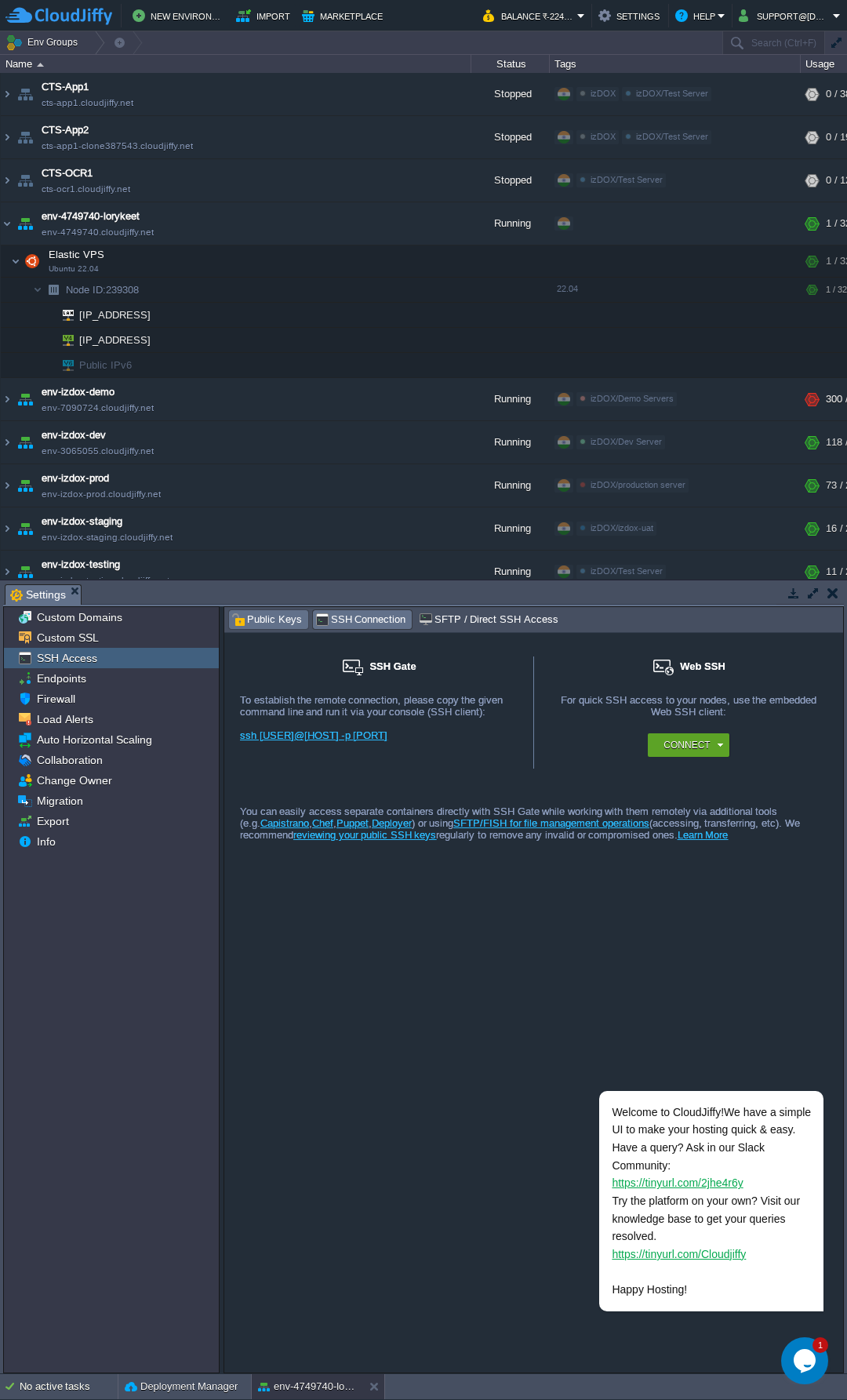 click on "Public Keys" at bounding box center [267, 620] 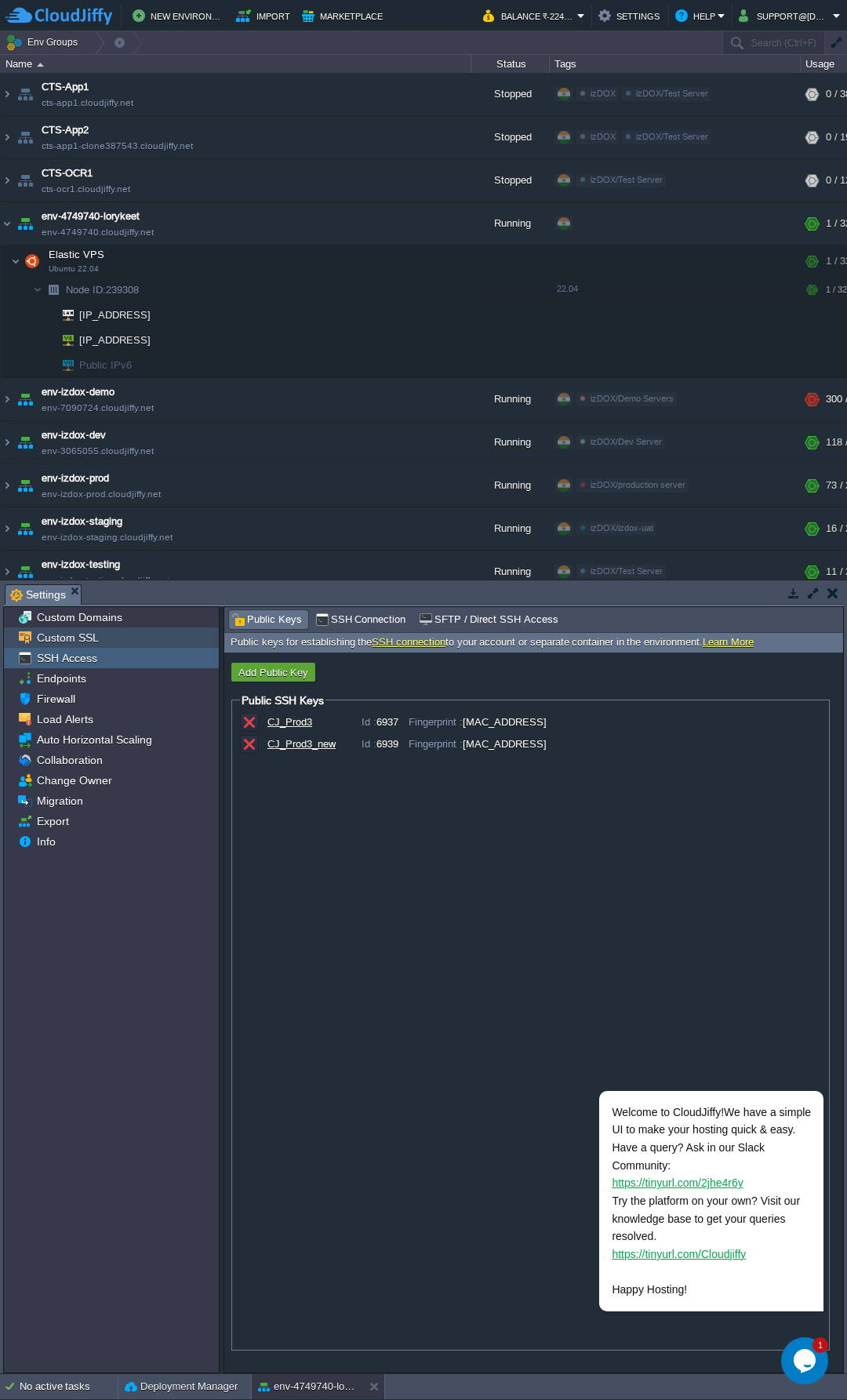 click on "Custom SSL" at bounding box center (111, 638) 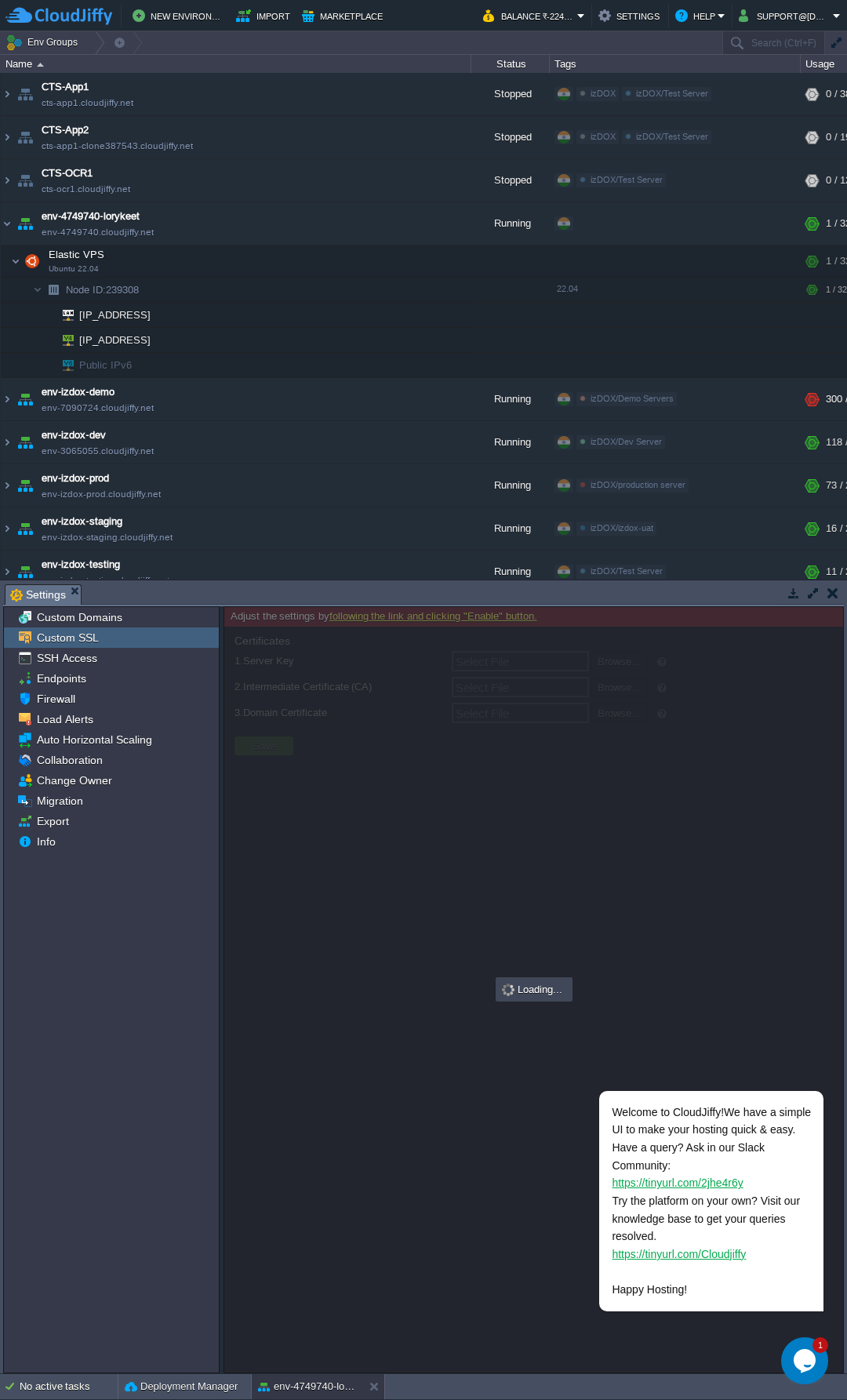 type on "Select File" 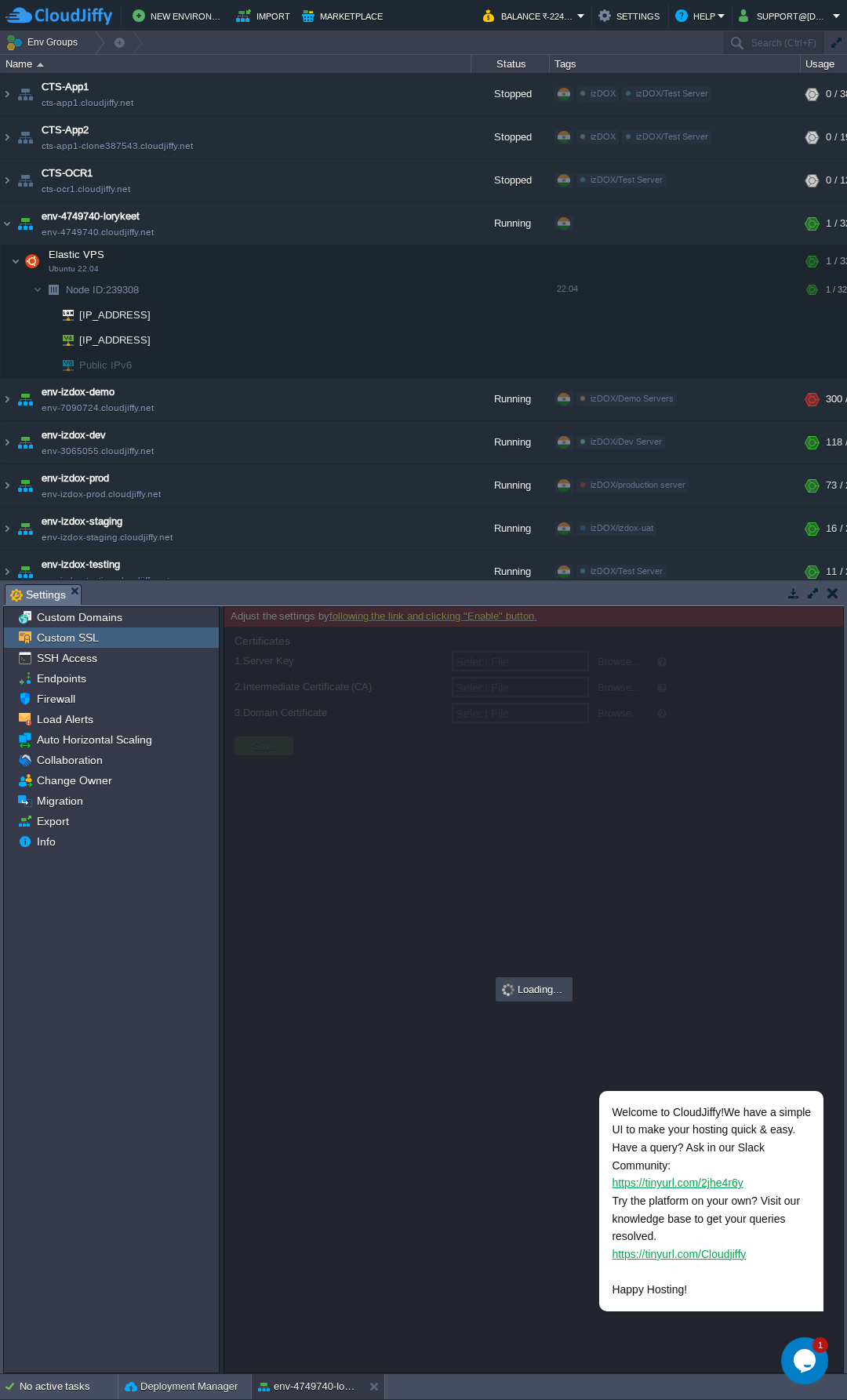 type on "Select File" 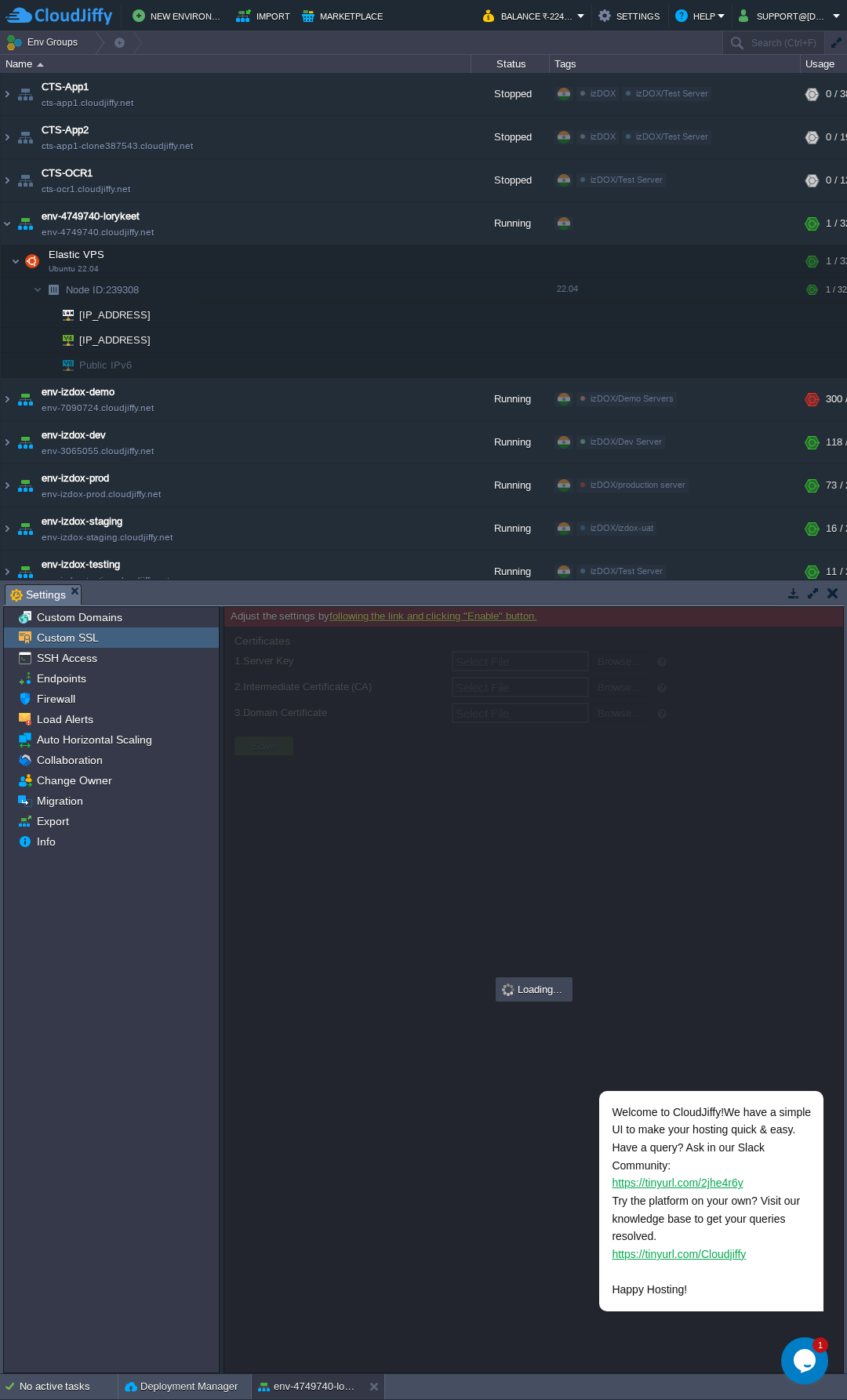 type on "Select File" 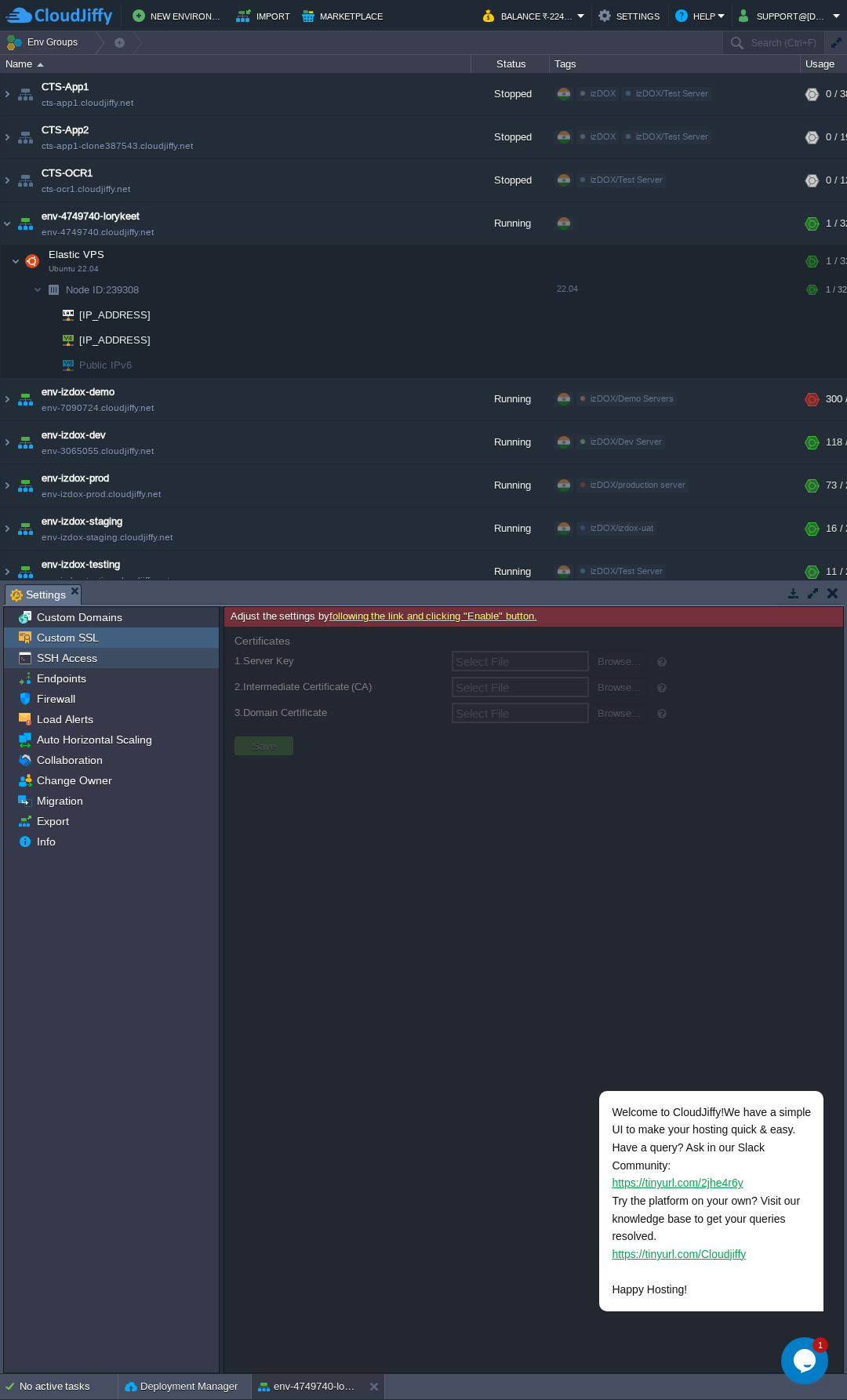 click on "SSH Access" at bounding box center [111, 658] 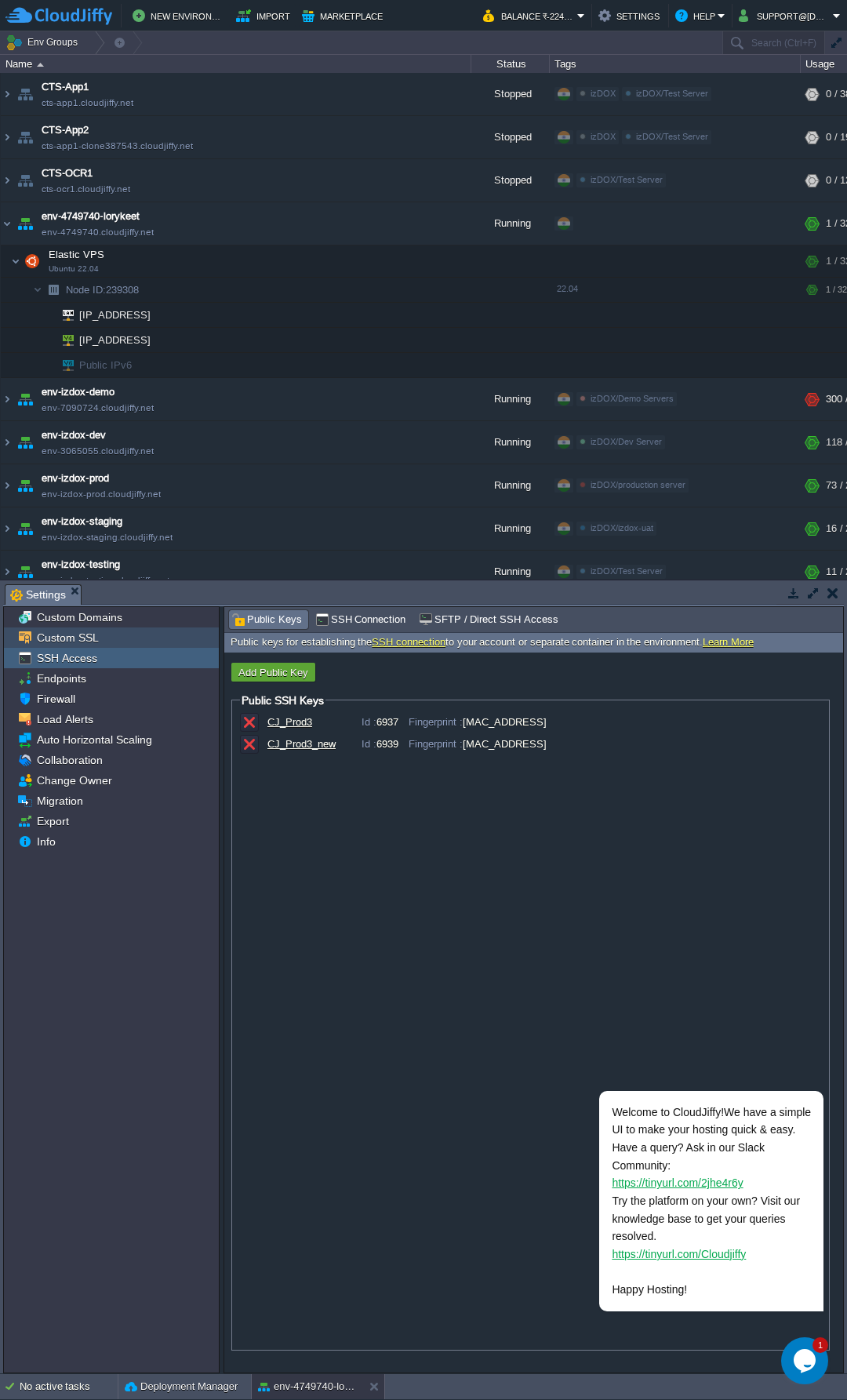 click on "Custom SSL" at bounding box center (111, 638) 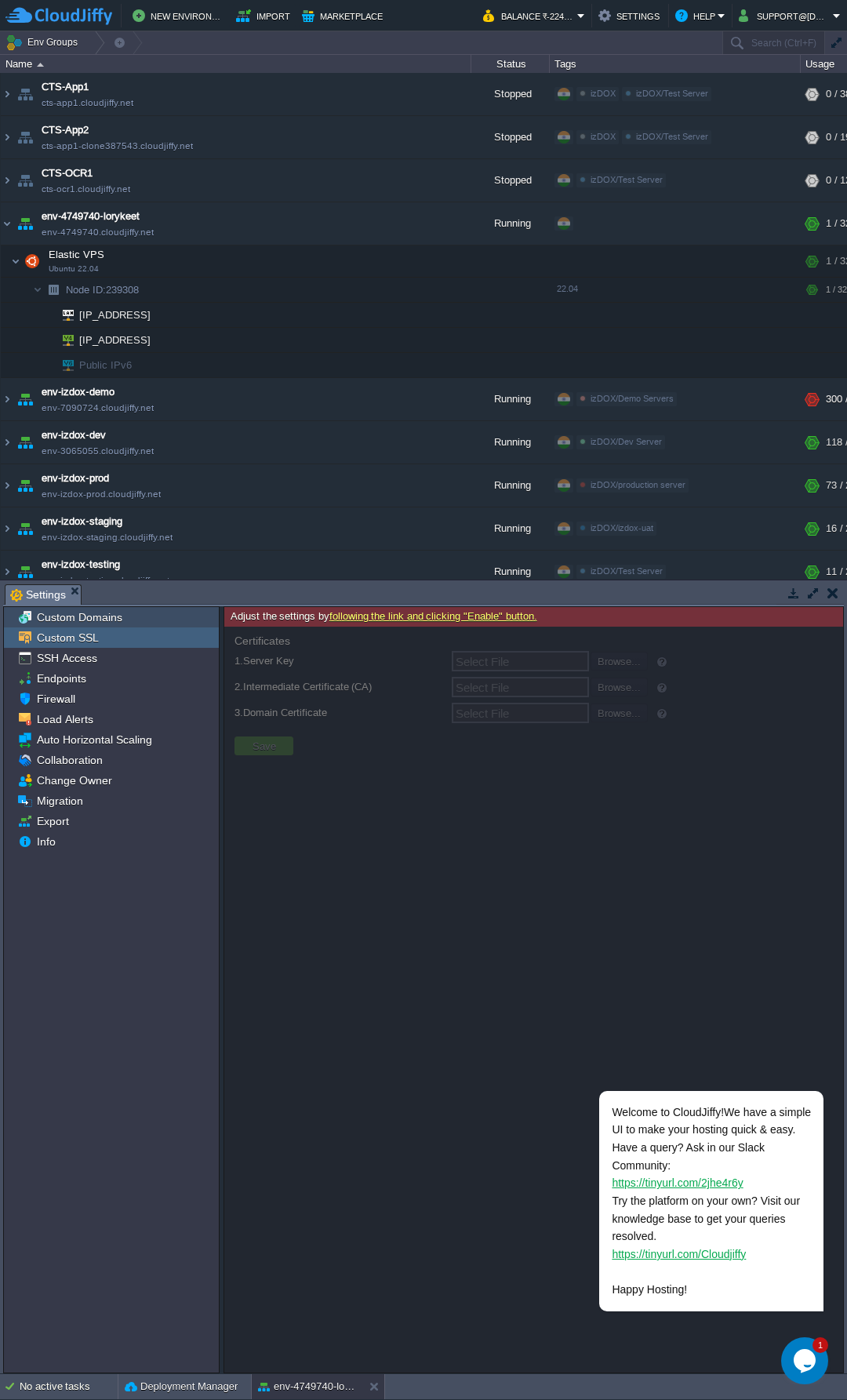 click on "Custom Domains" at bounding box center (111, 617) 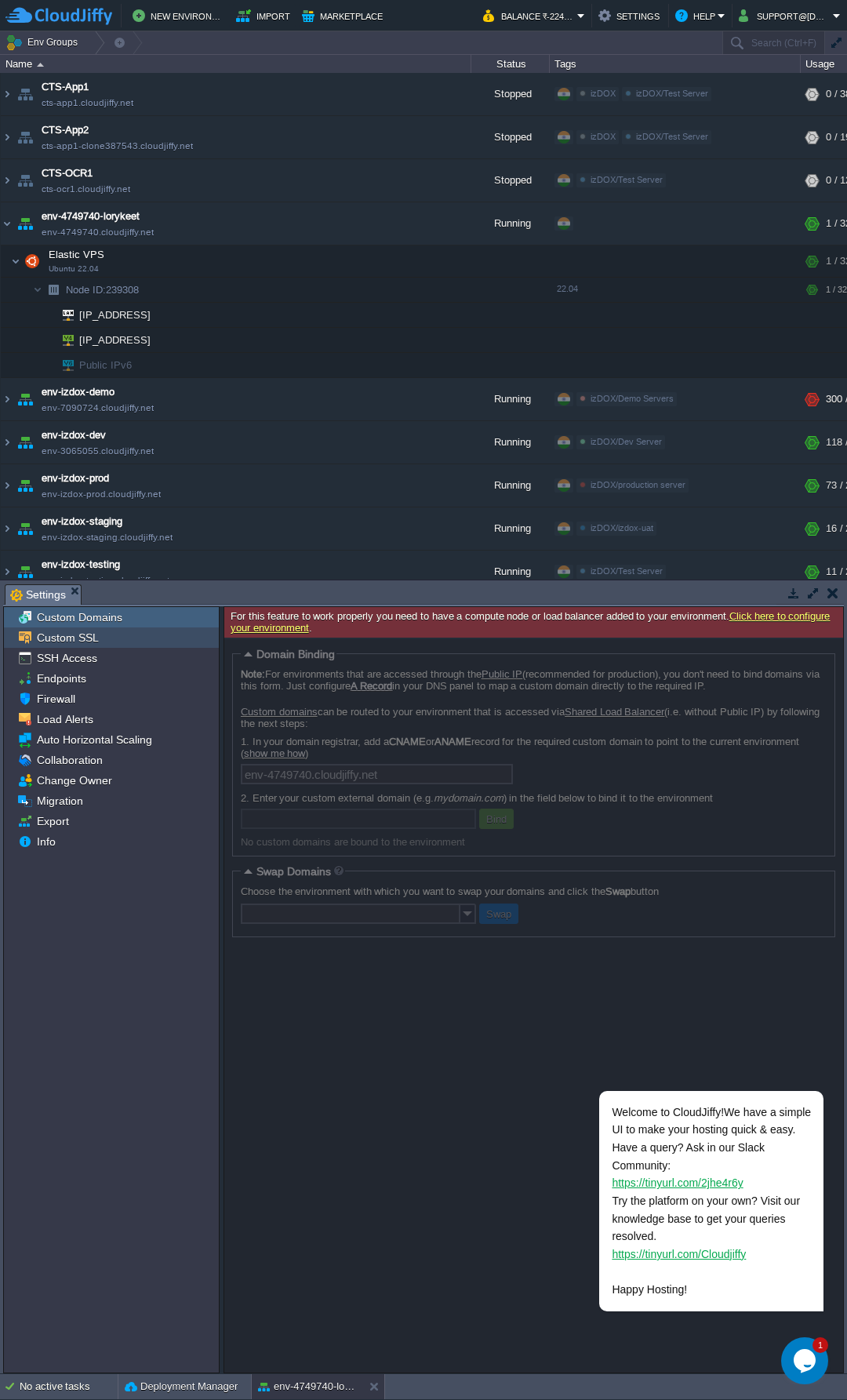 click on "Custom SSL" at bounding box center [111, 638] 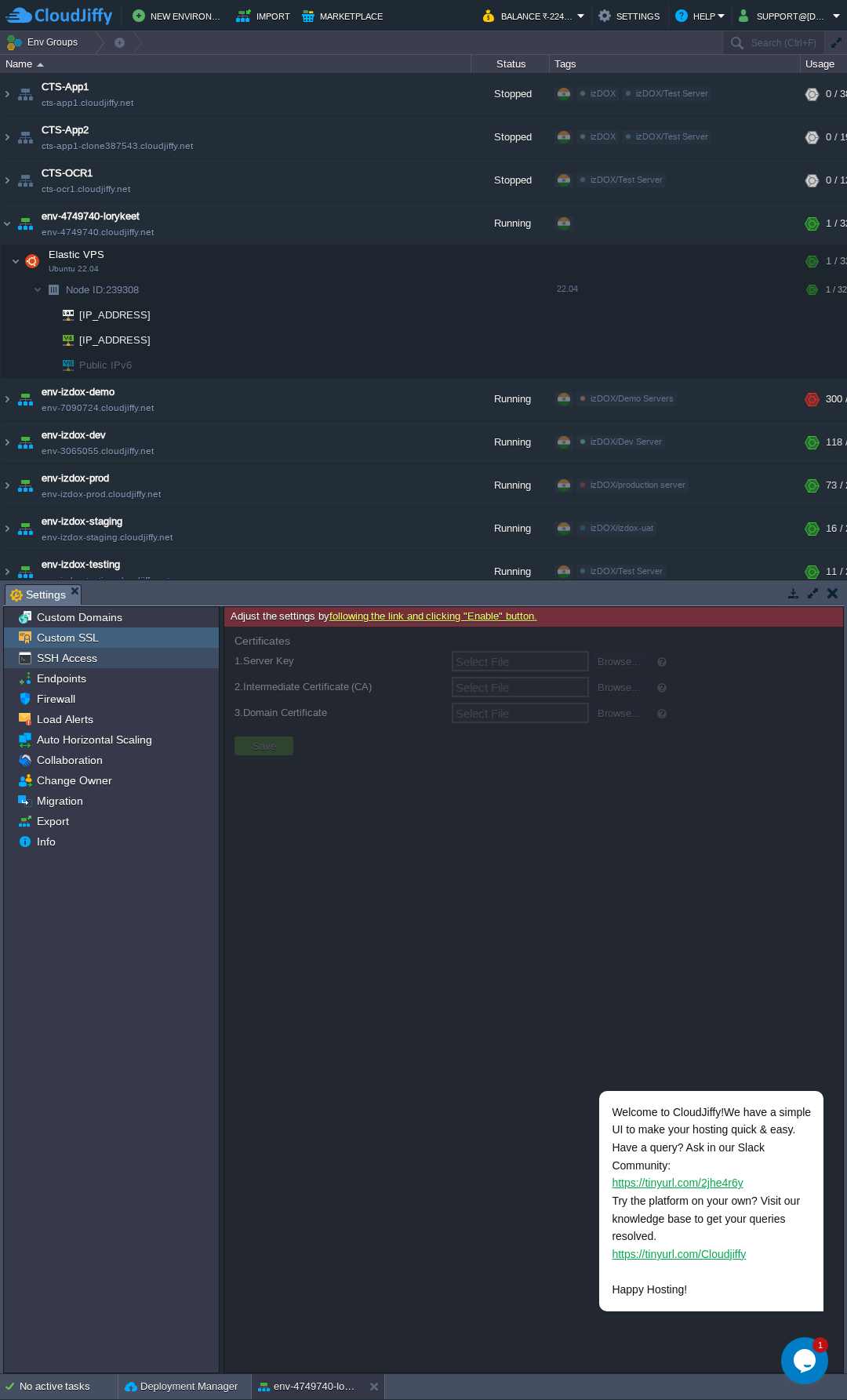 click on "SSH Access" at bounding box center (111, 658) 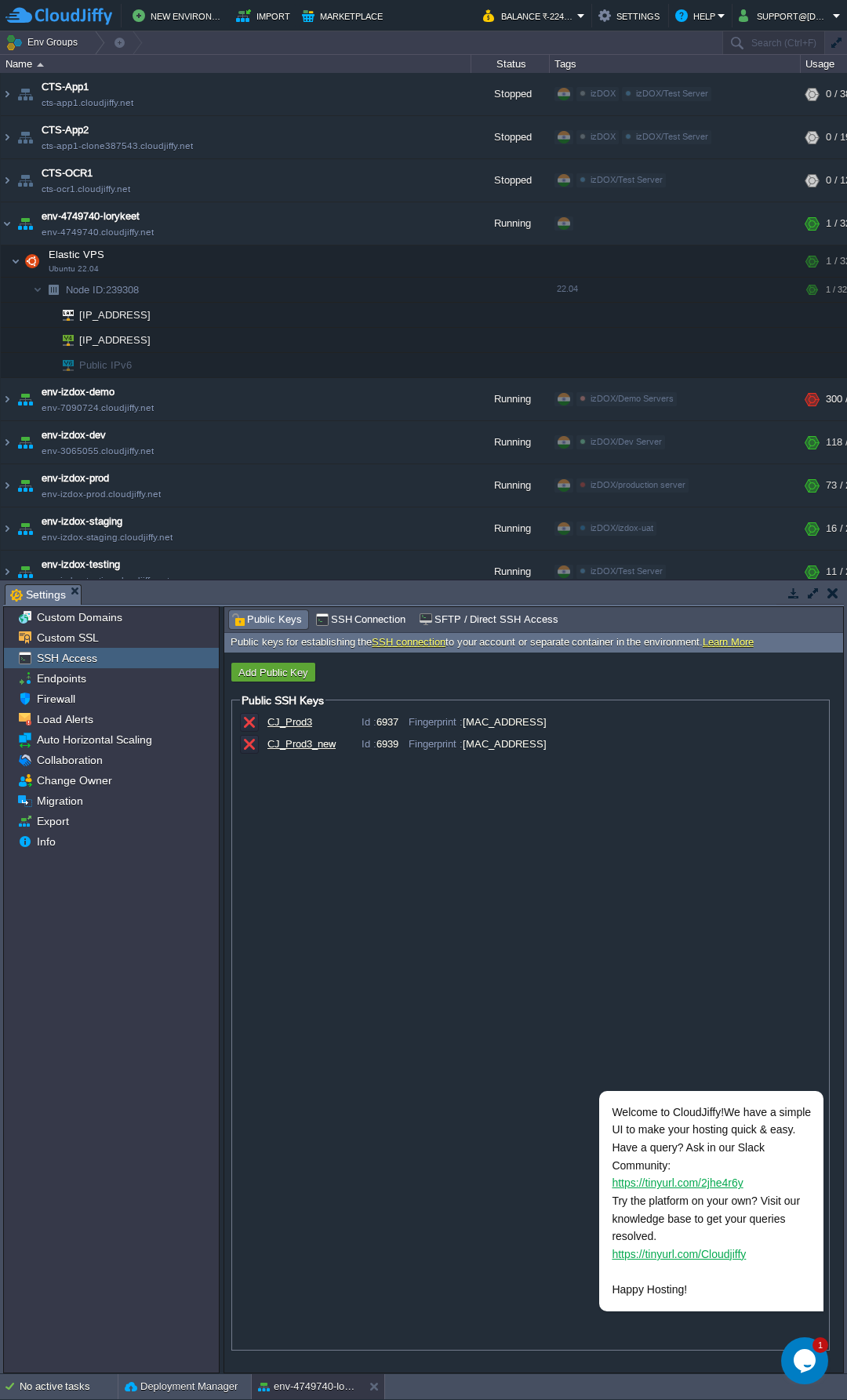 click on "Public Keys SSH Connection SFTP / Direct SSH Access" at bounding box center (2185, 620) 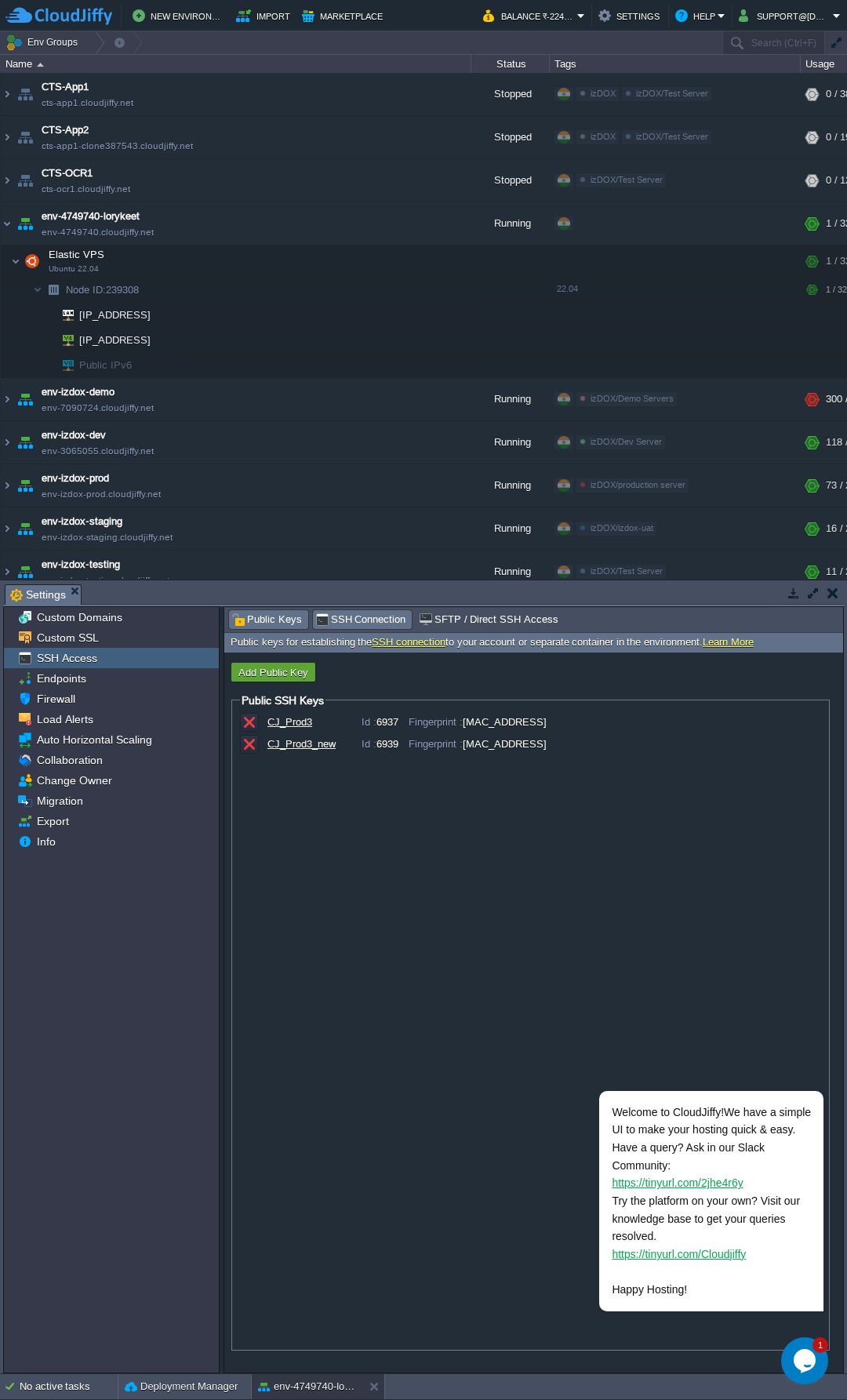 click on "SSH Connection" at bounding box center [361, 620] 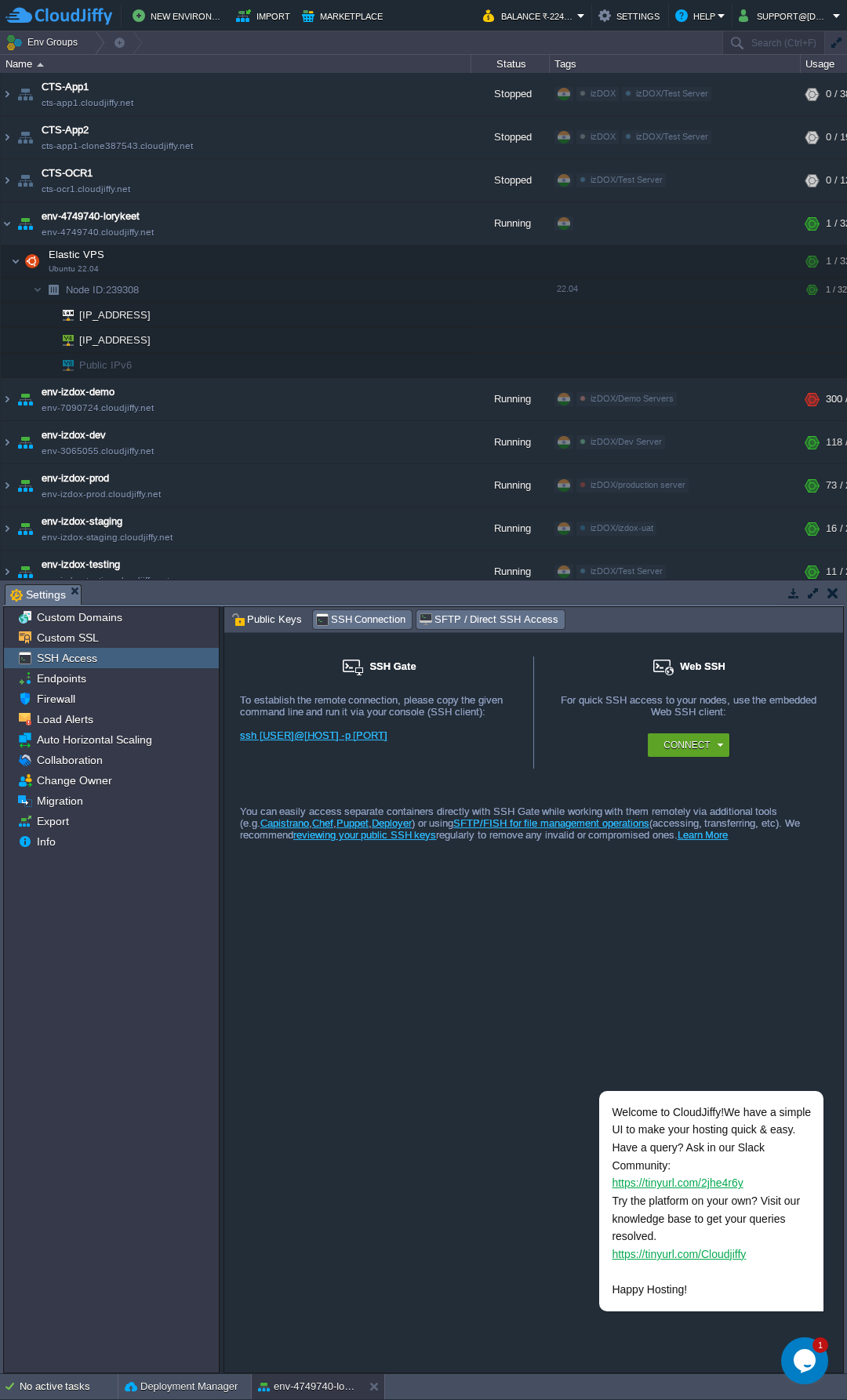 click on "SFTP / Direct SSH Access" at bounding box center (488, 620) 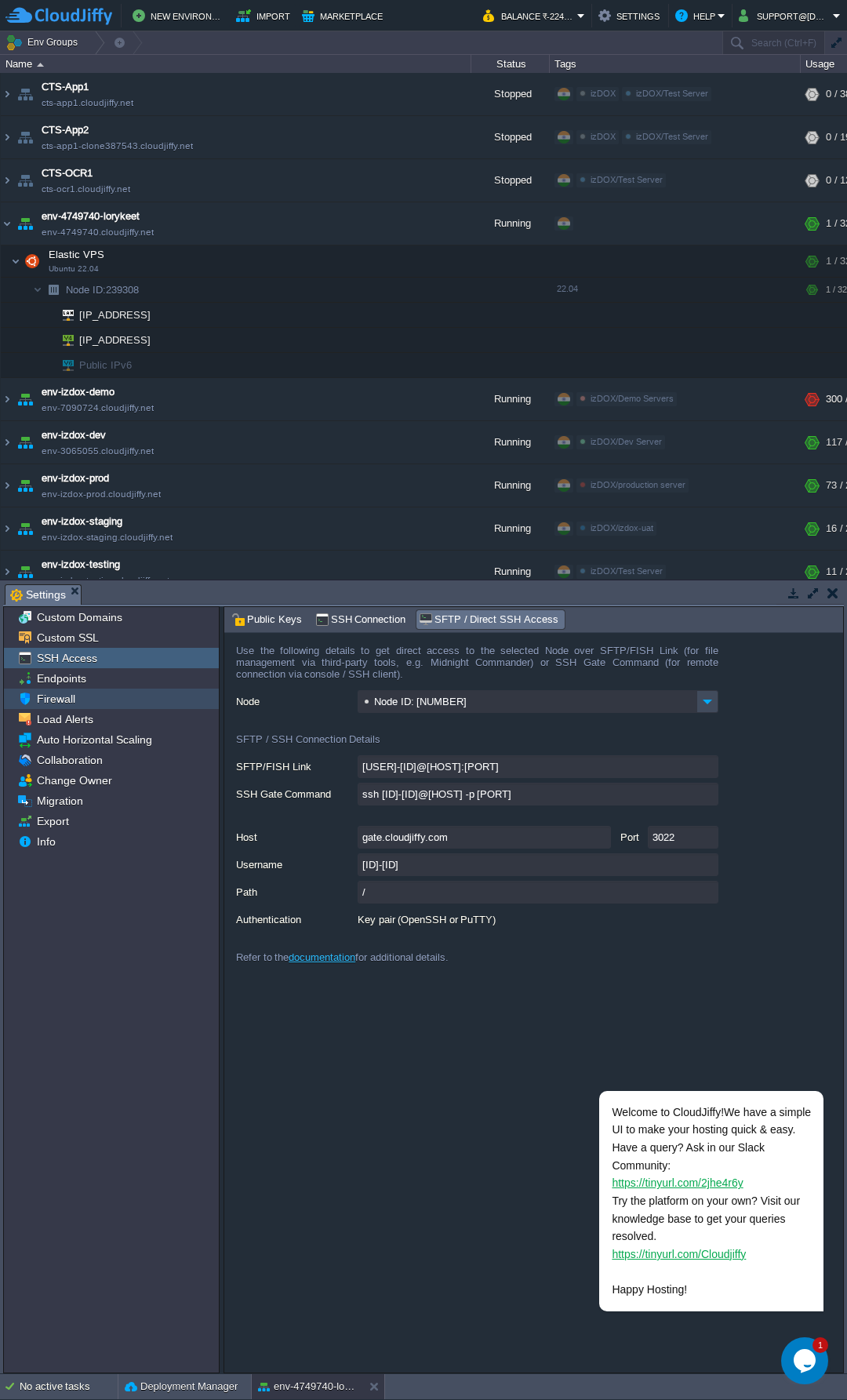 click on "Firewall" at bounding box center [111, 699] 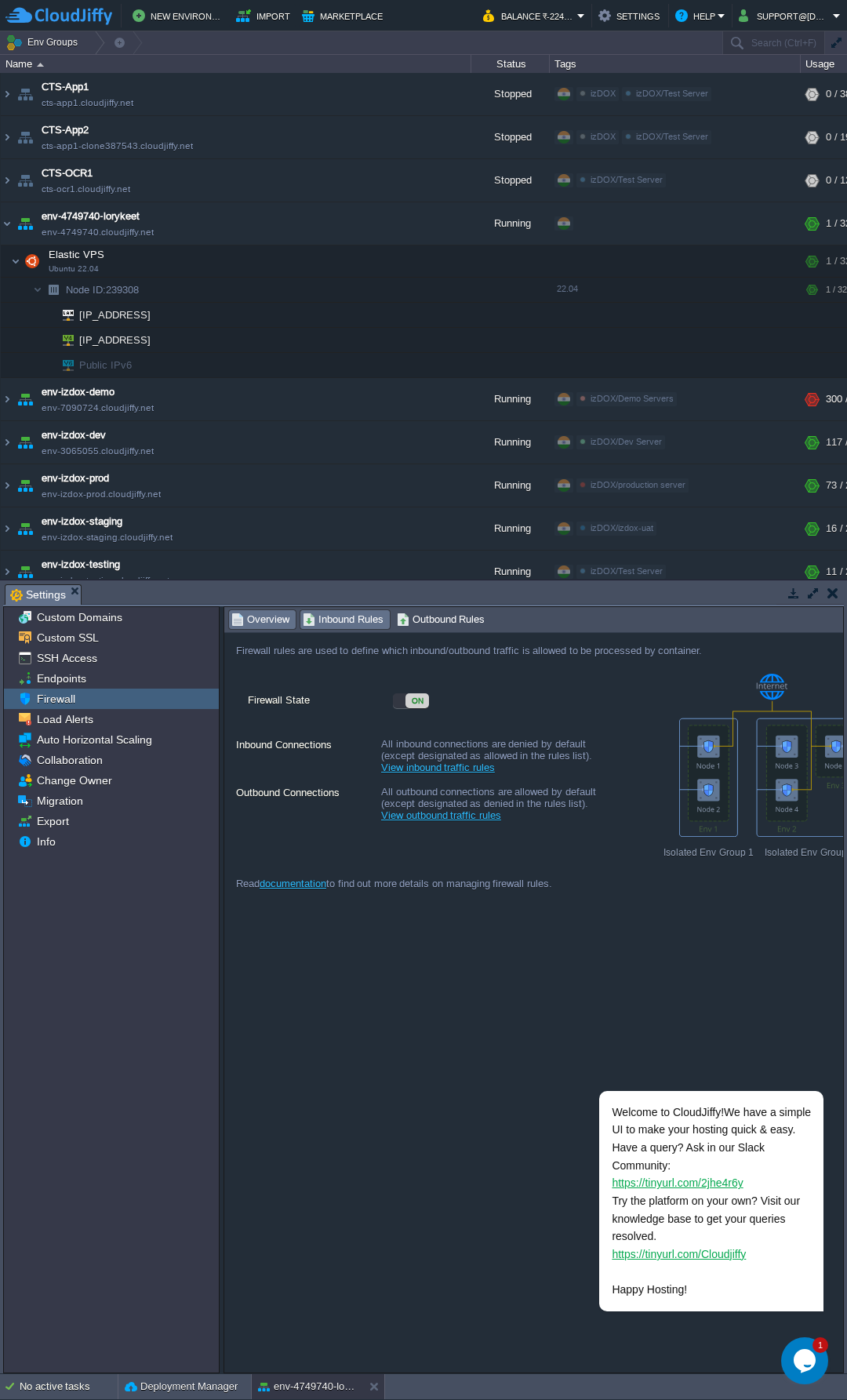 click on "Inbound Rules" at bounding box center (343, 620) 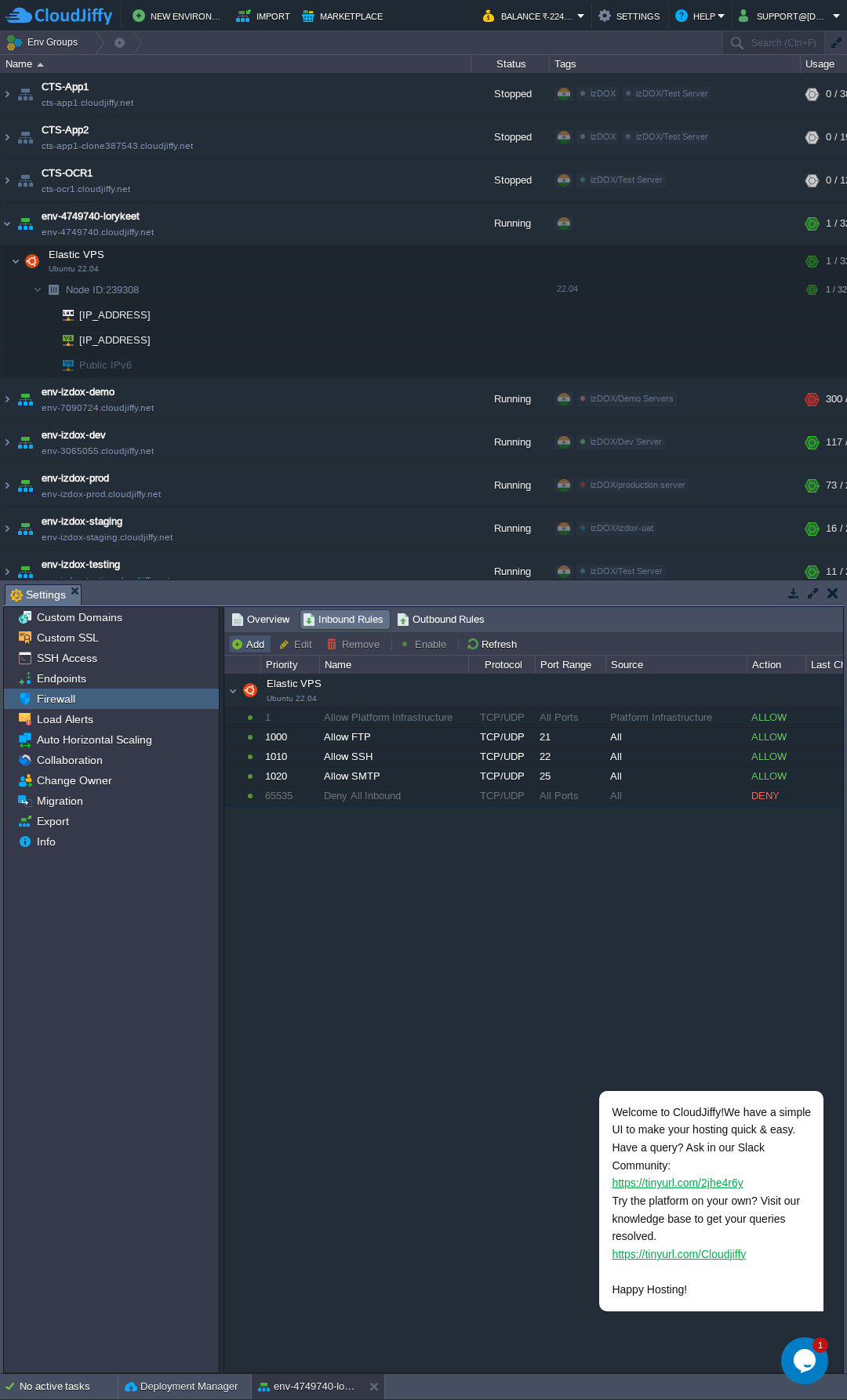 click on "Add" at bounding box center [249, 644] 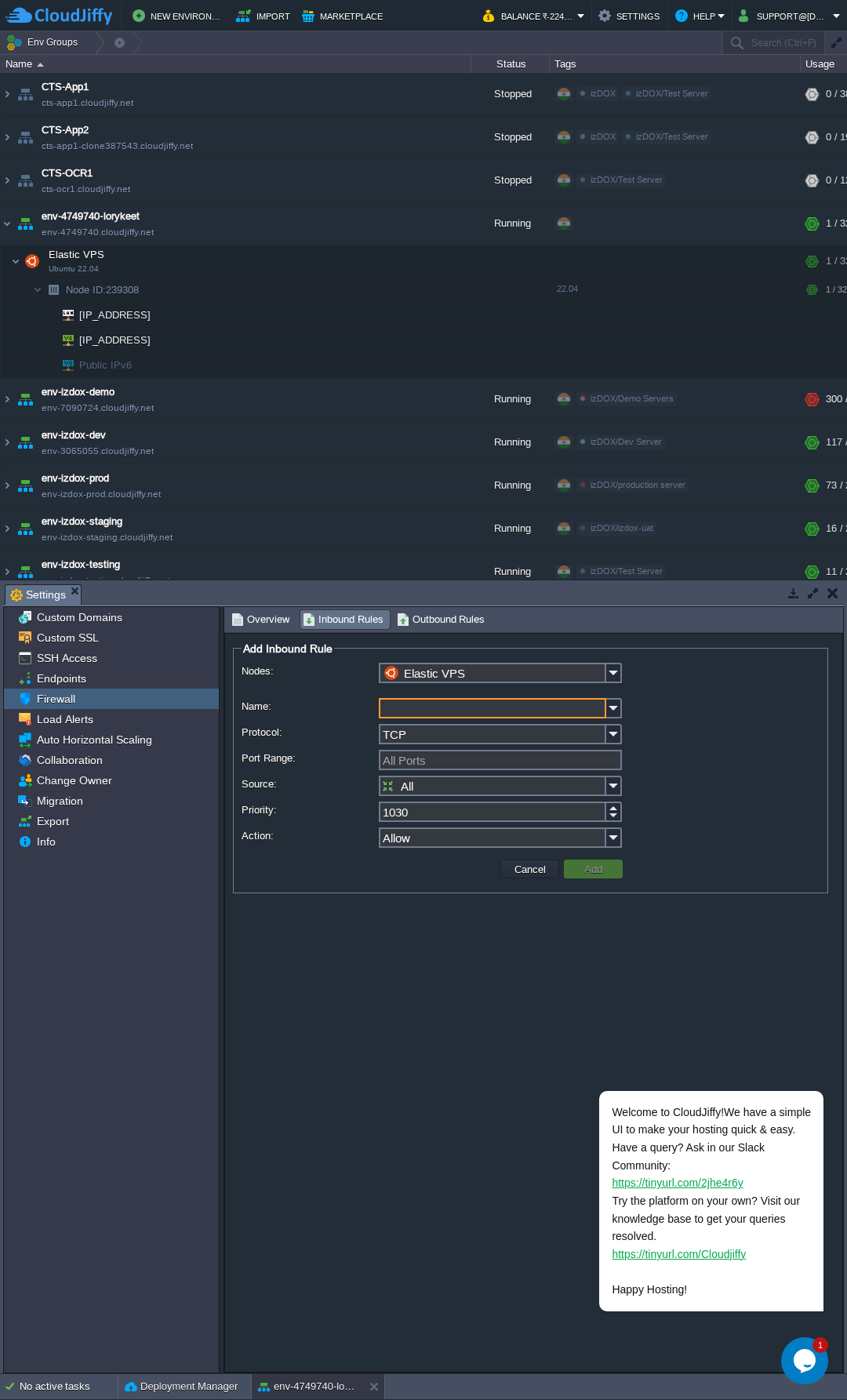 click on "Name:" at bounding box center [493, 708] 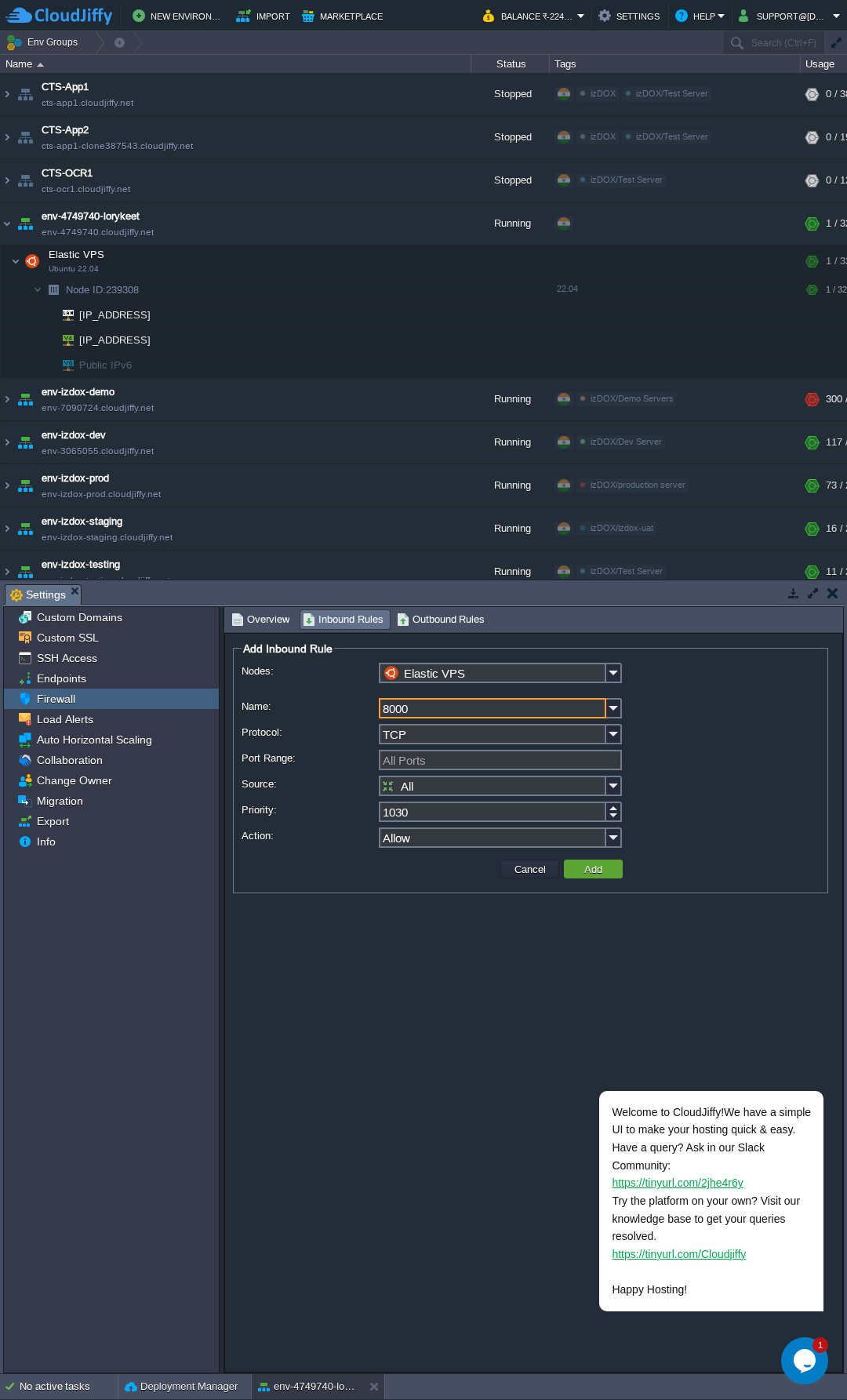 type on "8000" 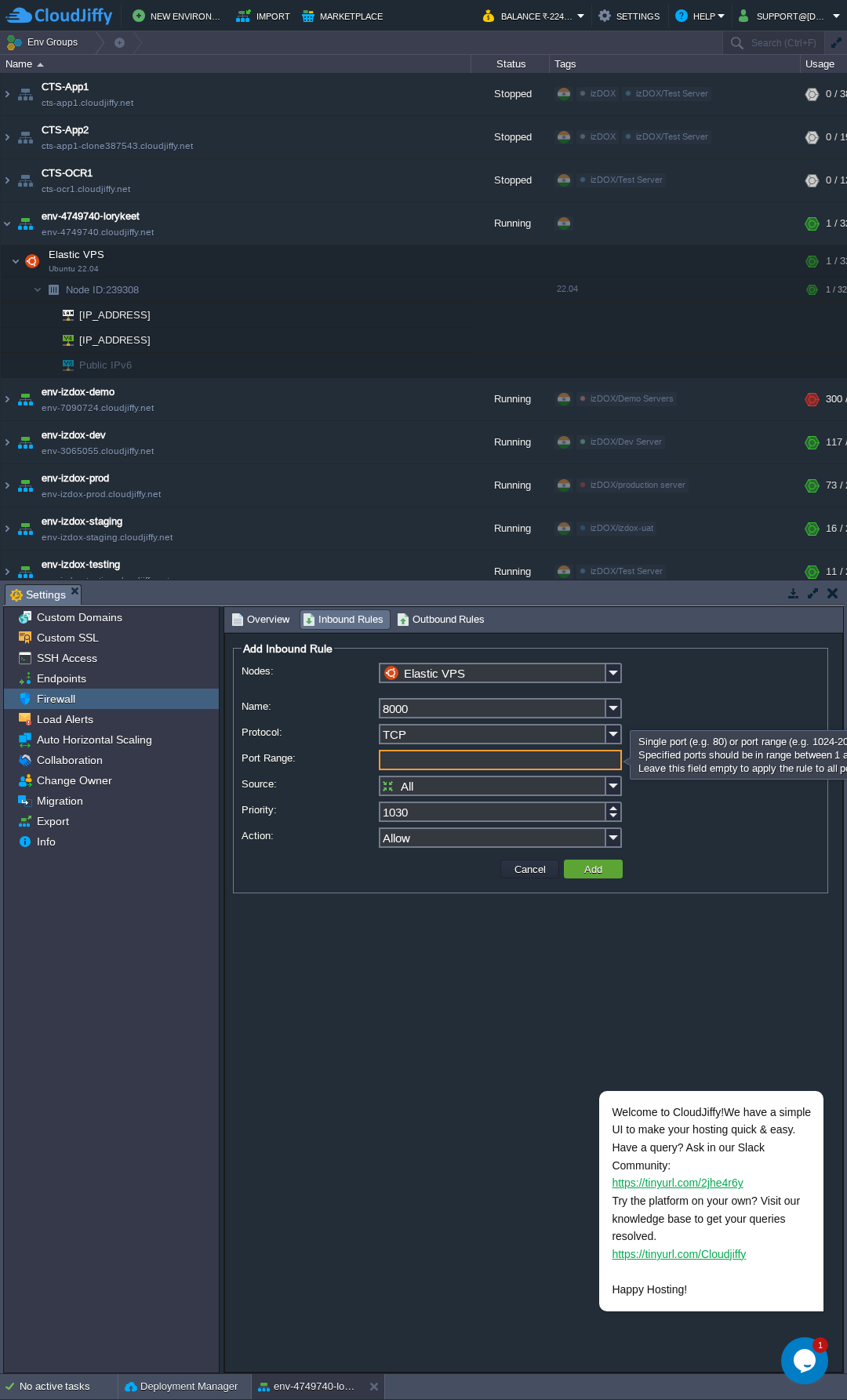 click on "Port Range:" at bounding box center (500, 760) 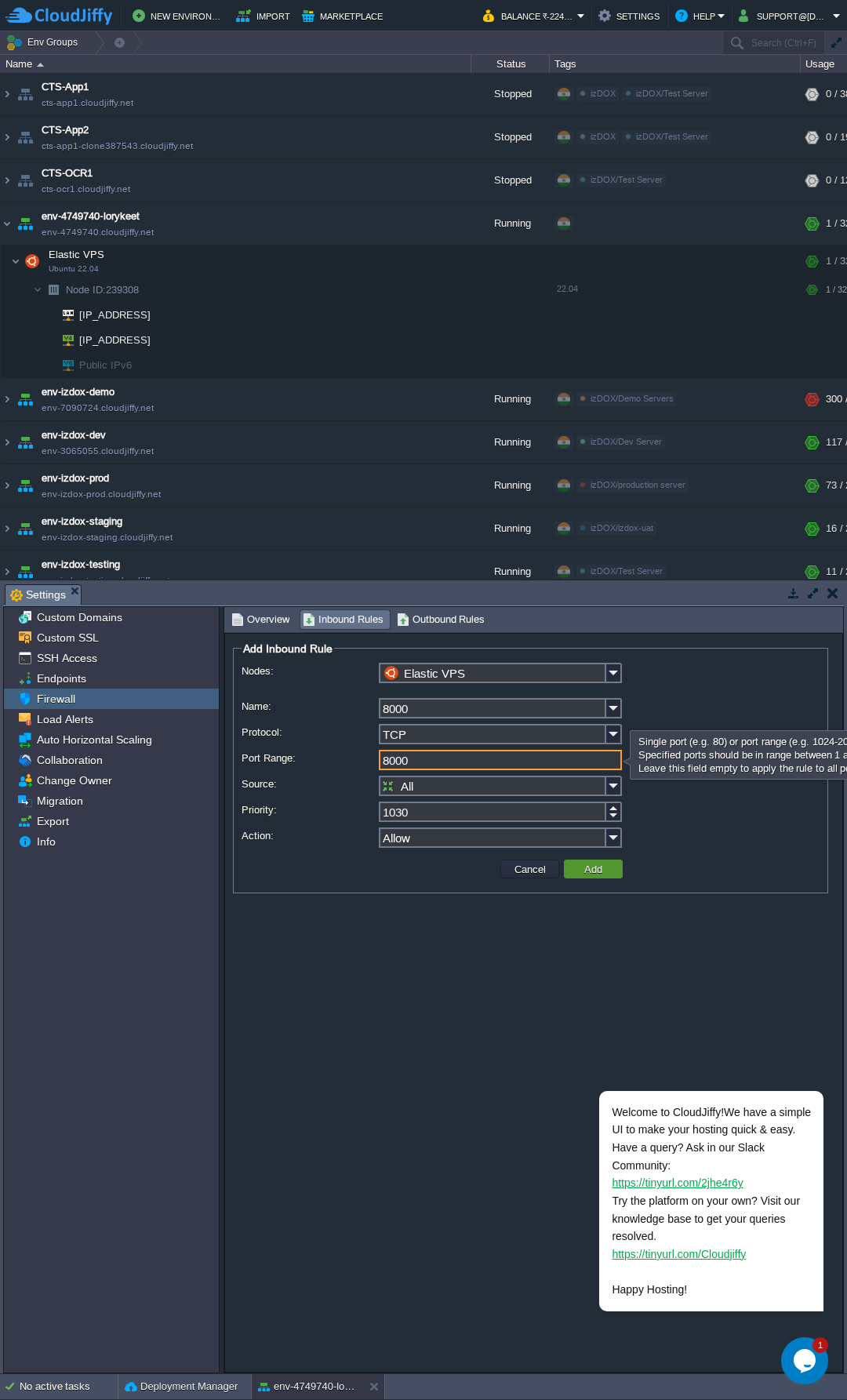 type on "8000" 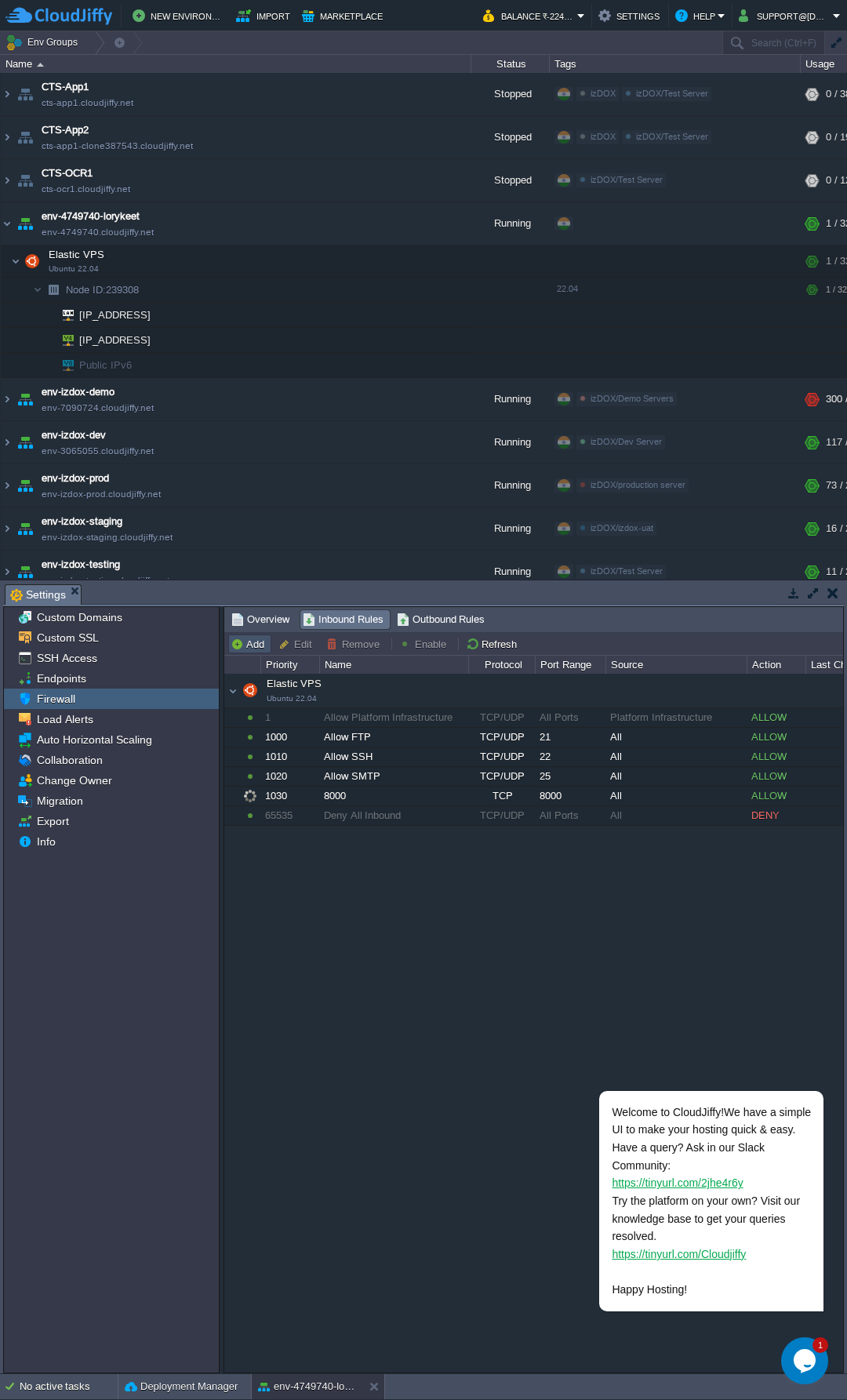 click on "Add" at bounding box center (249, 644) 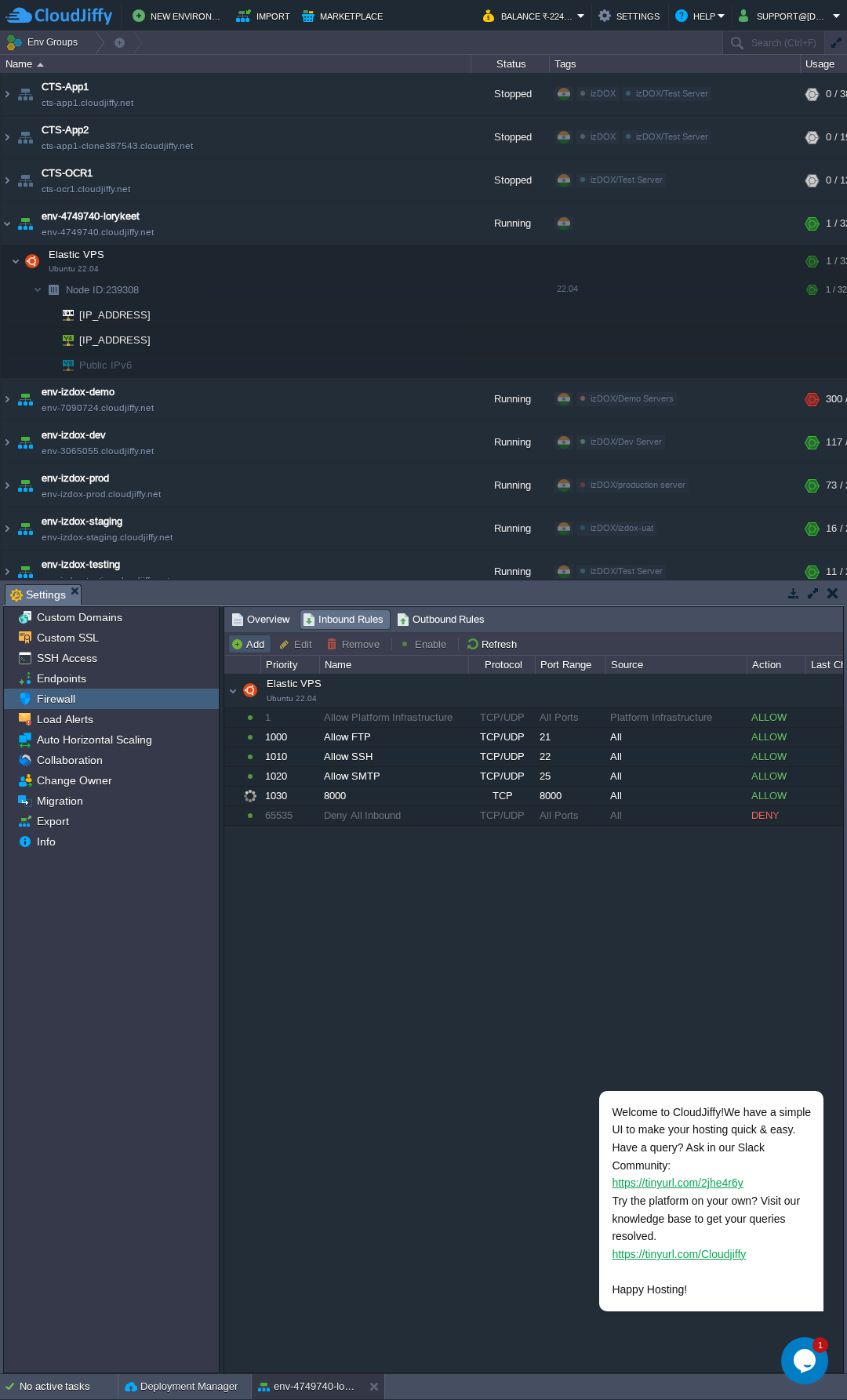type on "Elastic VPS" 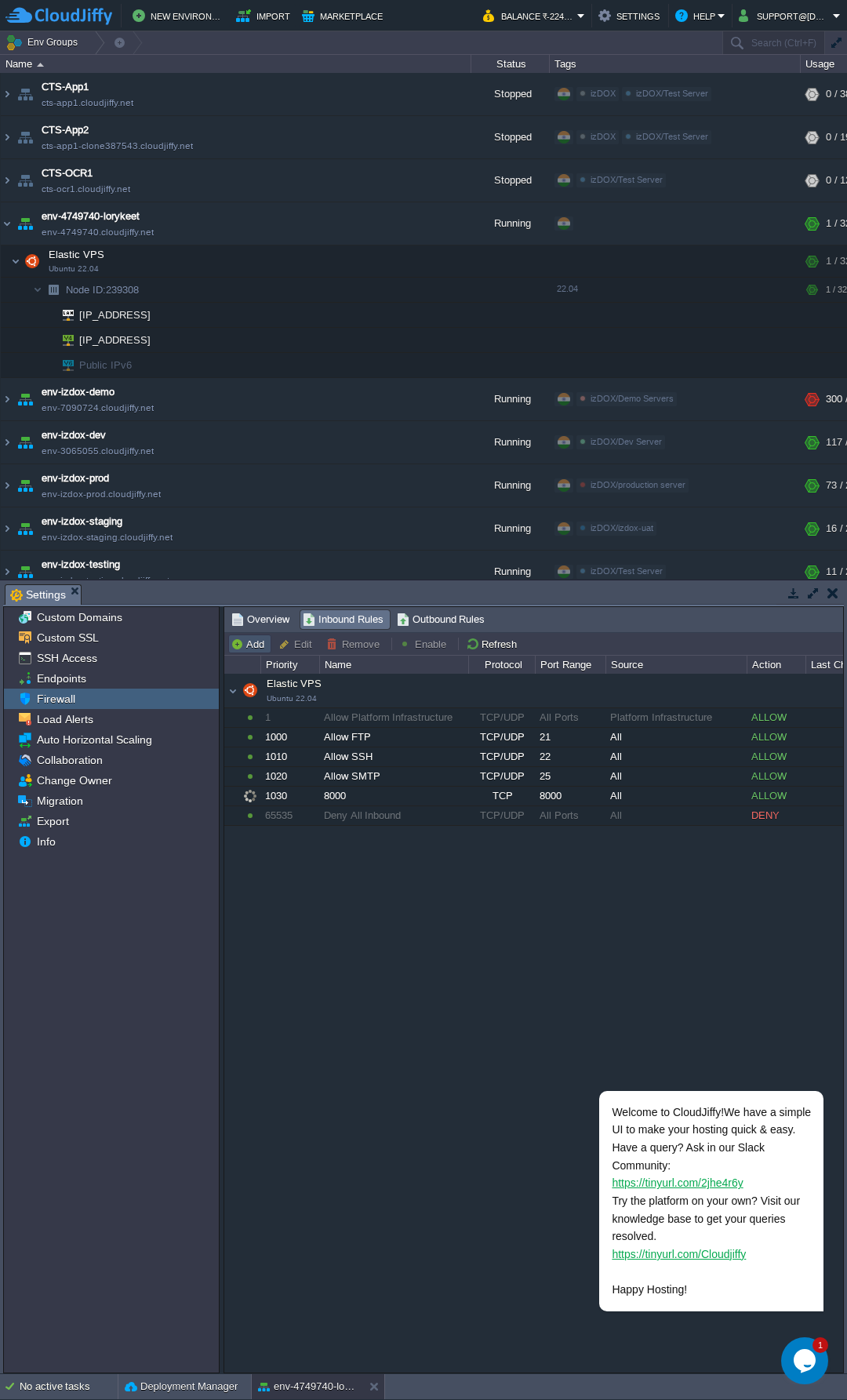 type on "1040" 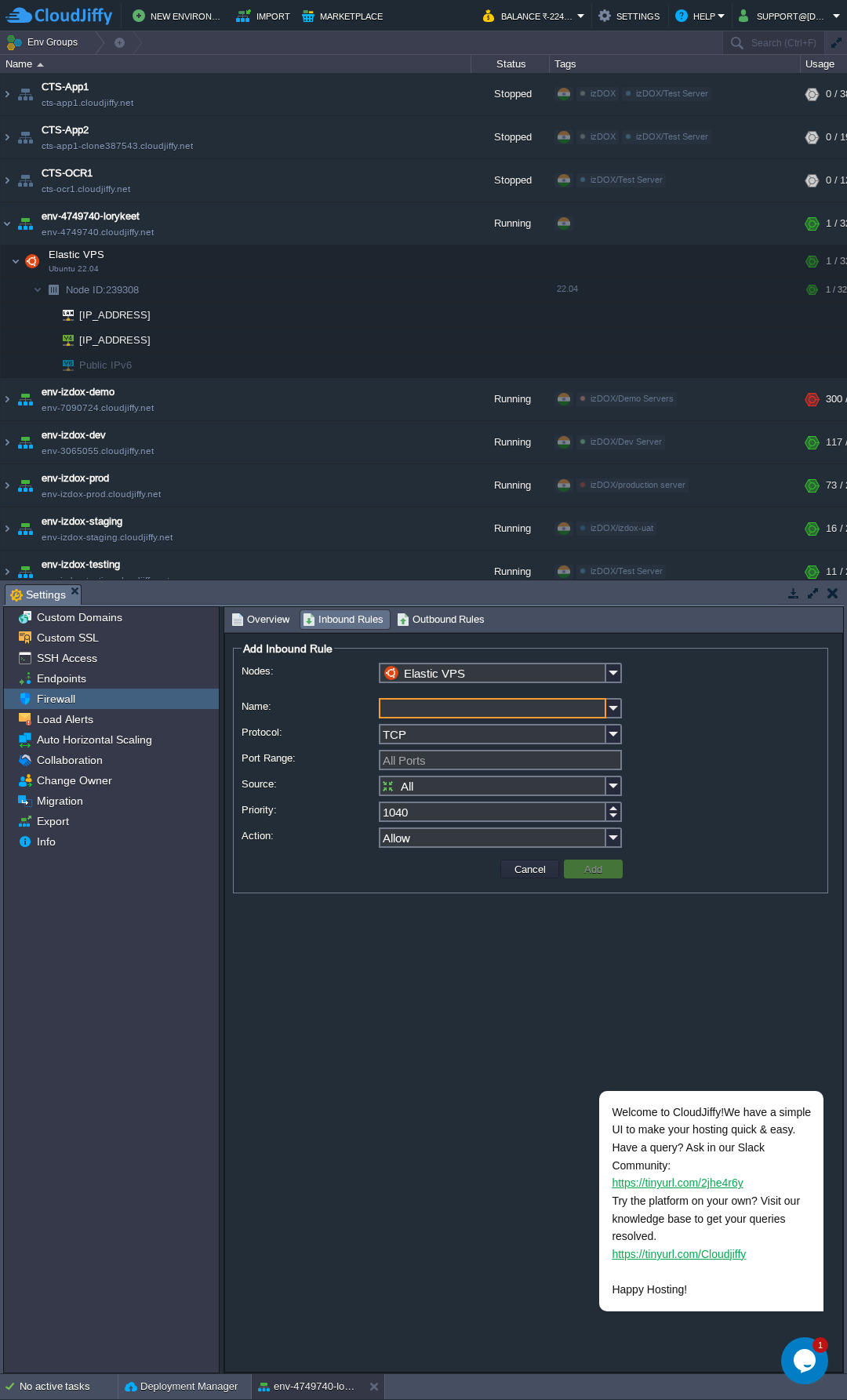 type on "8" 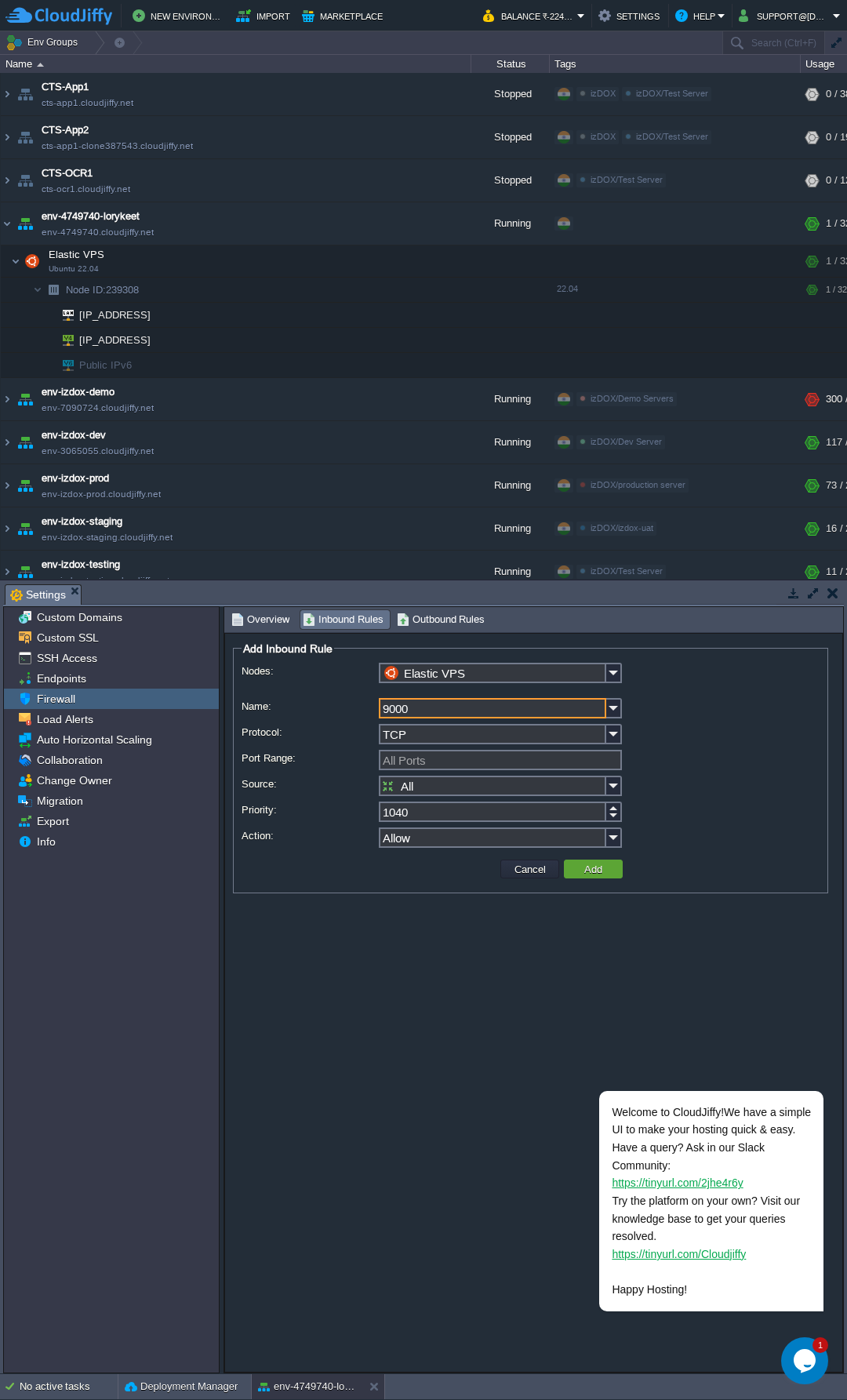 type on "9000" 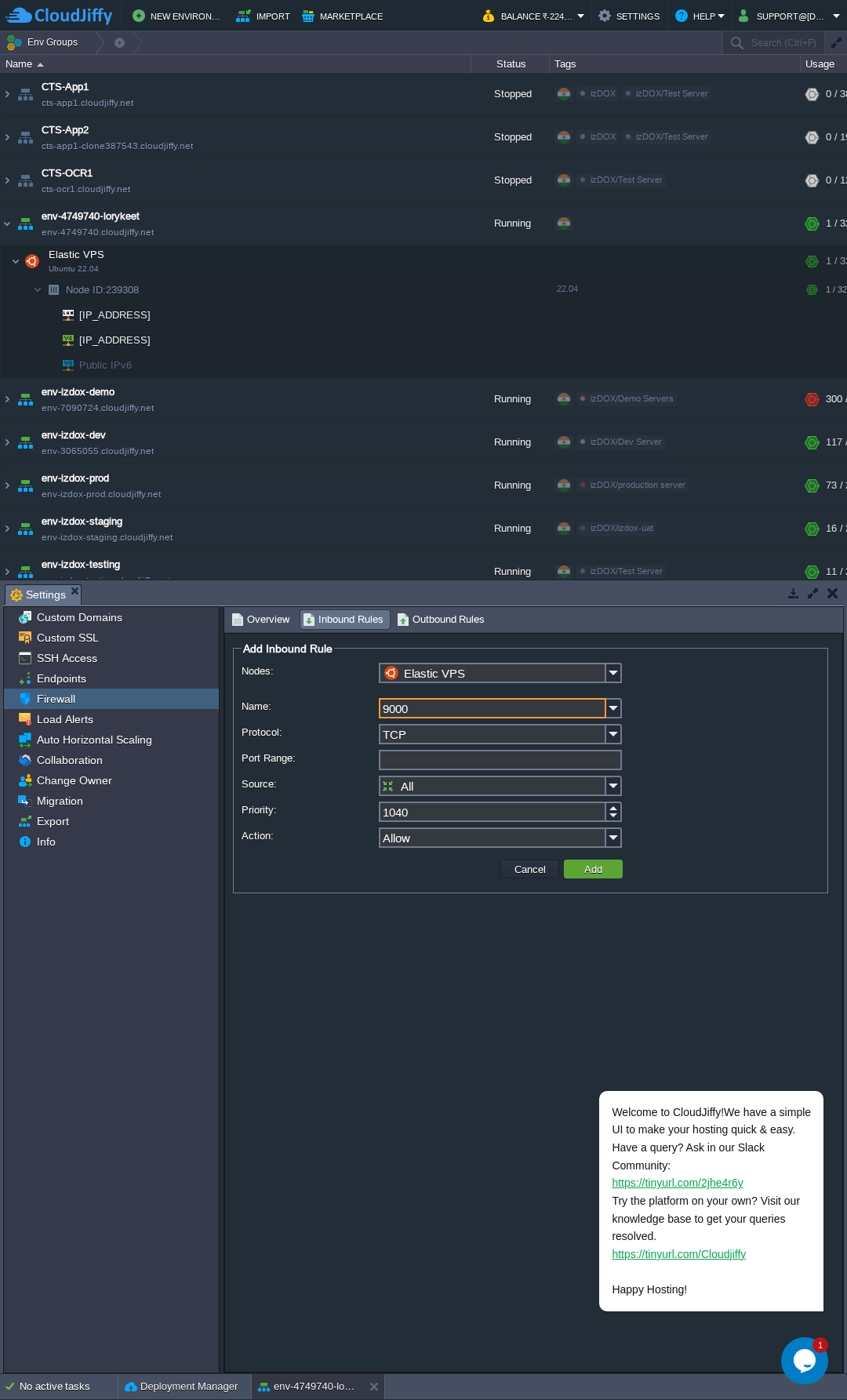 click on "Port Range:" at bounding box center (500, 760) 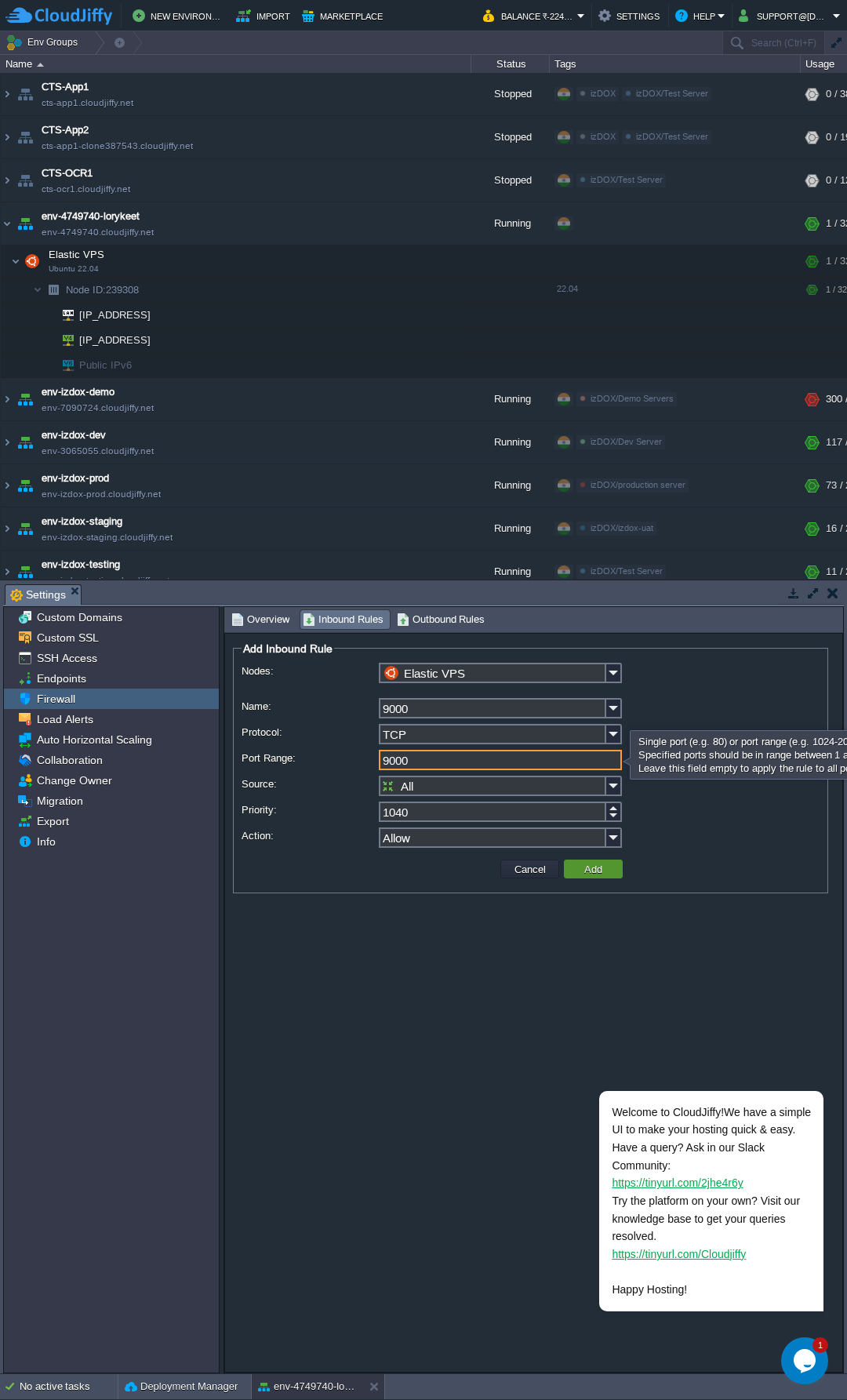 type on "9000" 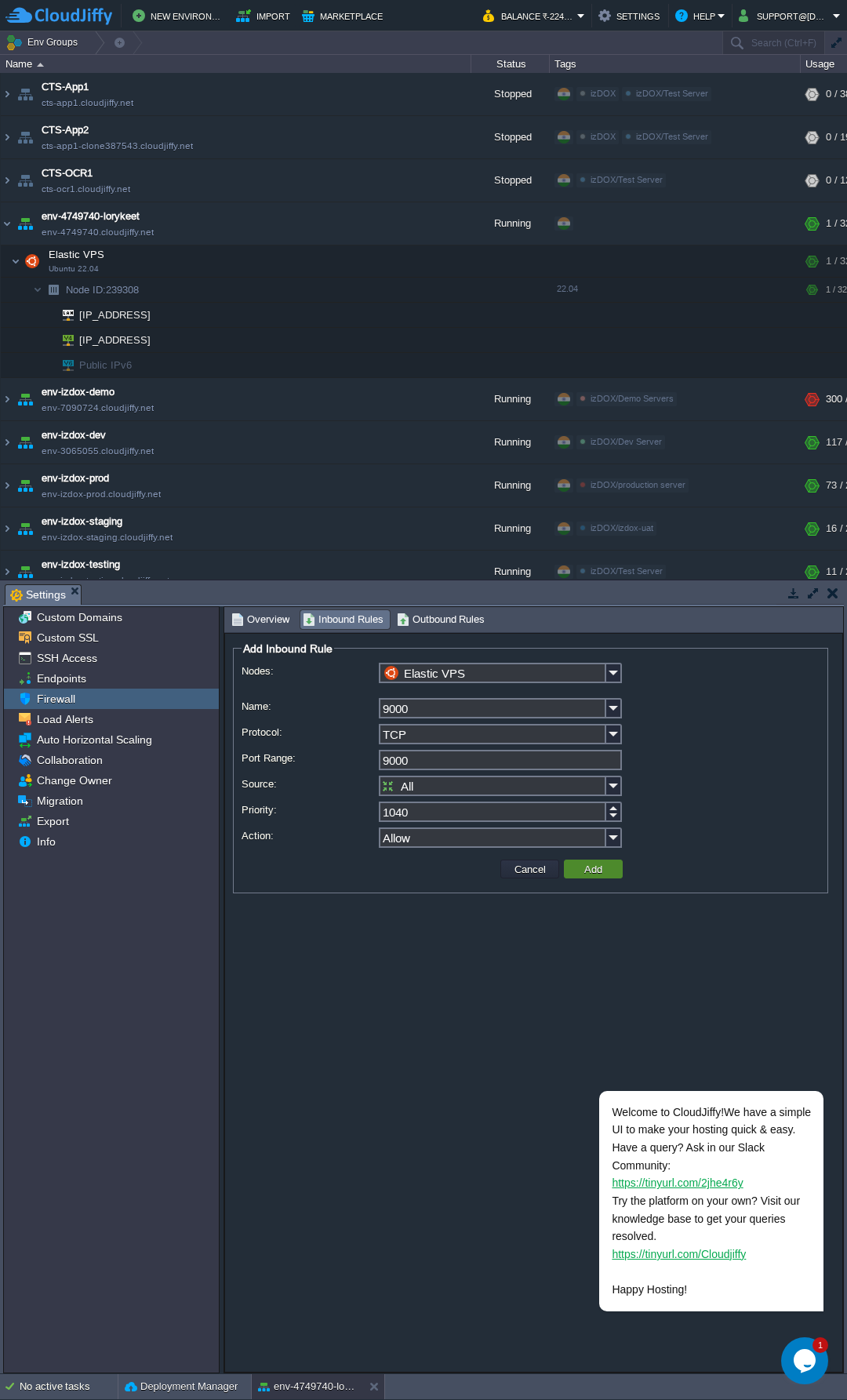 click on "Add" at bounding box center [593, 869] 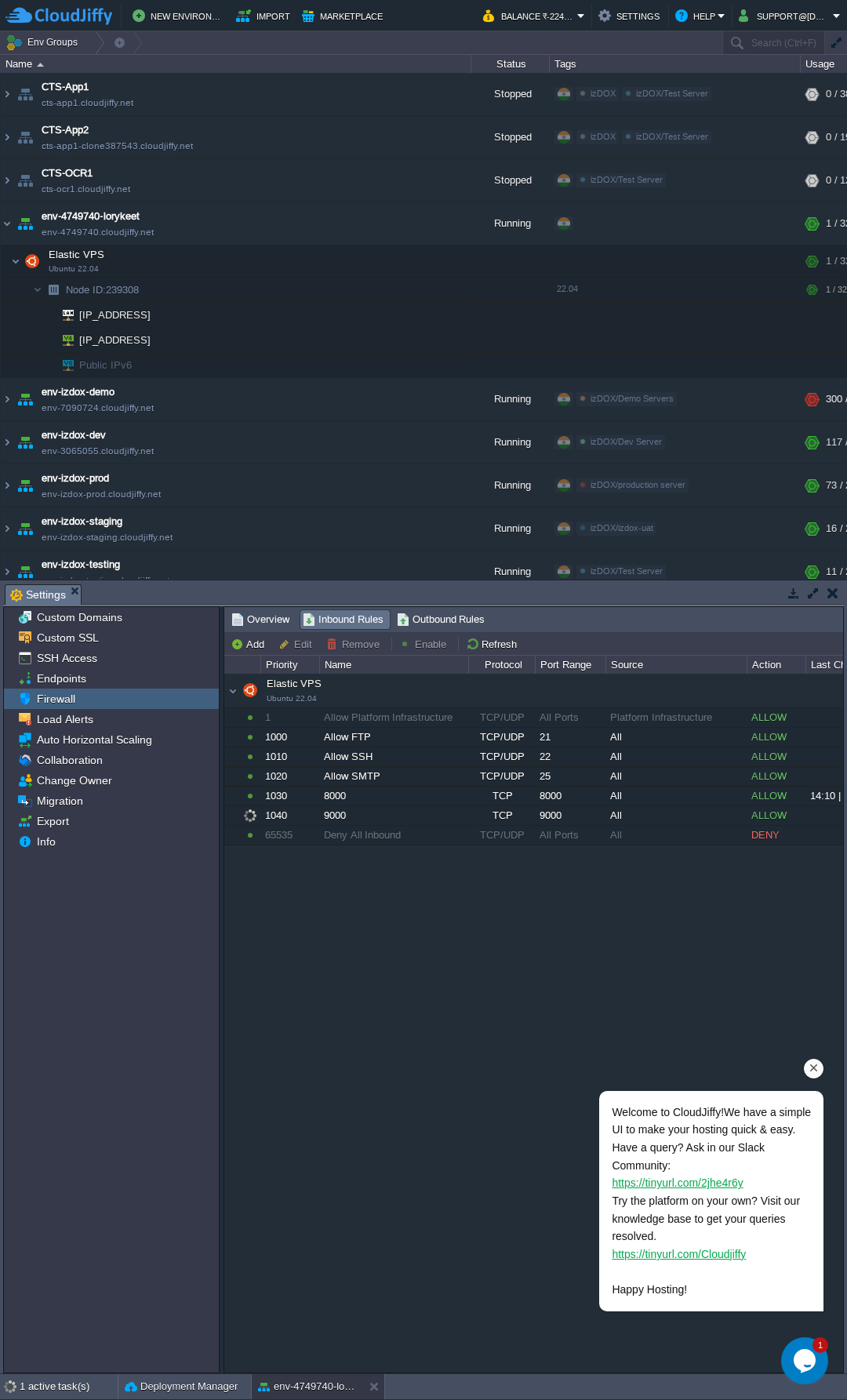 click on "Welcome to CloudJiffy!We have a simple UI to make your hosting quick & easy. Have a query? Ask in our Slack Community: https://tinyurl.com/2jhe4r6y   Try the platform on your own? Visit our knowledge base to get your queries resolved.  https://tinyurl.com/Cloudjiffy   Happy Hosting!" at bounding box center [690, 1136] 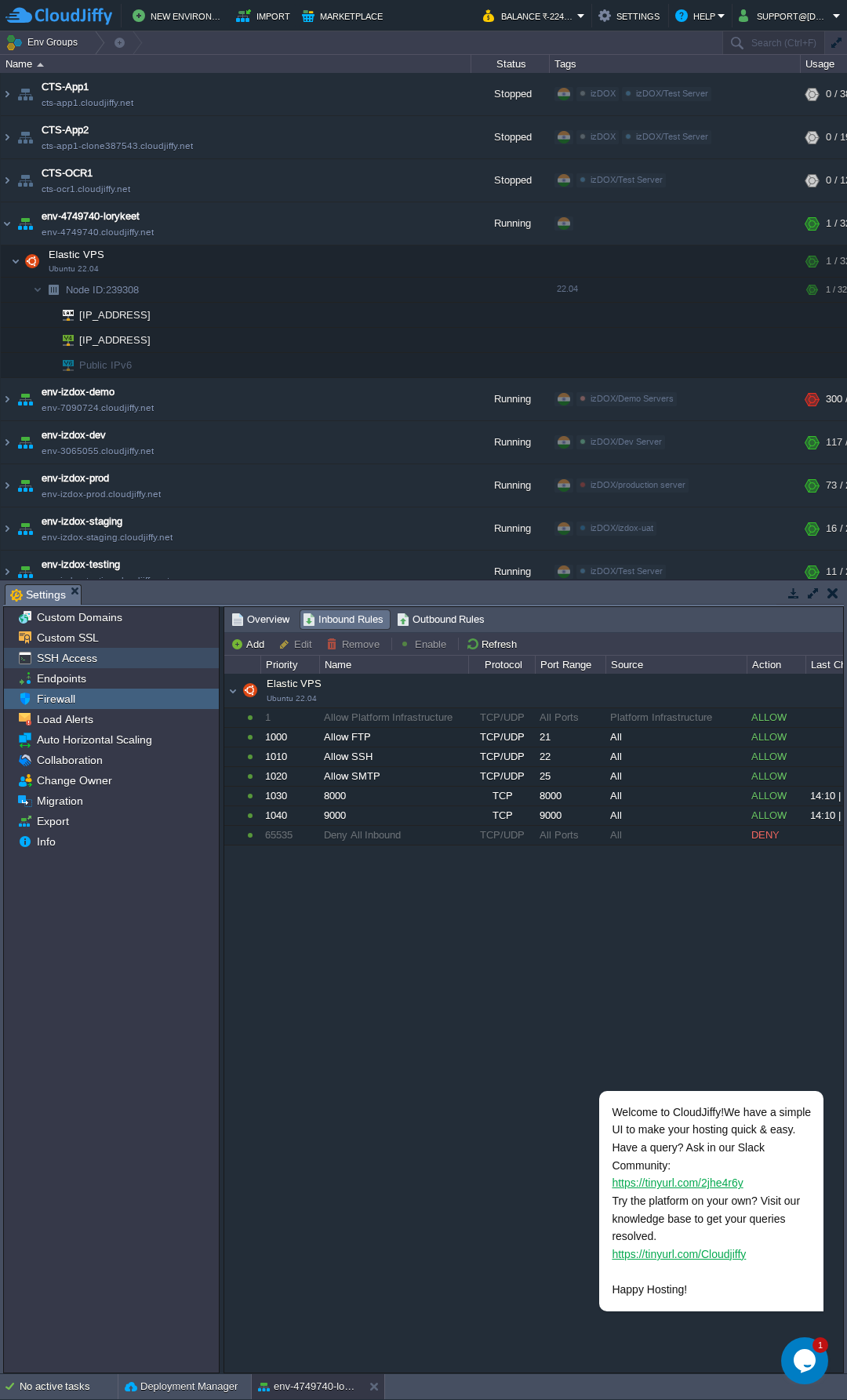 click on "SSH Access" at bounding box center [111, 658] 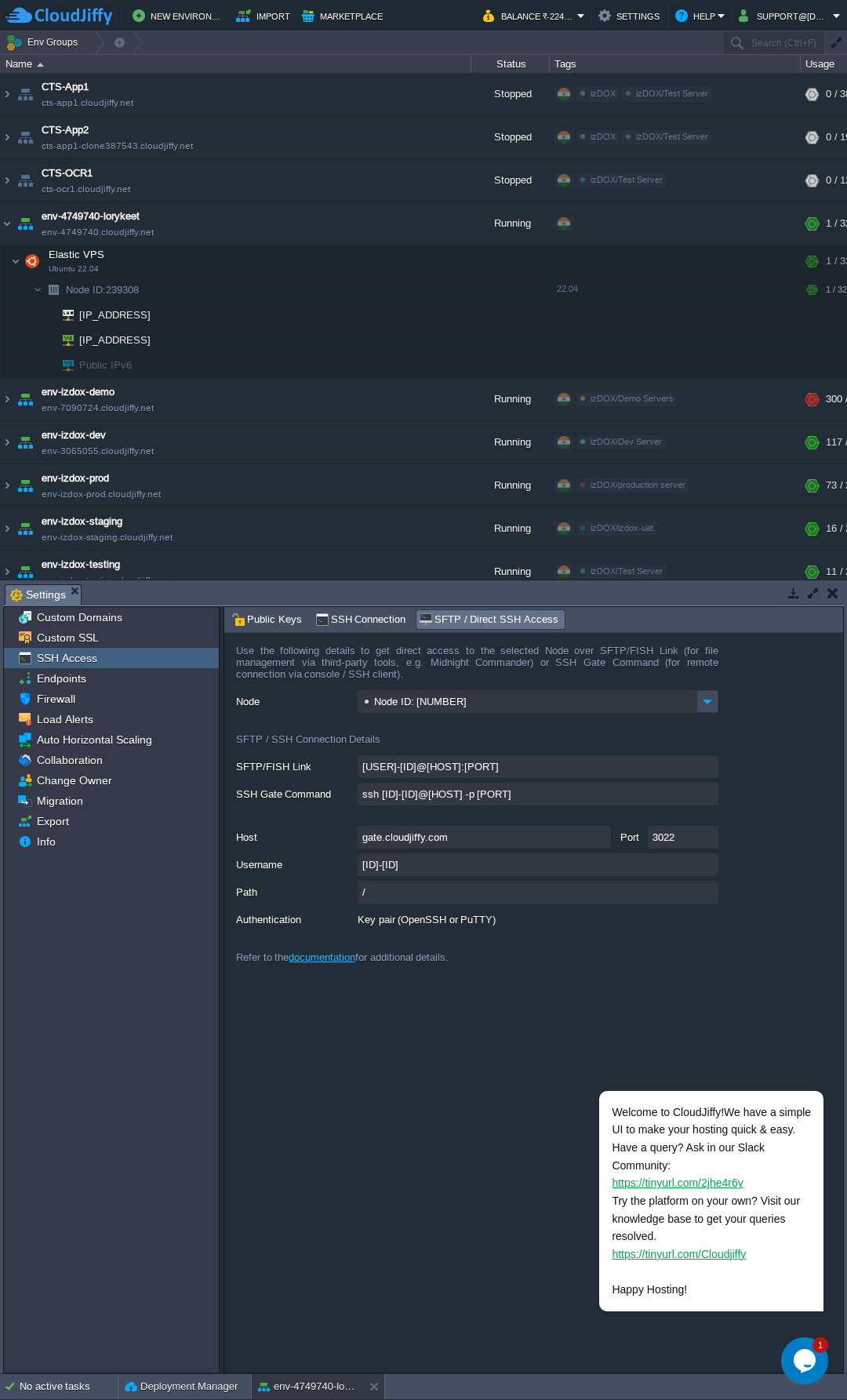 click on "ssh 239308-14348@gate.cloudjiffy.com -p 3022" at bounding box center [538, 794] 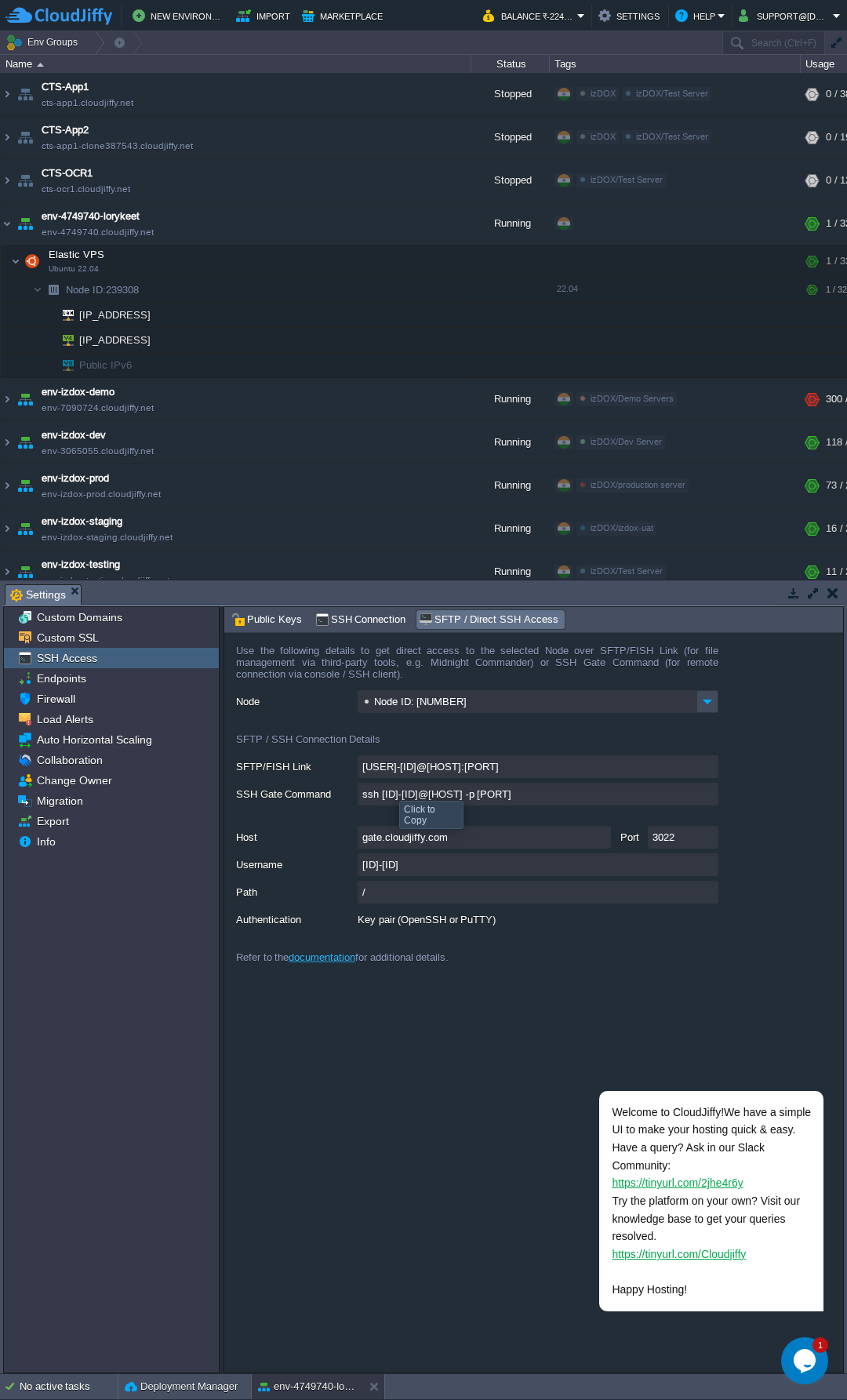 click on "ssh 239308-14348@gate.cloudjiffy.com -p 3022" at bounding box center (538, 794) 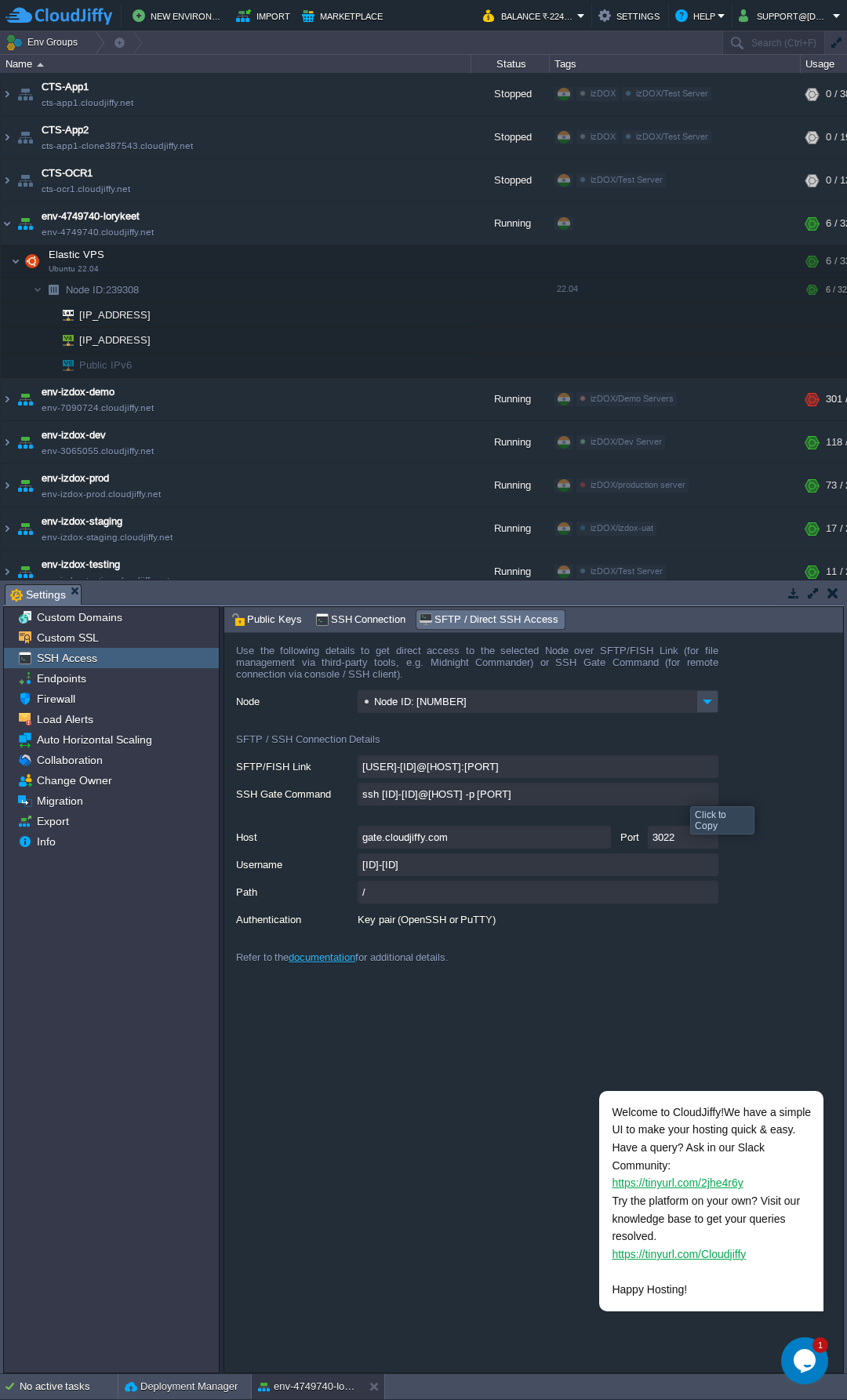 click on "ssh 239308-14348@gate.cloudjiffy.com -p 3022" at bounding box center (538, 794) 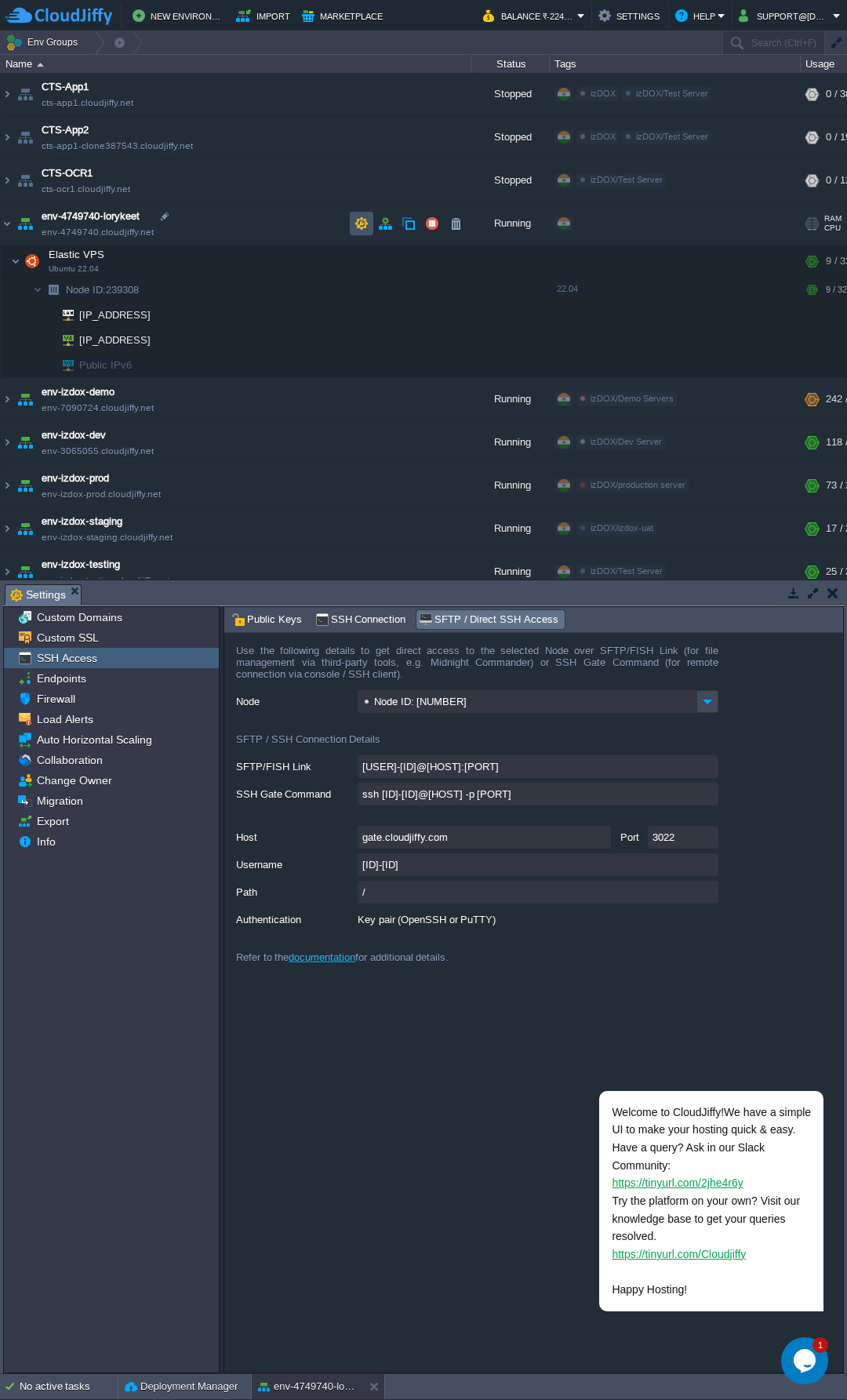 click at bounding box center (362, 224) 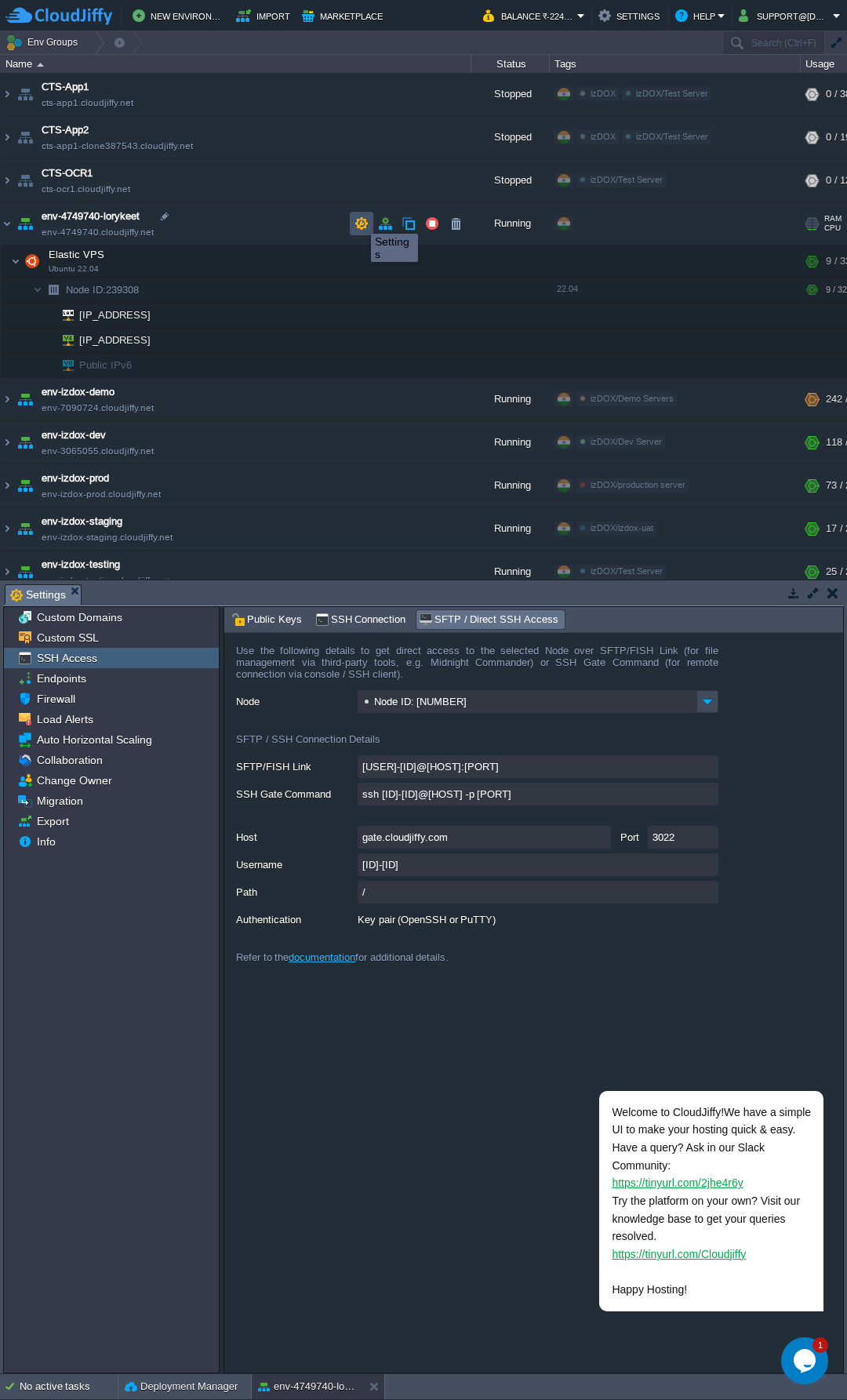 click at bounding box center (362, 224) 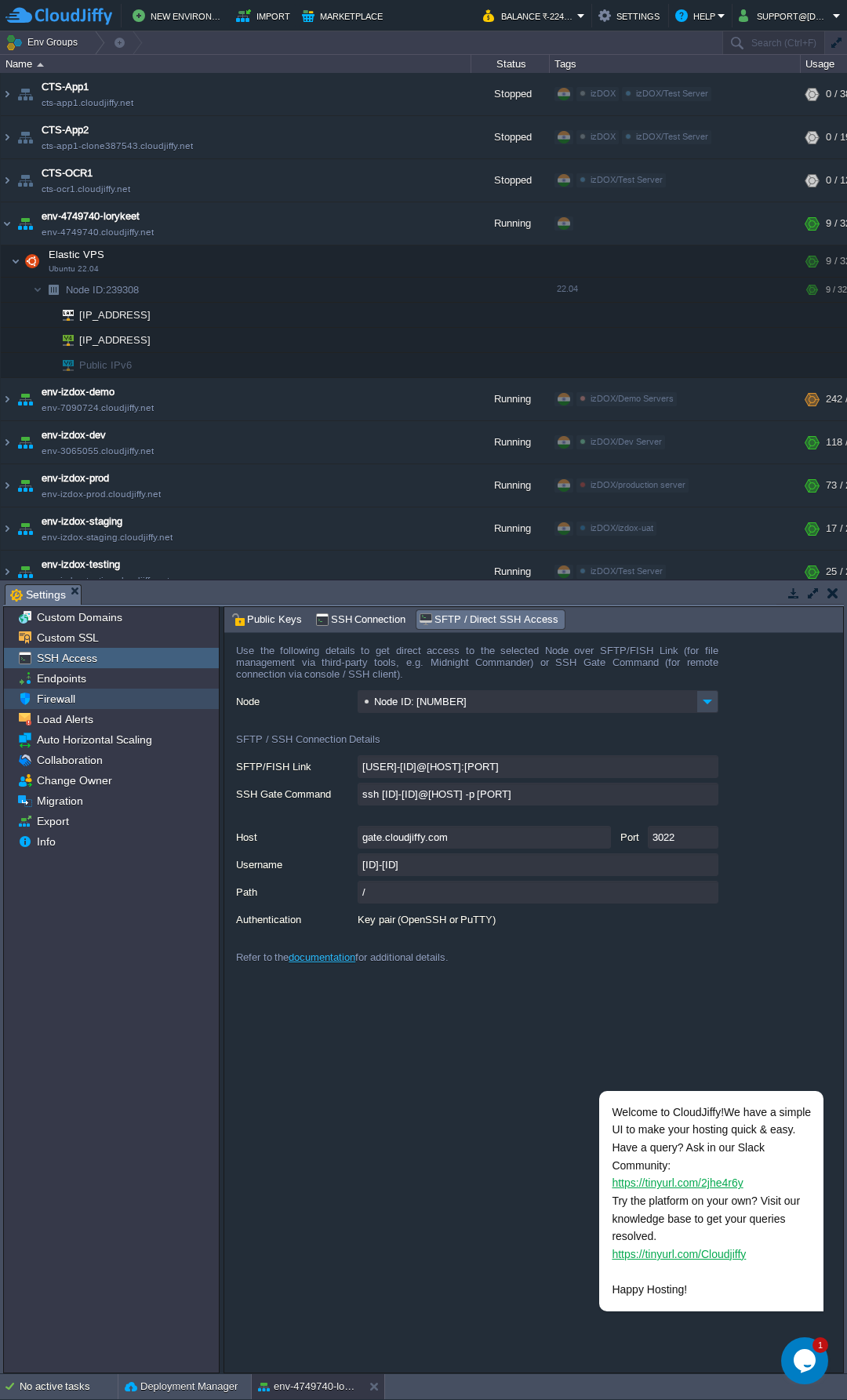 click on "Firewall" at bounding box center [56, 699] 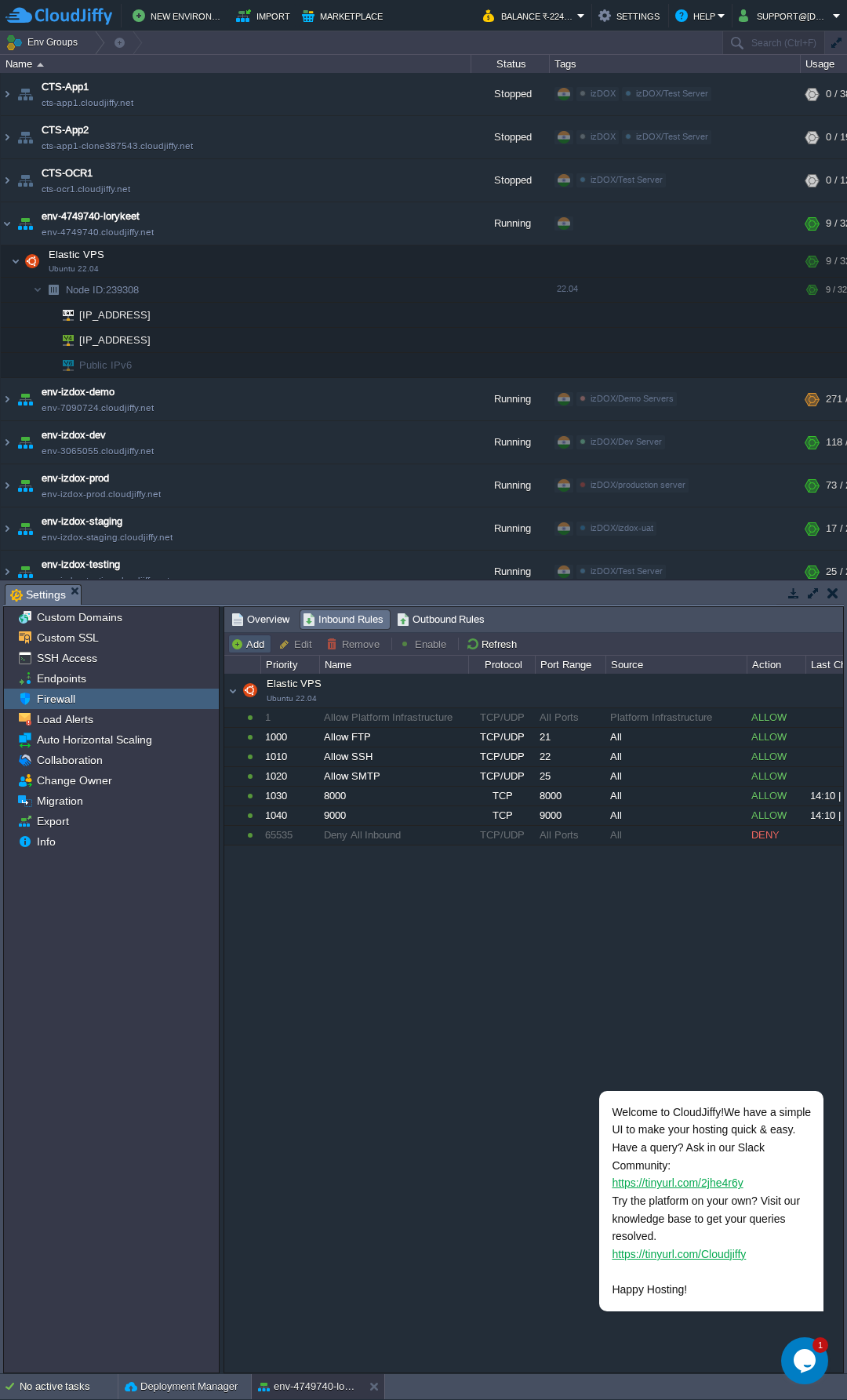 click on "Add" at bounding box center [249, 644] 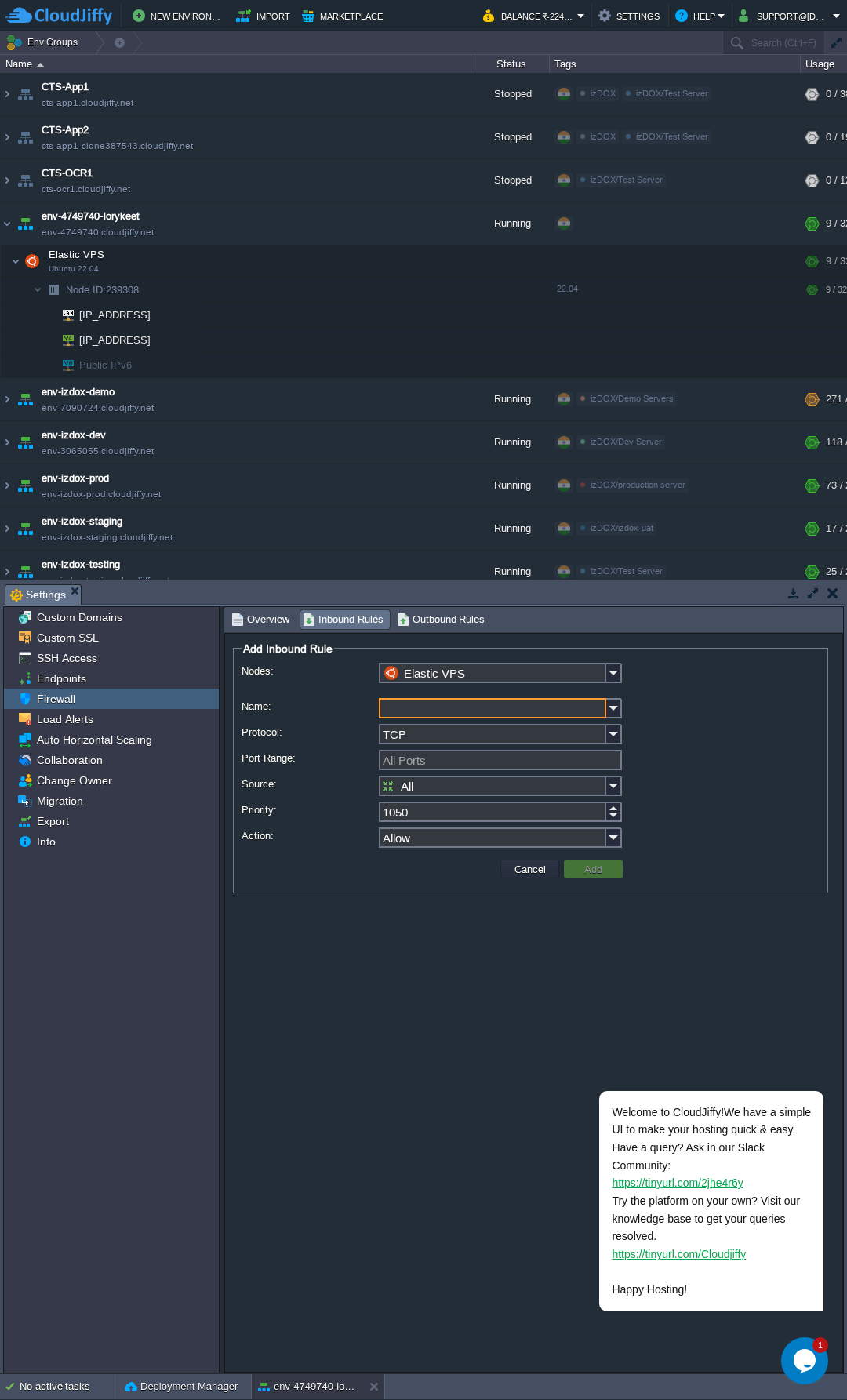 click on "Name:" at bounding box center (493, 708) 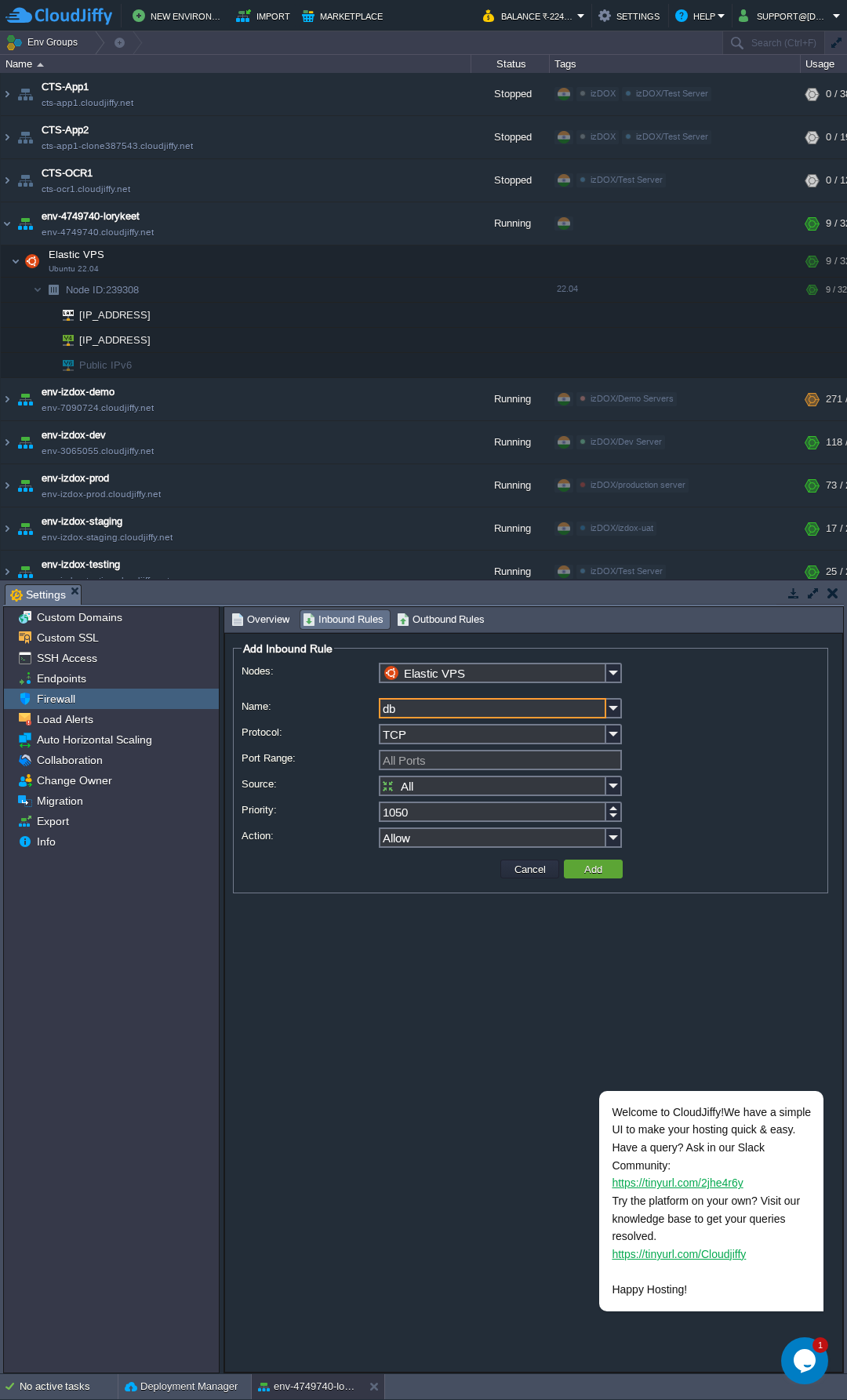 type on "db" 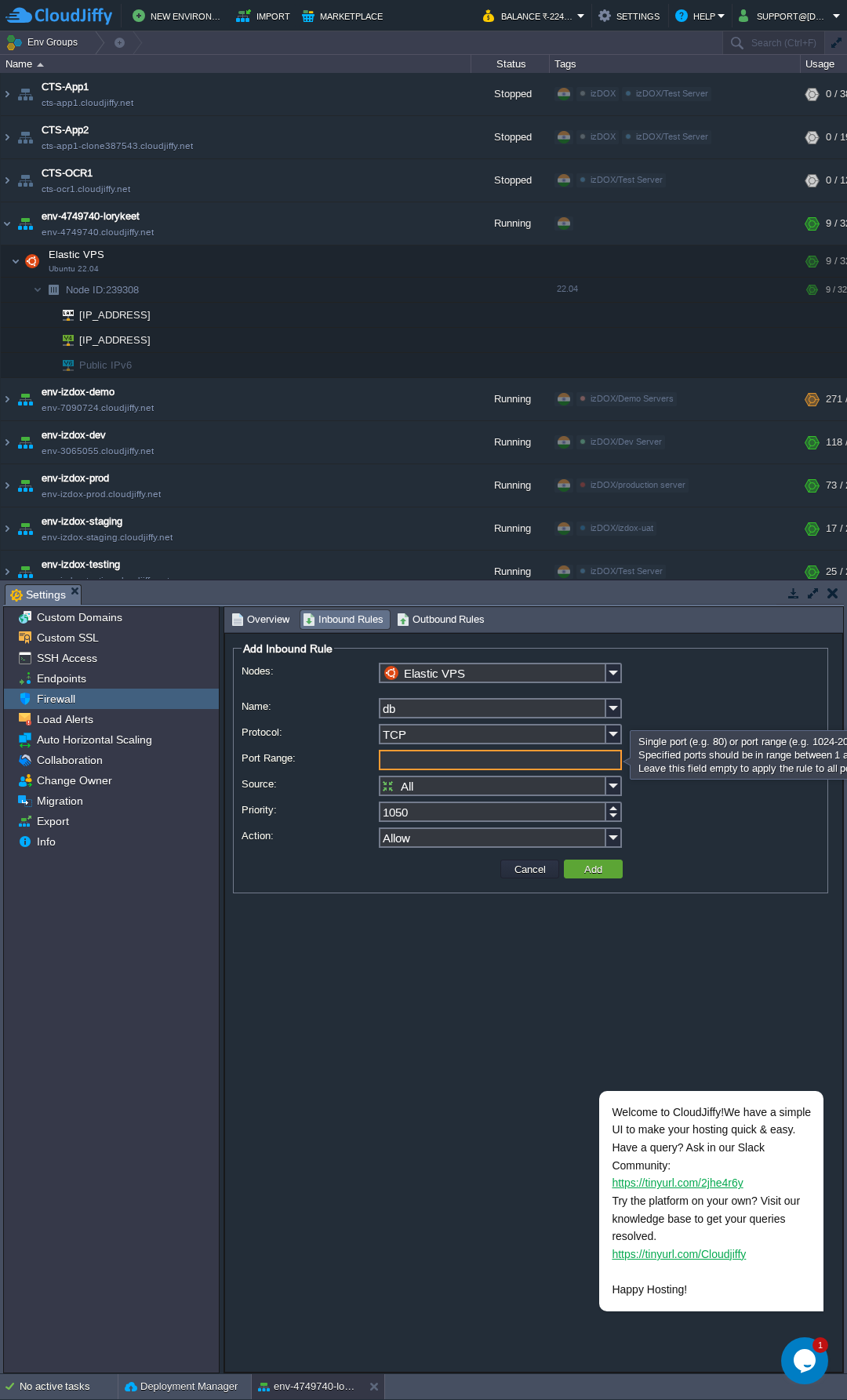 click on "Port Range:" at bounding box center [500, 760] 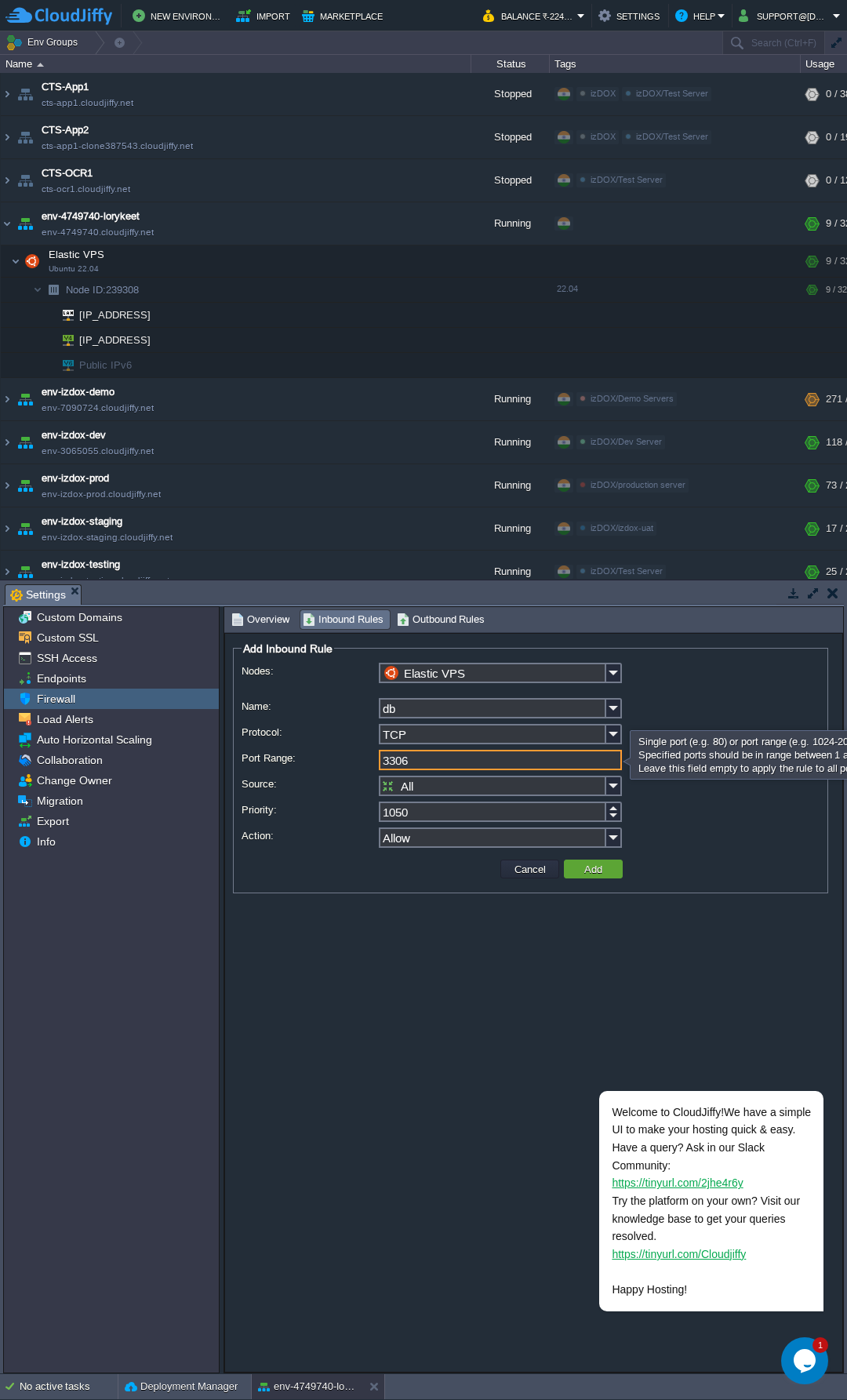 type on "3306" 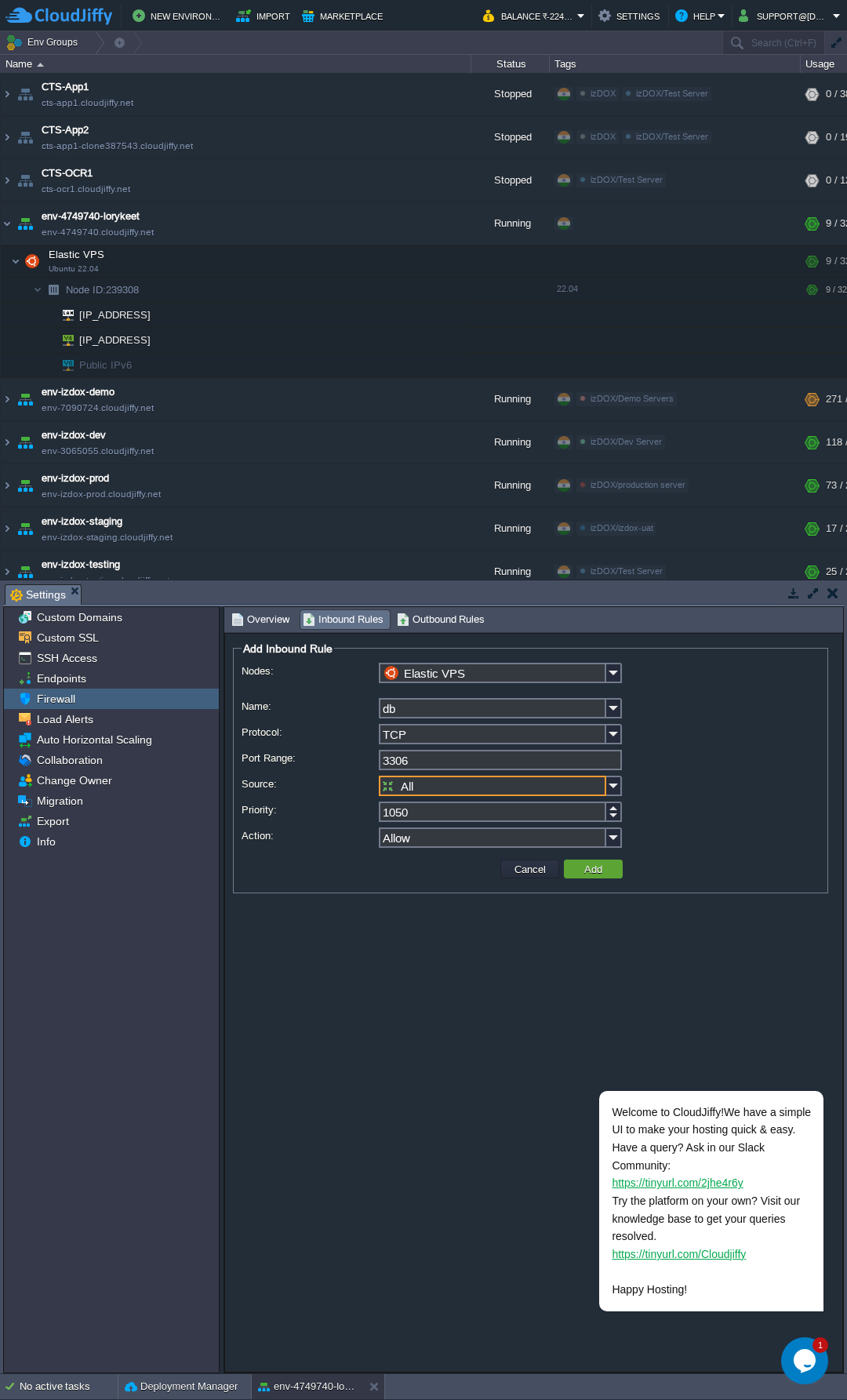 click on "All" at bounding box center (493, 786) 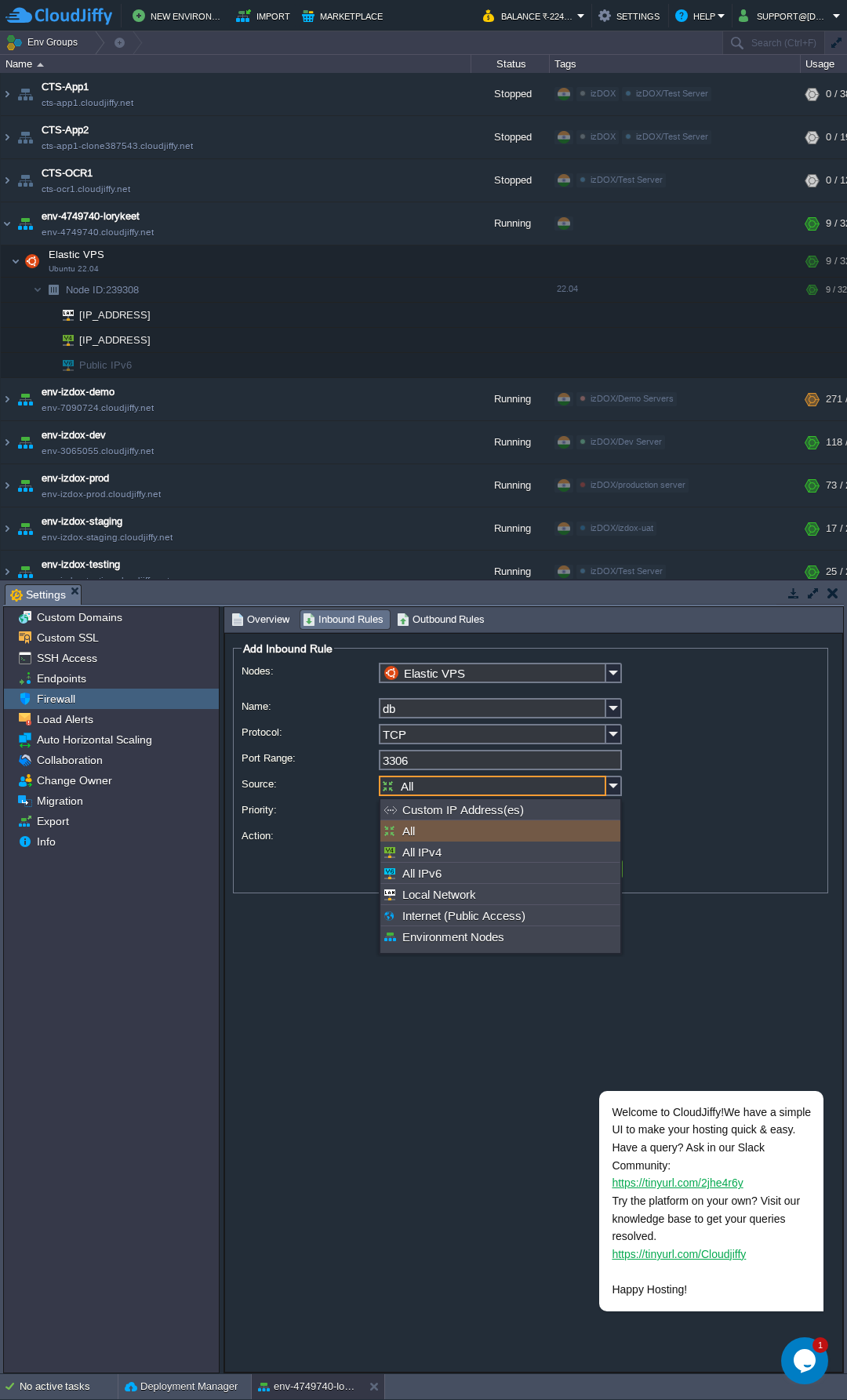 click on "All" at bounding box center [493, 786] 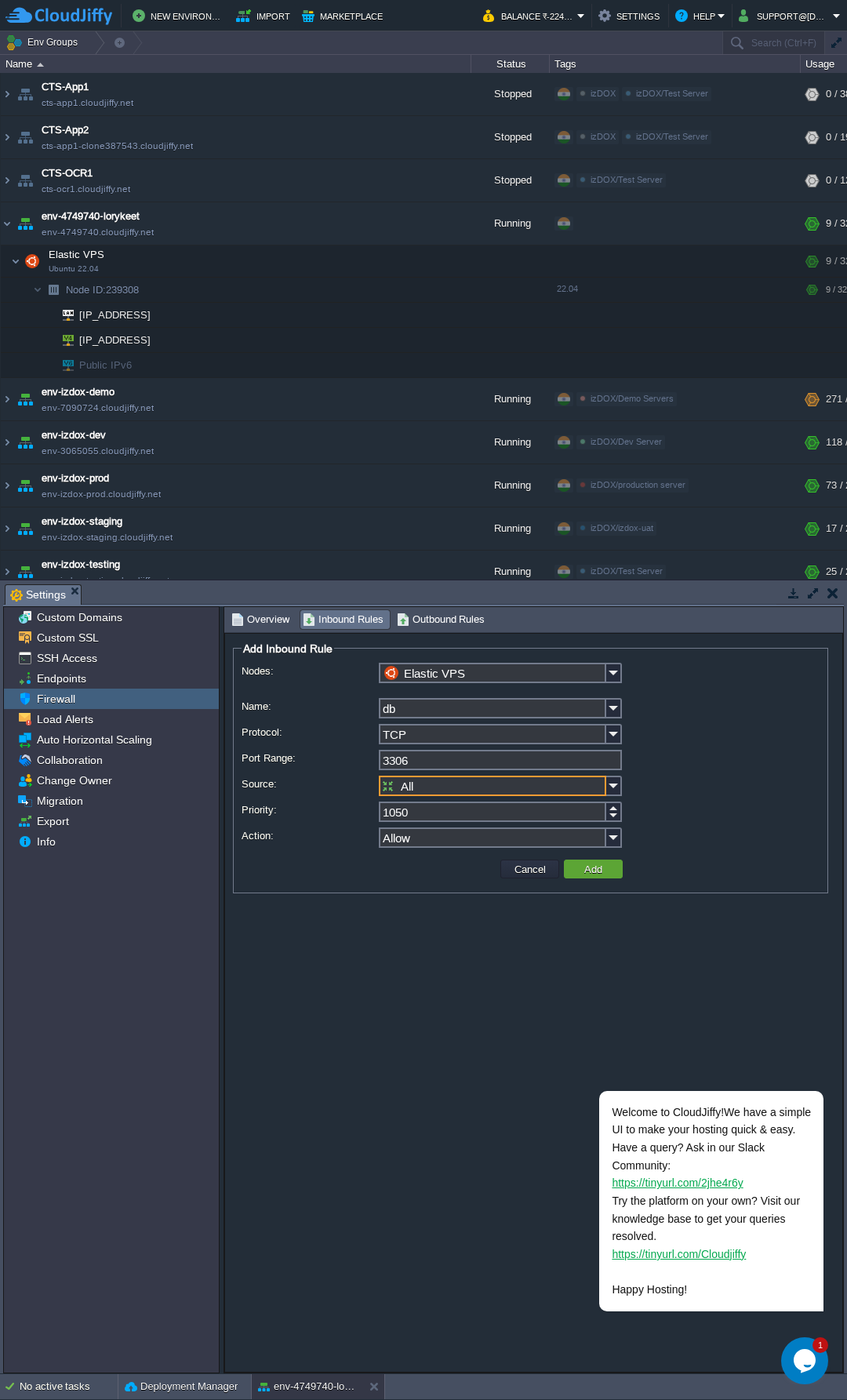 click on "All" at bounding box center [493, 786] 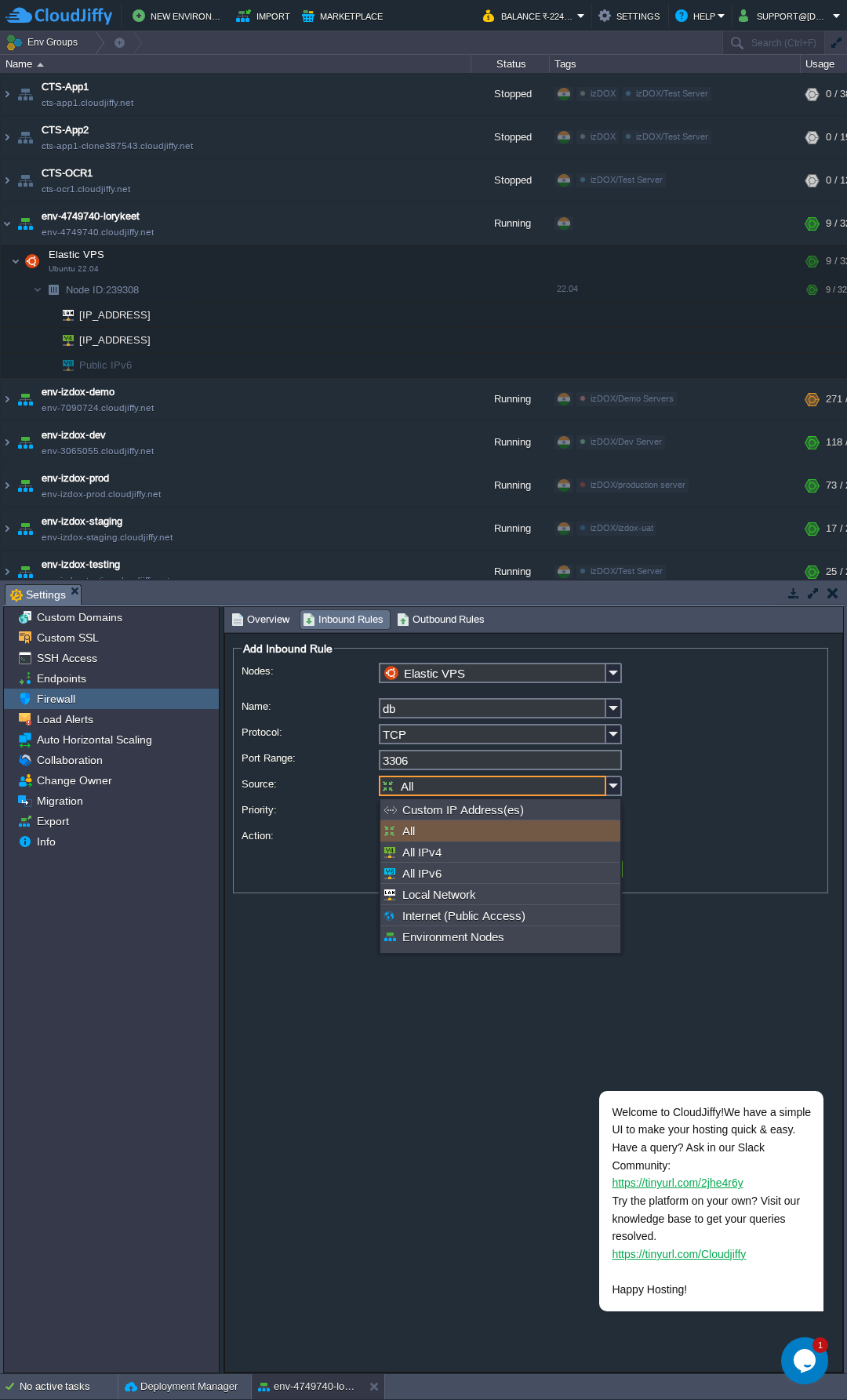 click on "All" at bounding box center (493, 786) 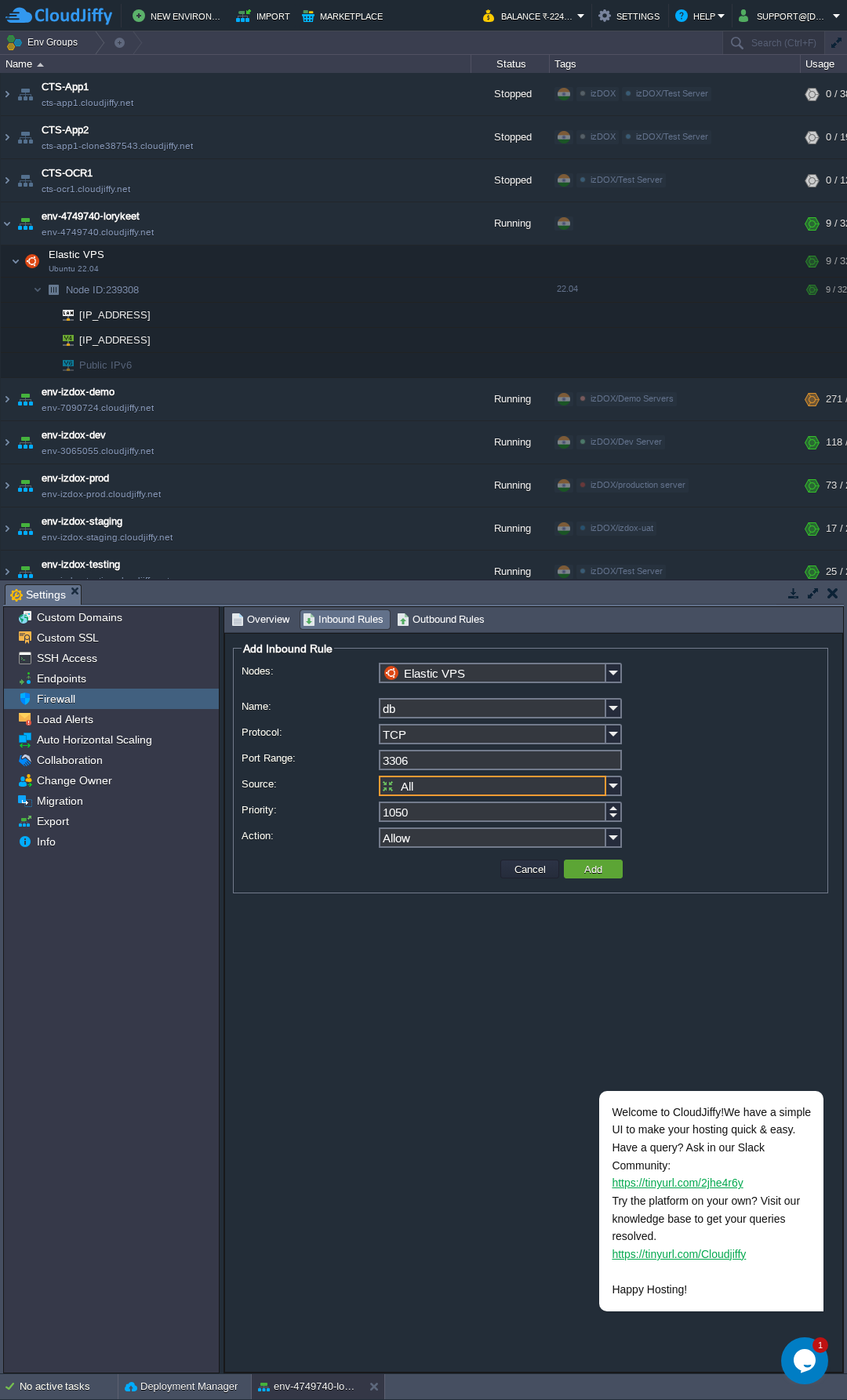 click on "All" at bounding box center (493, 786) 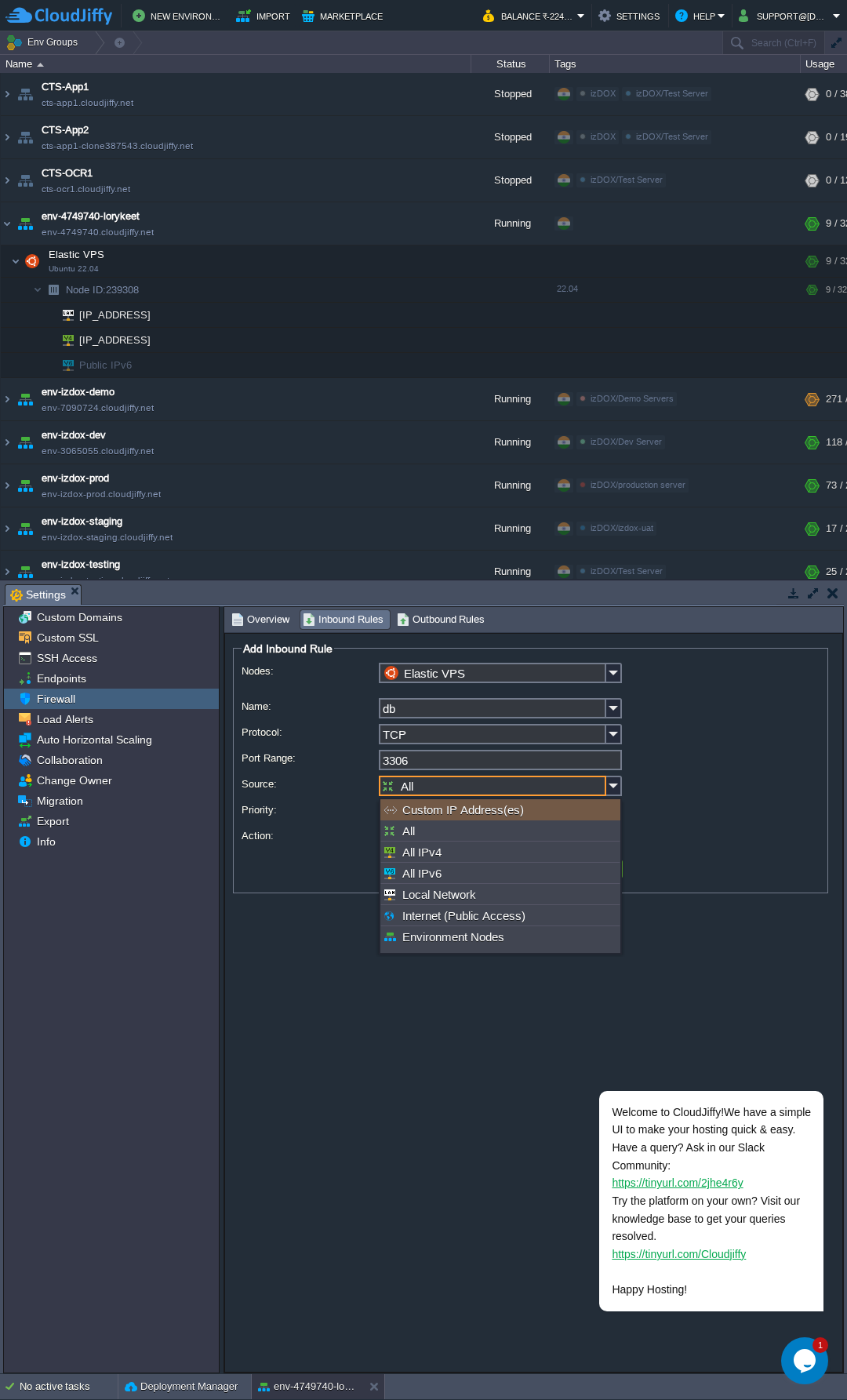 click on "Custom IP Address(es)" at bounding box center (500, 809) 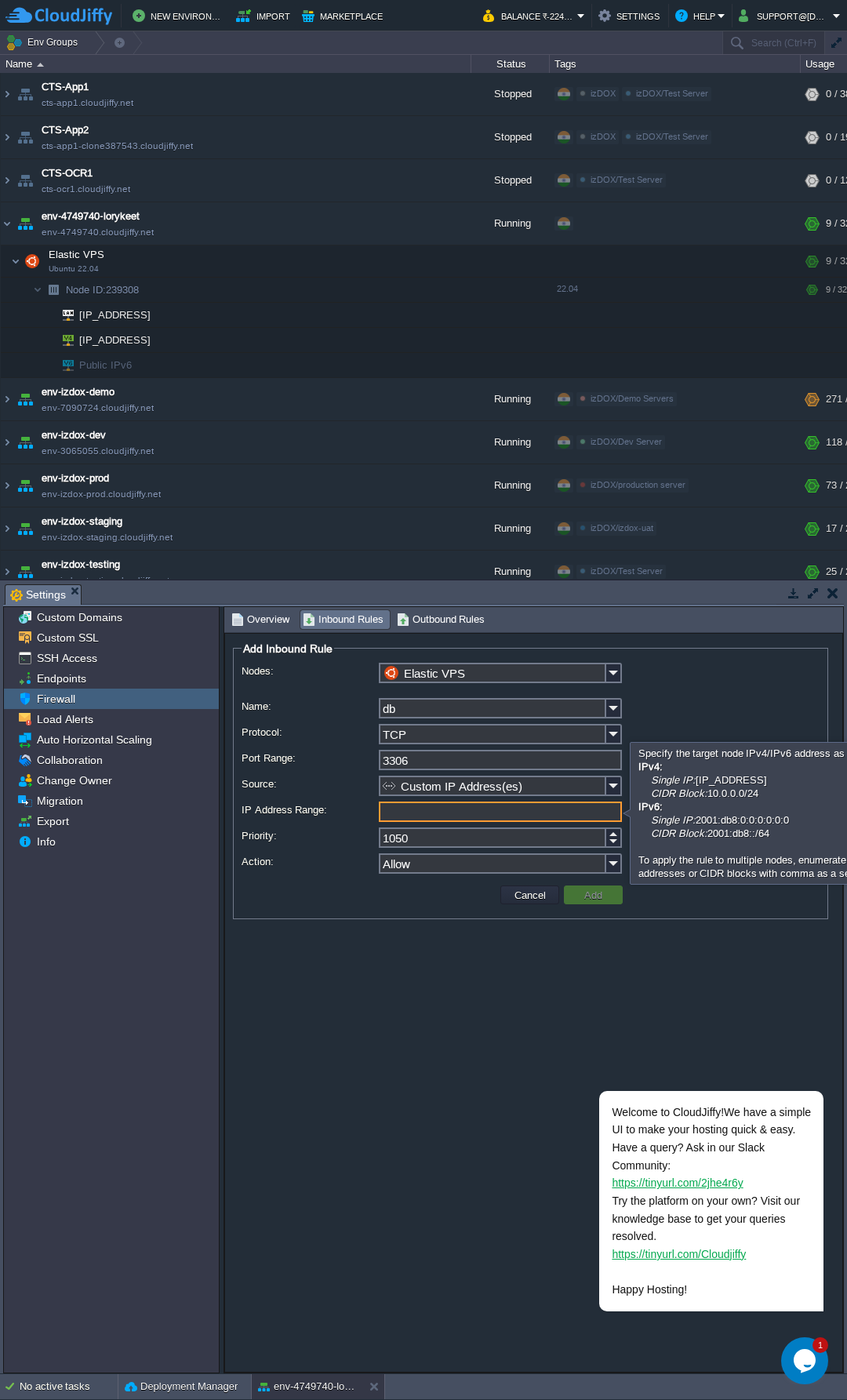 paste on "202.136.69.35" 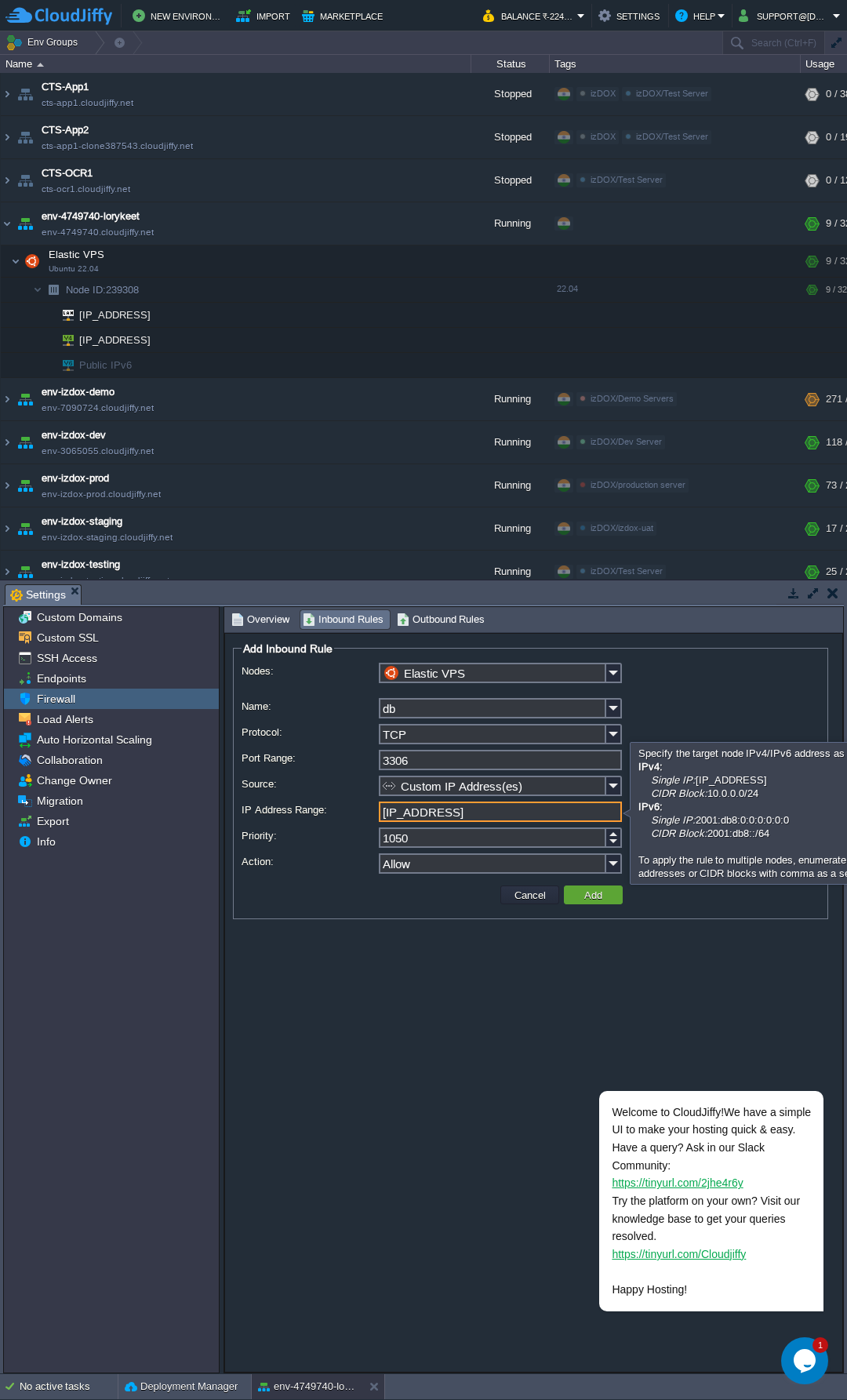 type on "202.136.69.35" 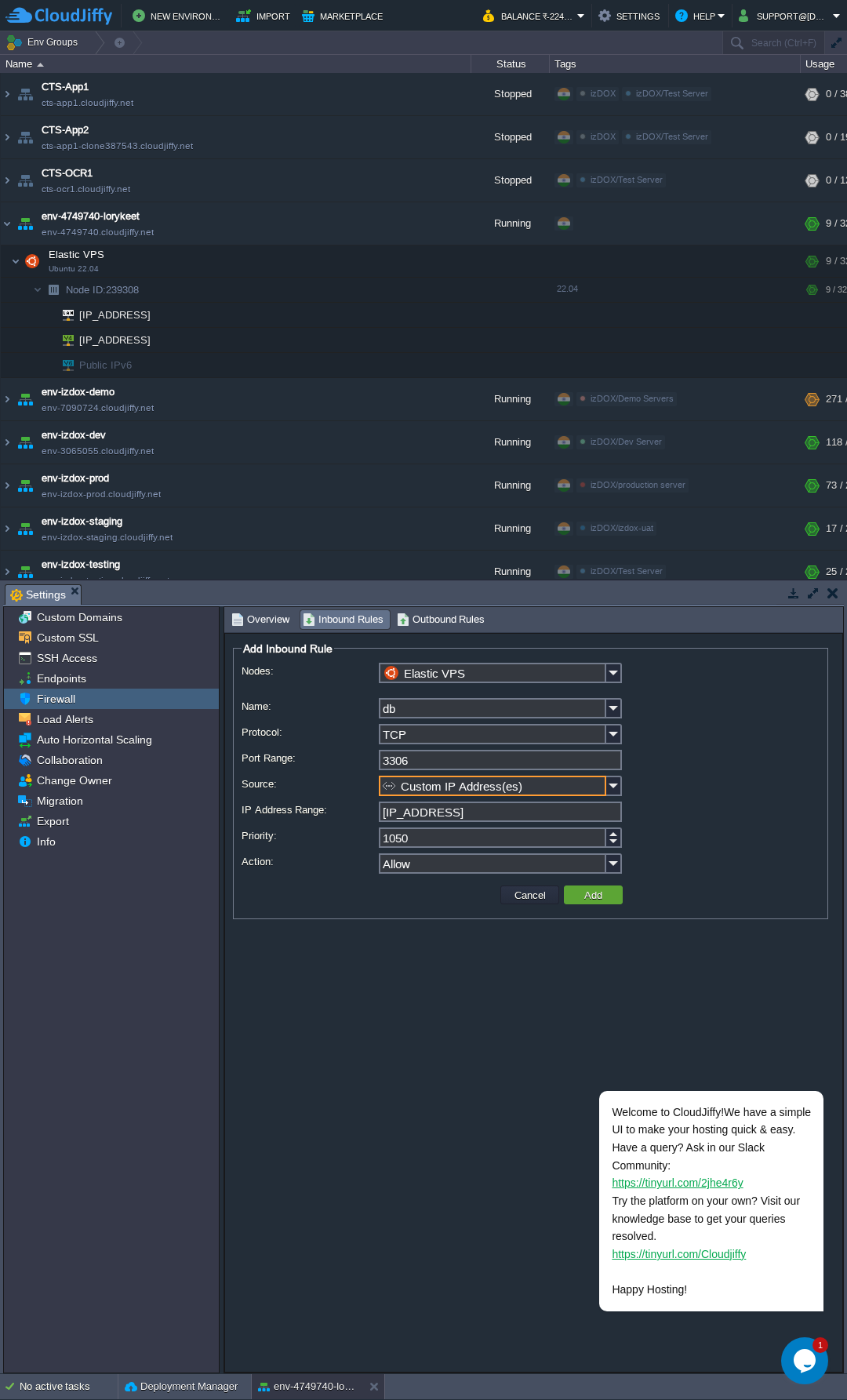 click on "Custom IP Address(es)" at bounding box center [493, 786] 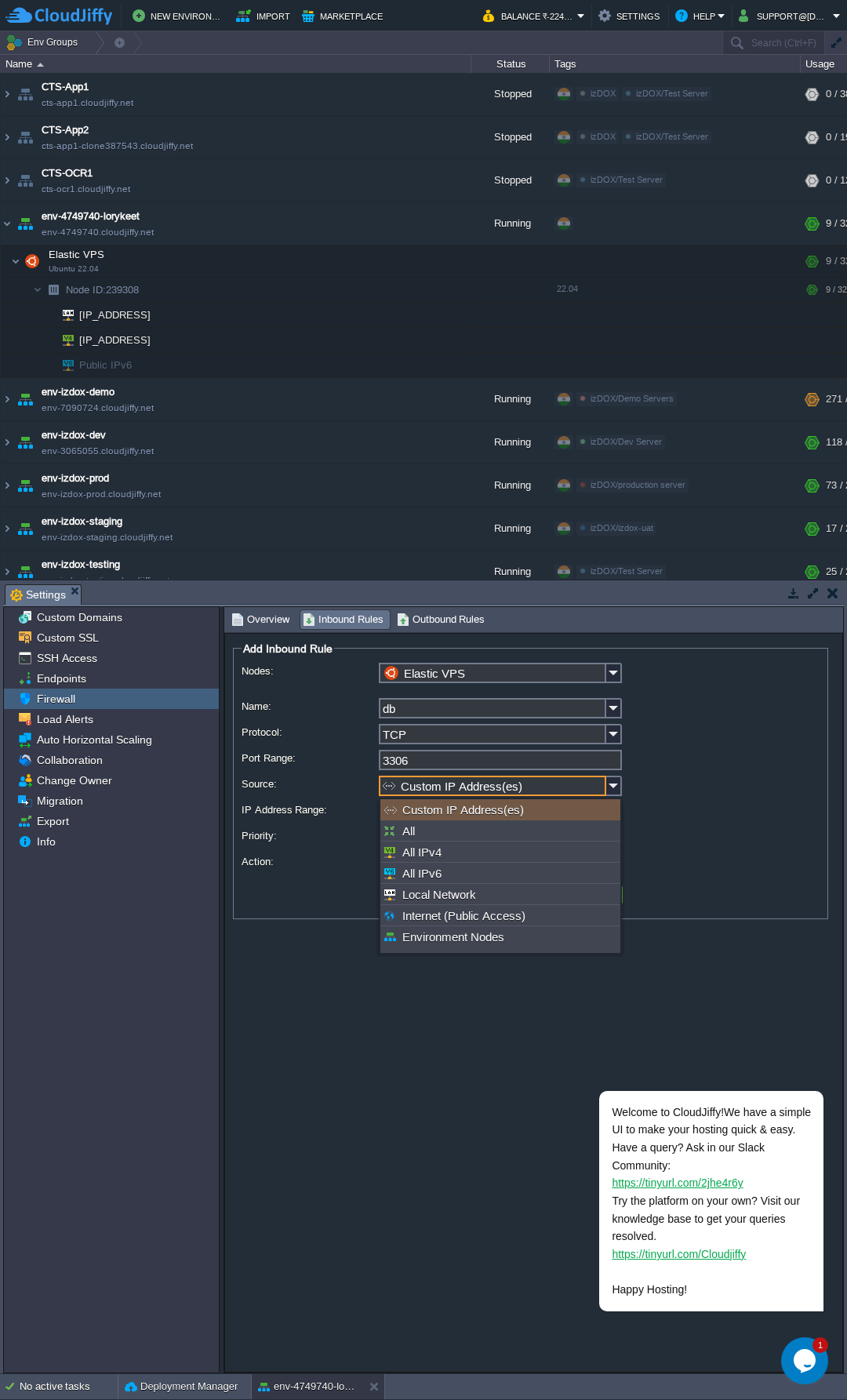 click on "Custom IP Address(es)" at bounding box center (500, 809) 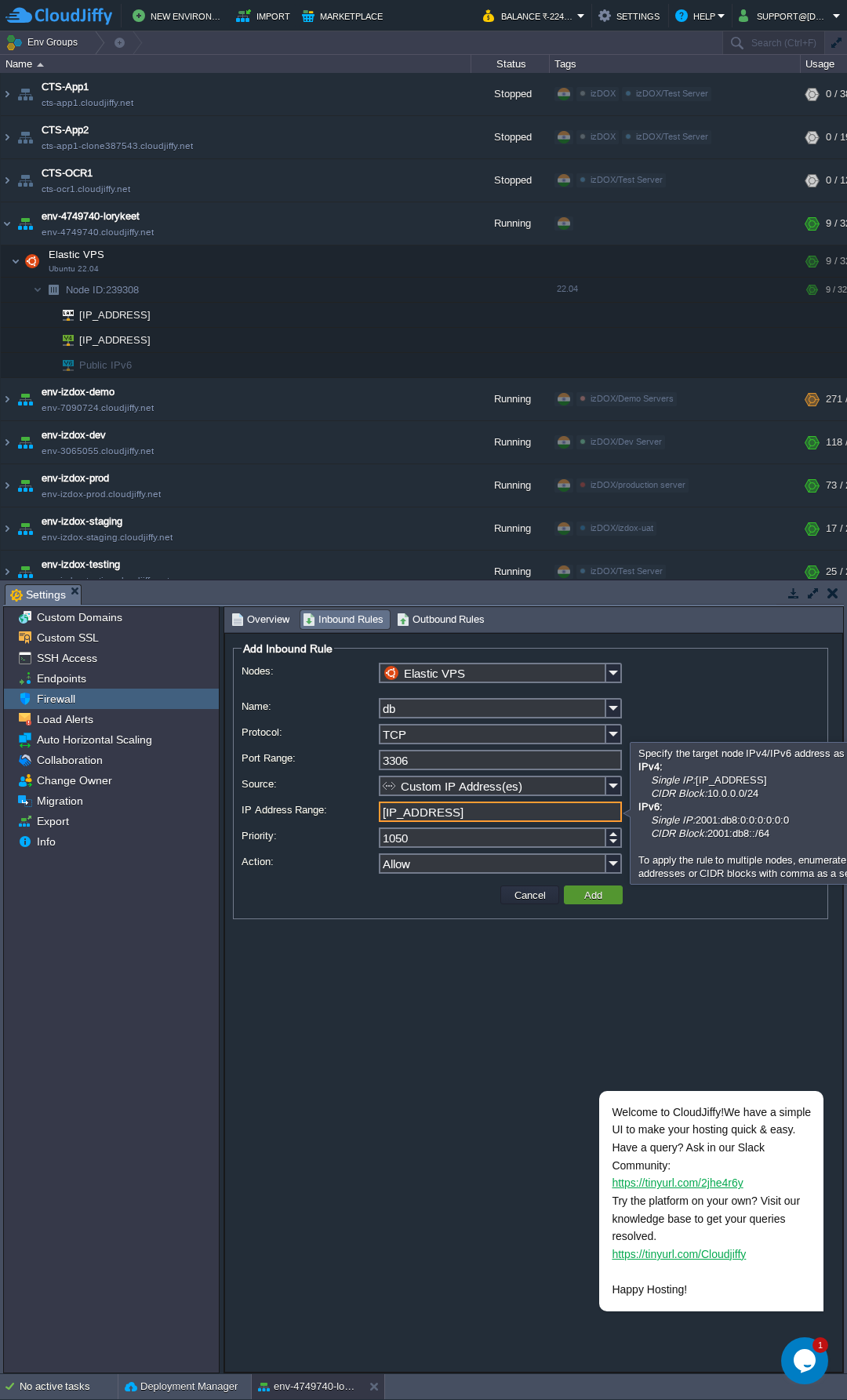 click on "Add" at bounding box center [593, 895] 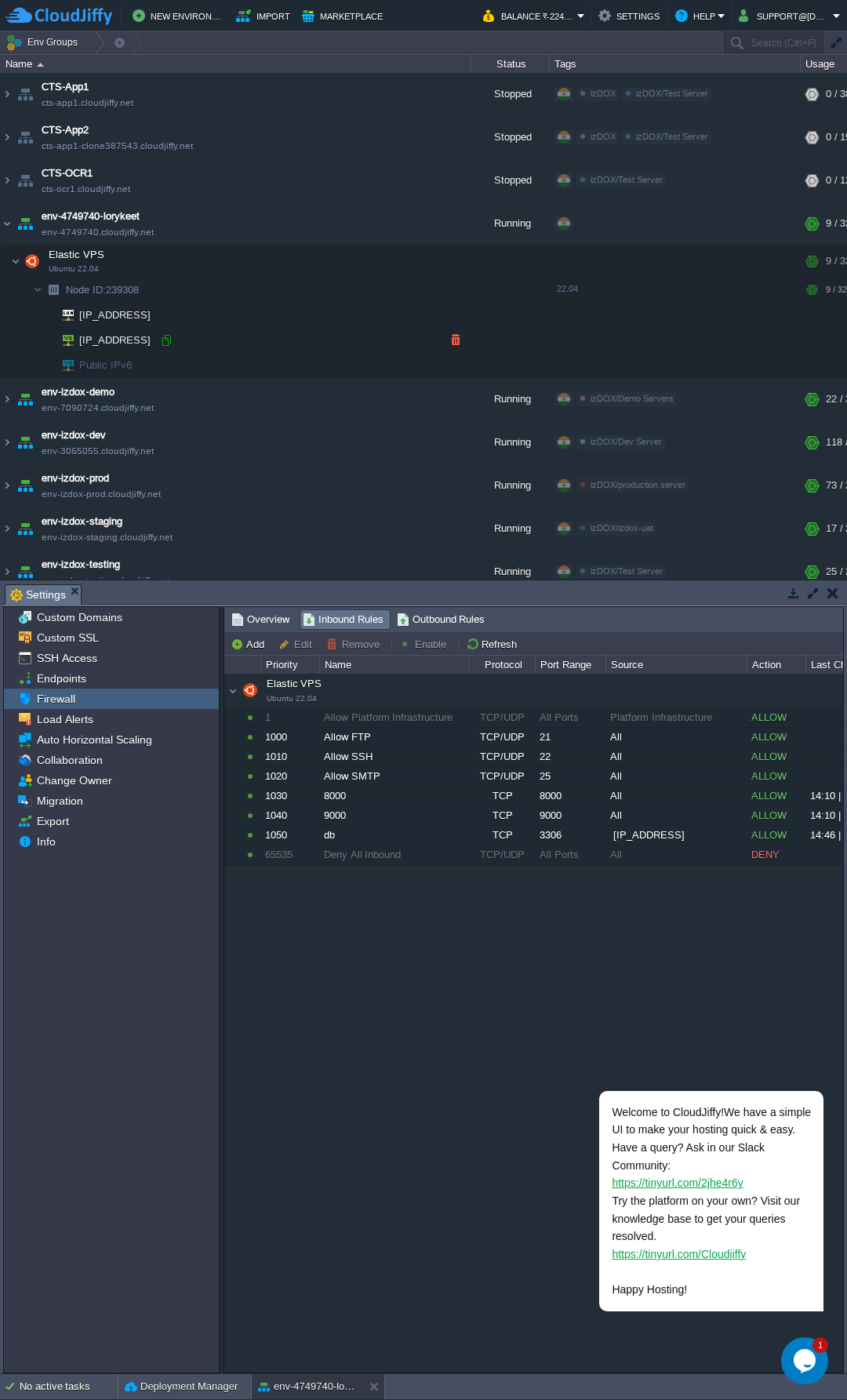 click at bounding box center [166, 340] 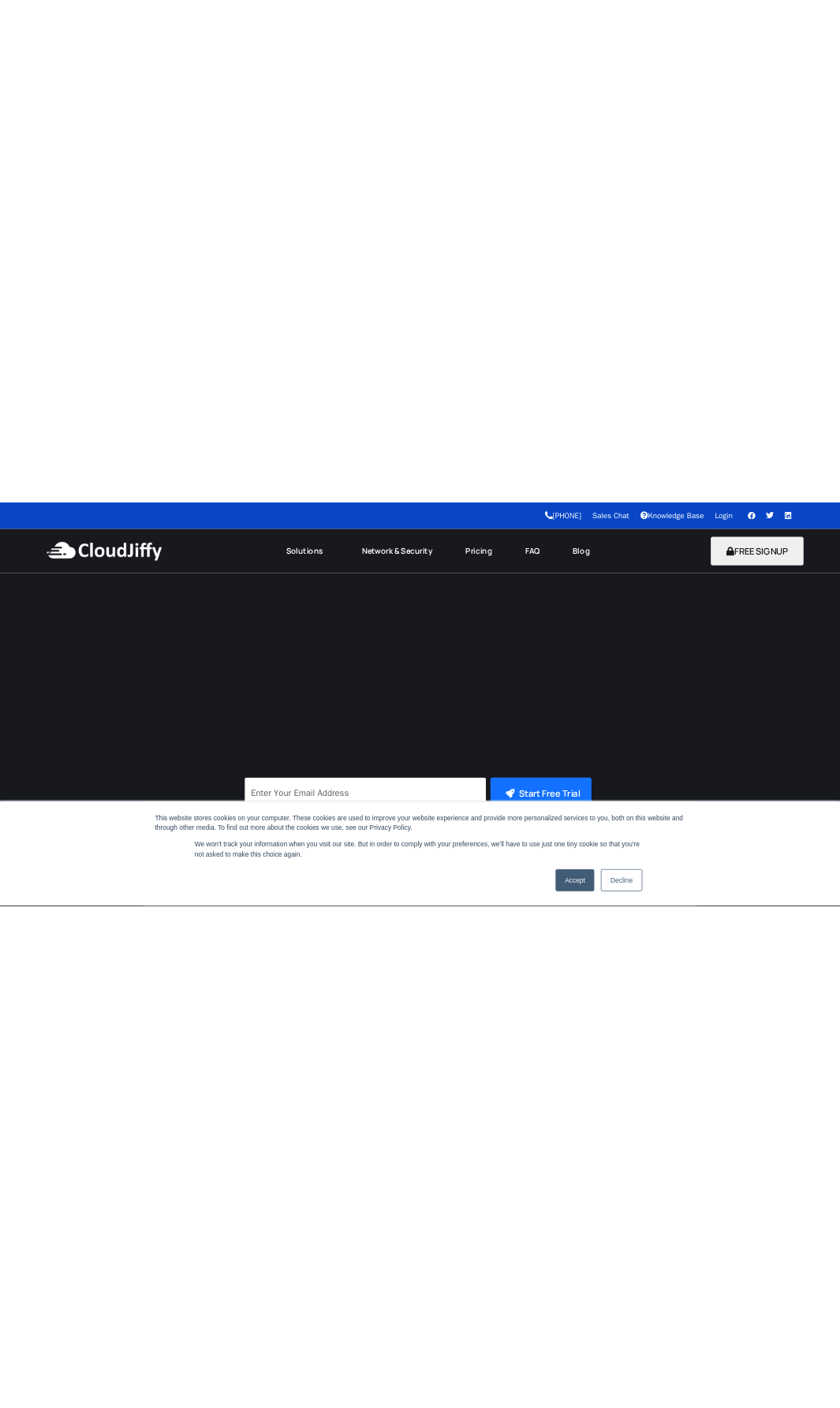 scroll, scrollTop: 0, scrollLeft: 0, axis: both 